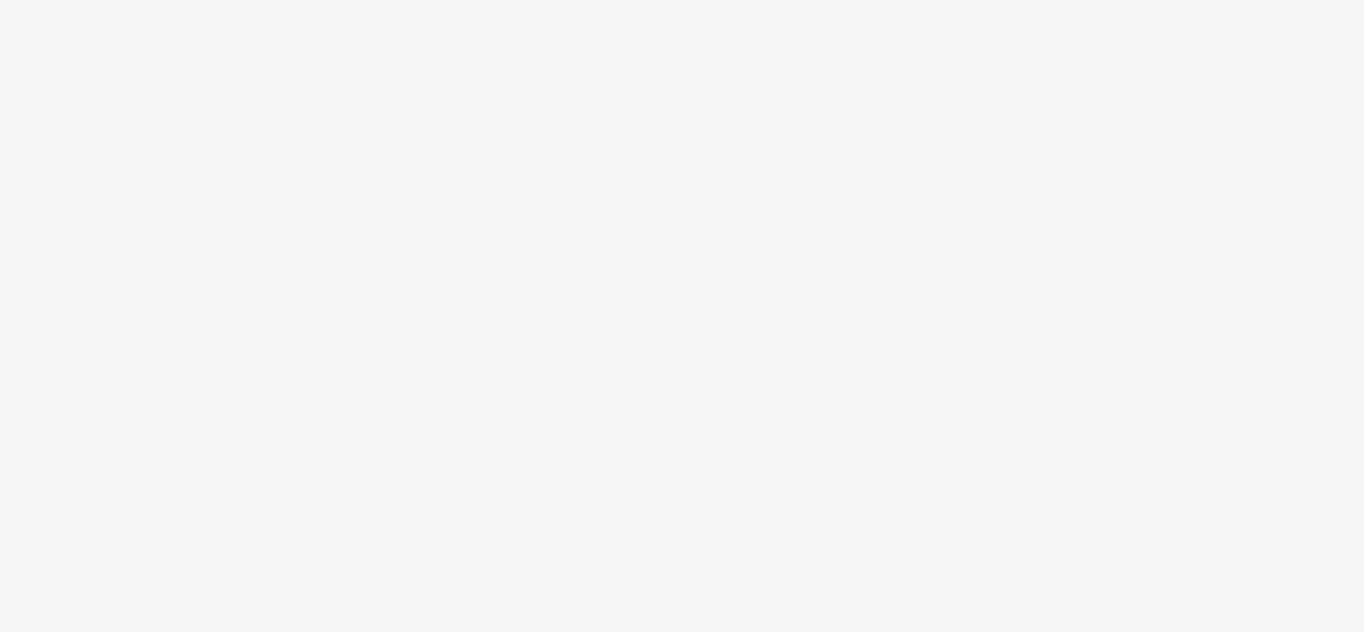 scroll, scrollTop: 0, scrollLeft: 0, axis: both 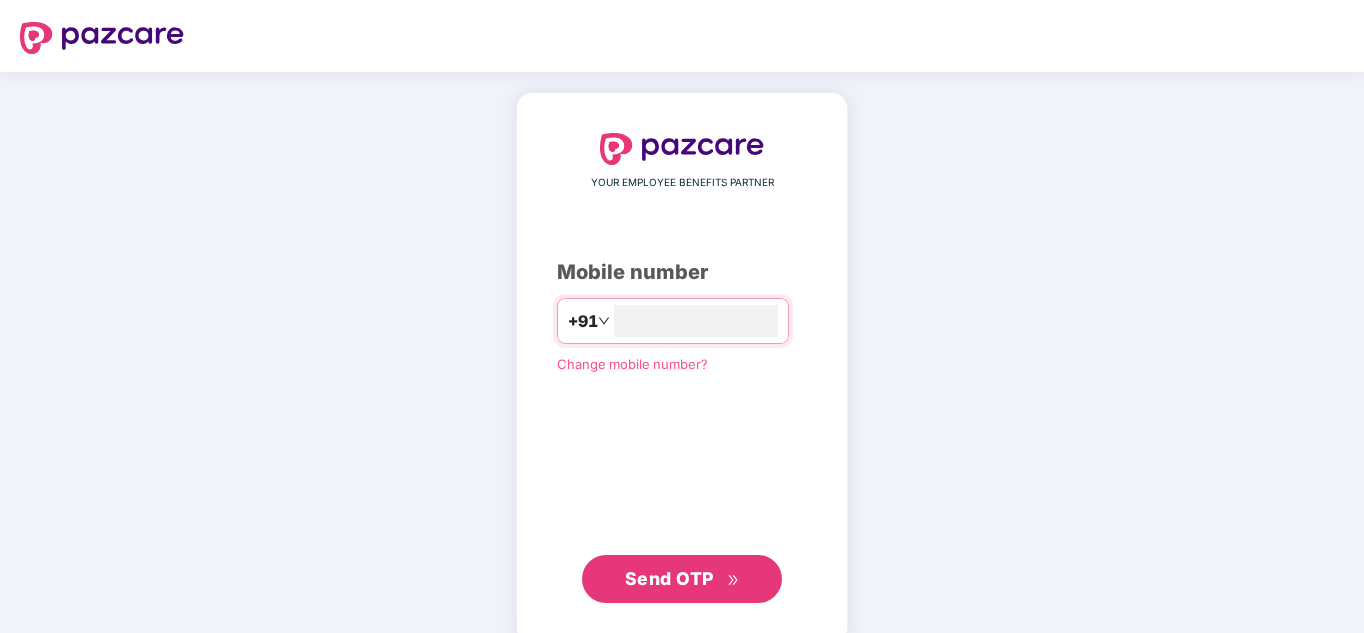type on "**********" 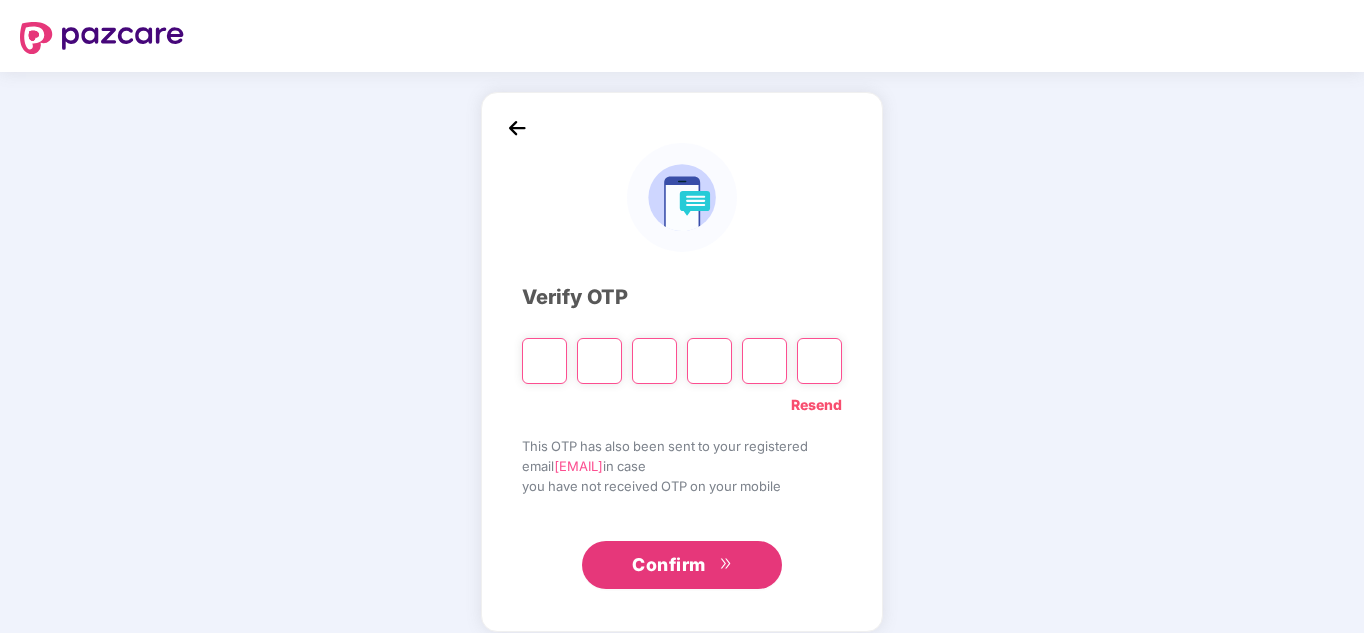 type on "*" 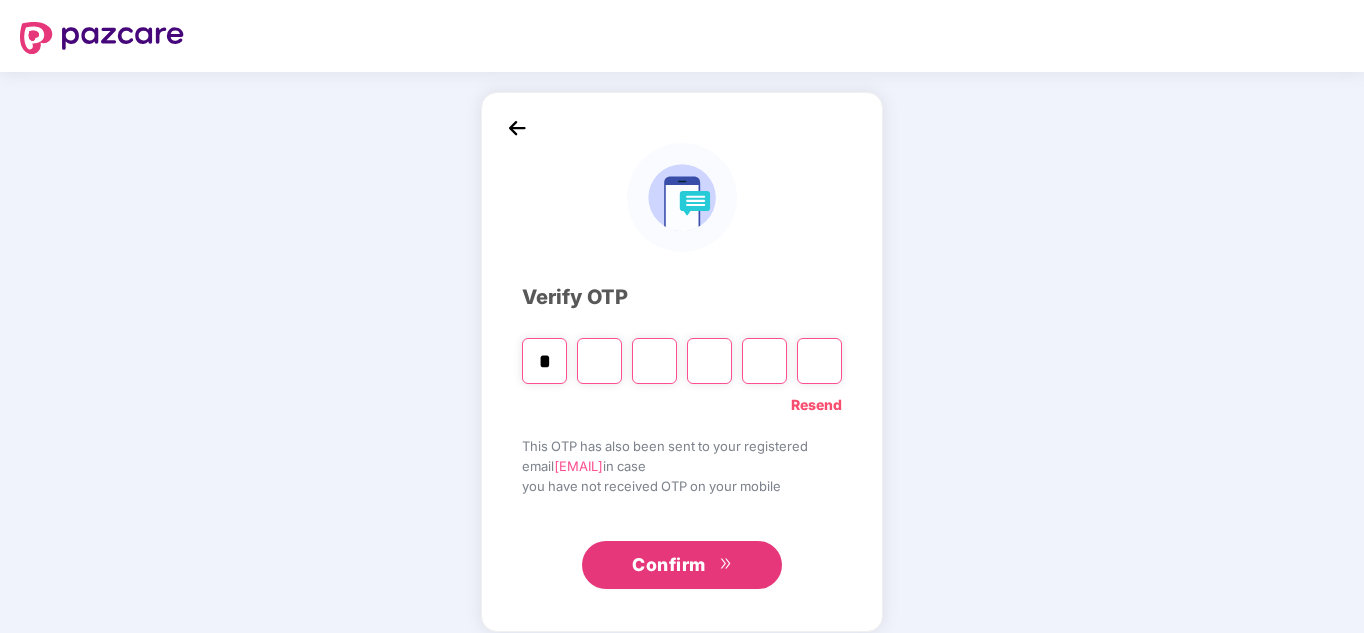 type on "*" 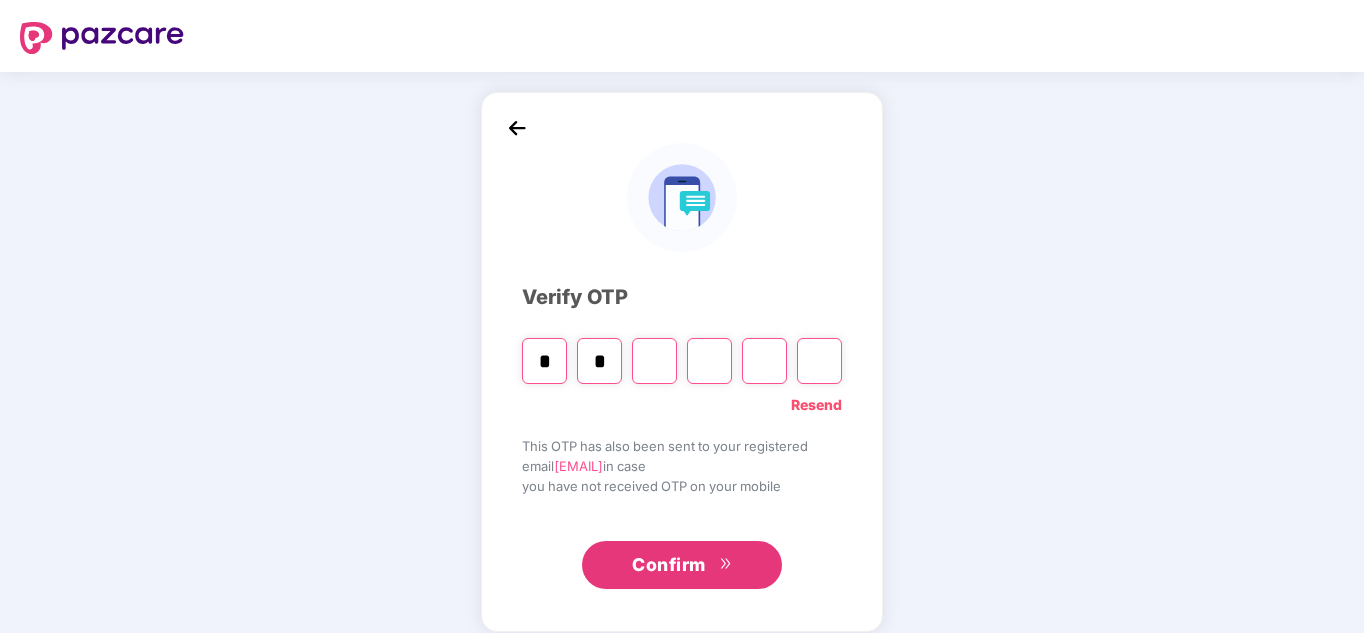 type on "*" 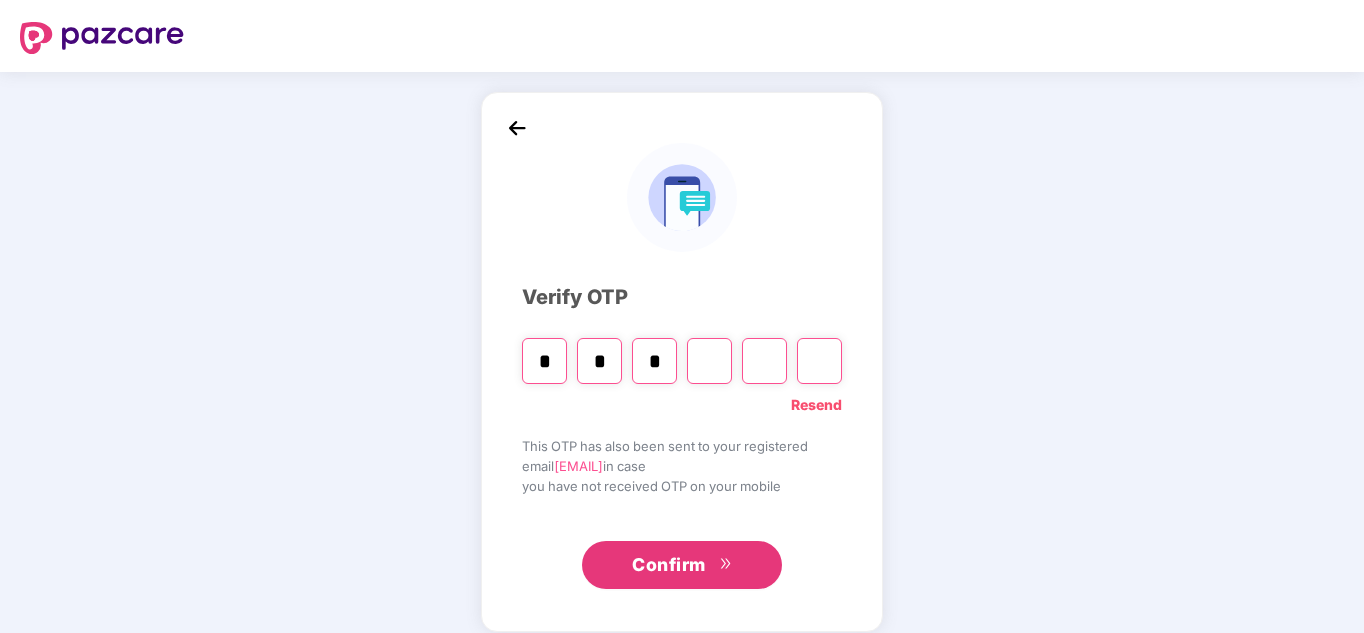 type on "*" 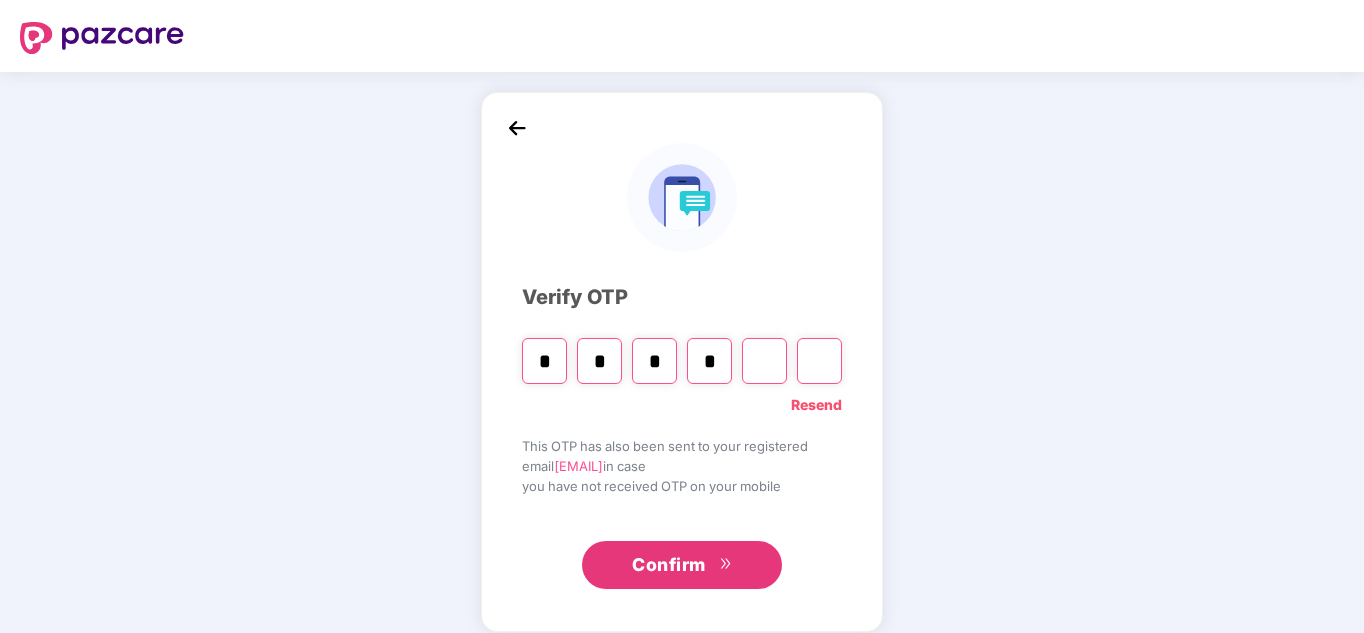 type on "*" 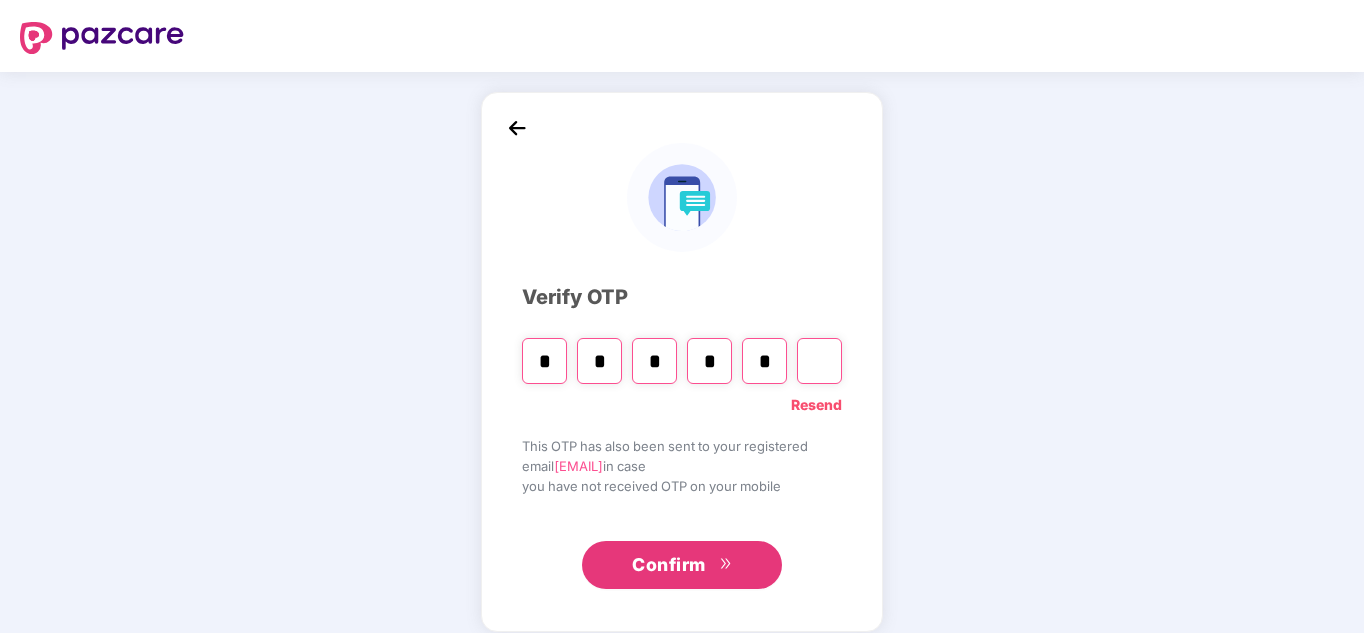 type on "*" 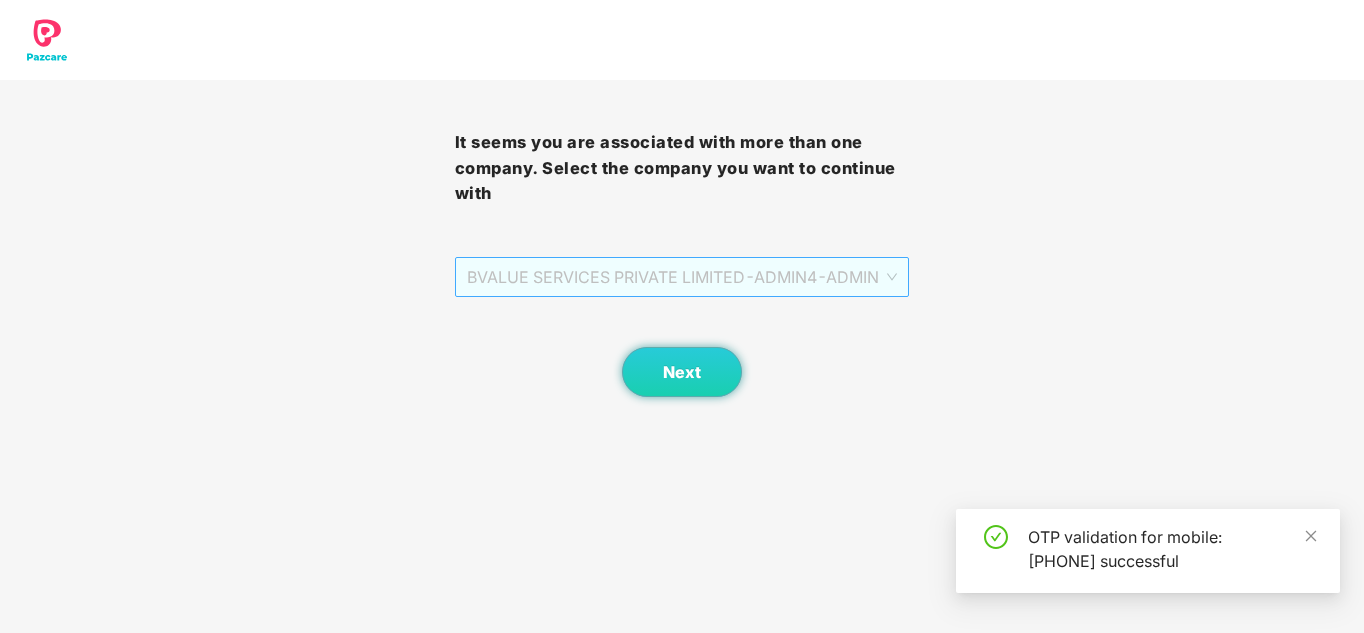 click on "BVALUE SERVICES PRIVATE LIMITED  -  ADMIN4  -  ADMIN" at bounding box center (682, 277) 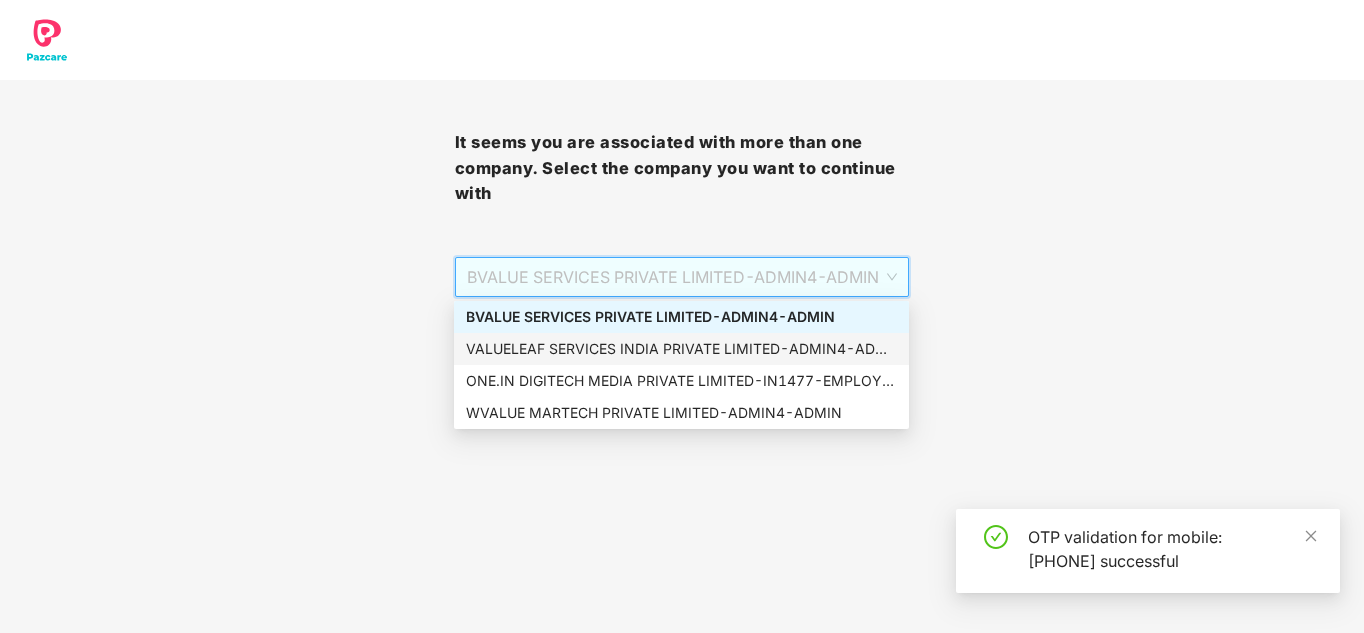 click on "VALUELEAF SERVICES INDIA PRIVATE LIMITED  -  ADMIN4  -  ADMIN" at bounding box center (681, 349) 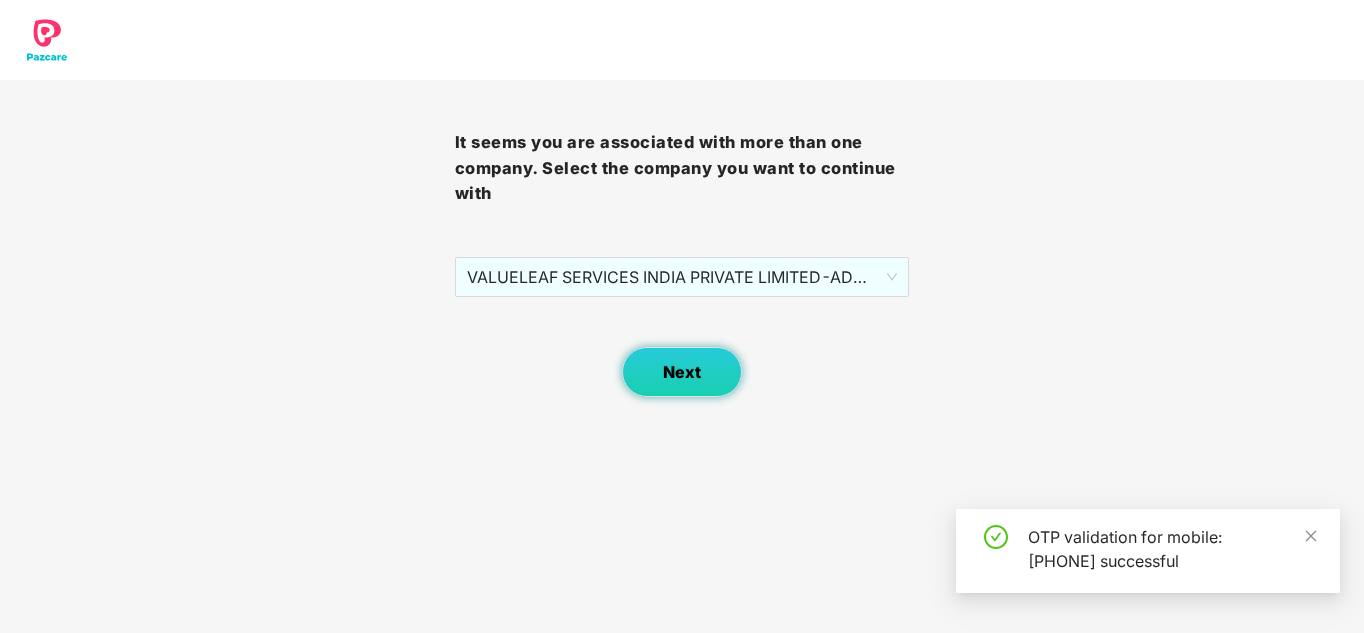 click on "Next" at bounding box center [682, 372] 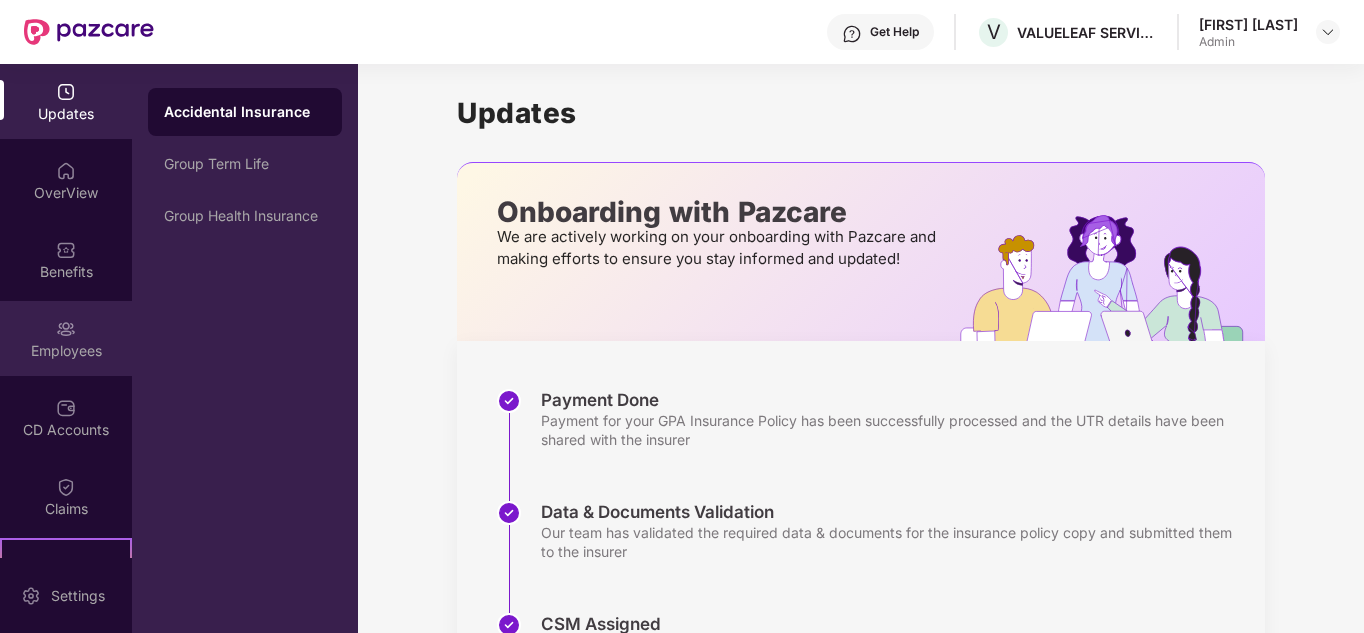 click on "Employees" at bounding box center [66, 338] 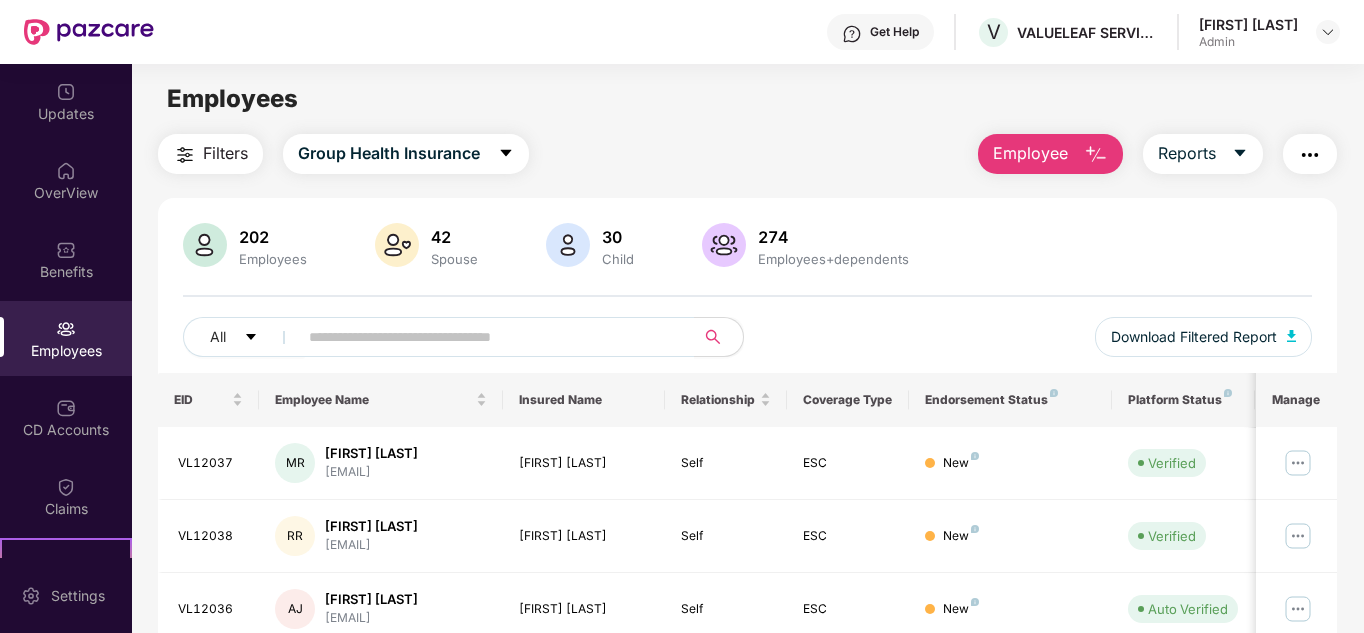 click on "Employee" at bounding box center (1050, 154) 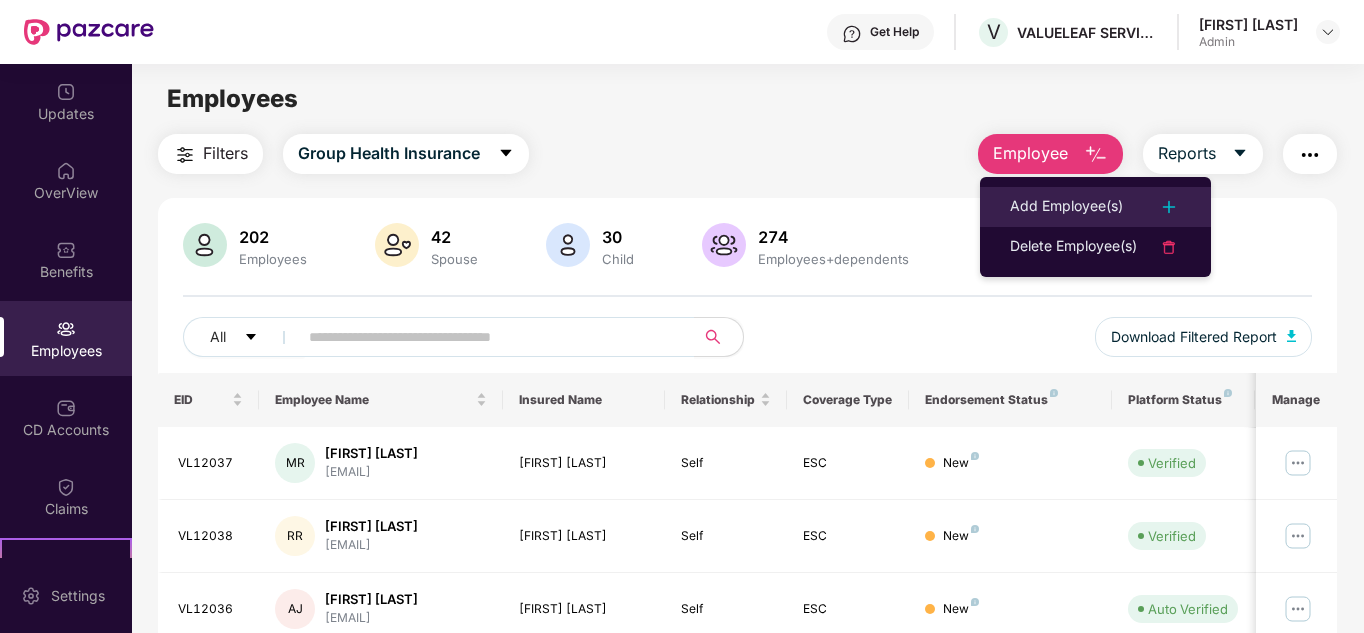 click on "Add Employee(s)" at bounding box center [1066, 207] 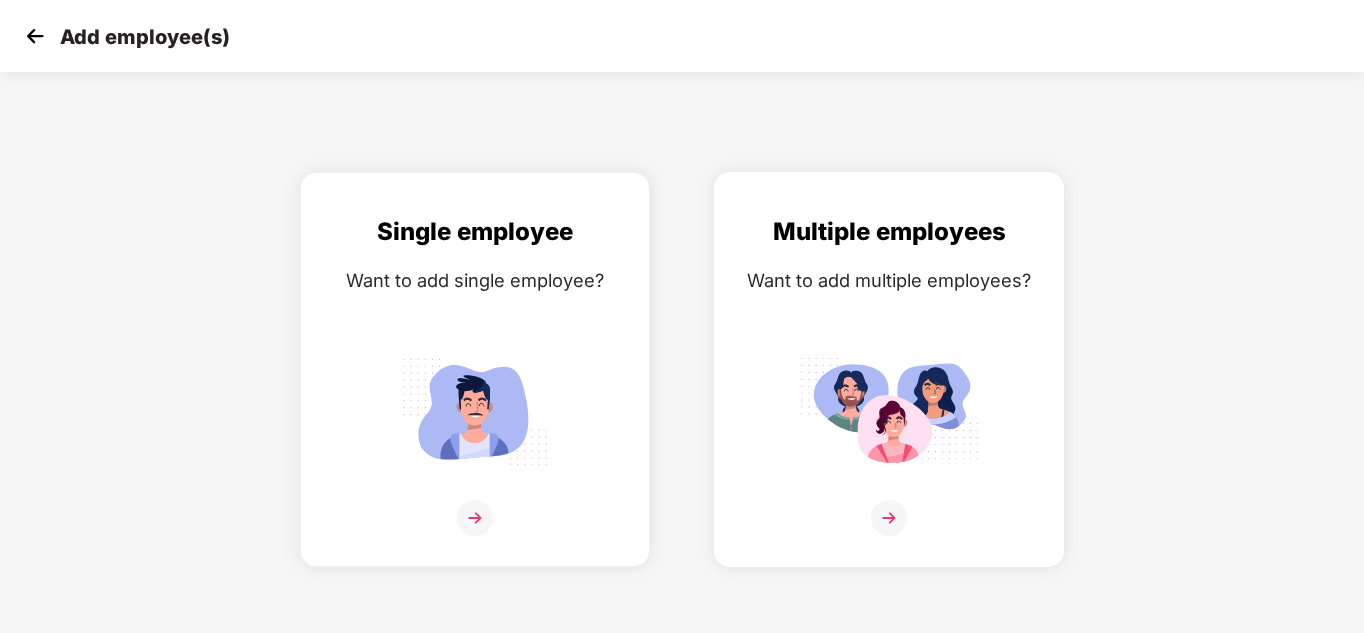 click at bounding box center (889, 530) 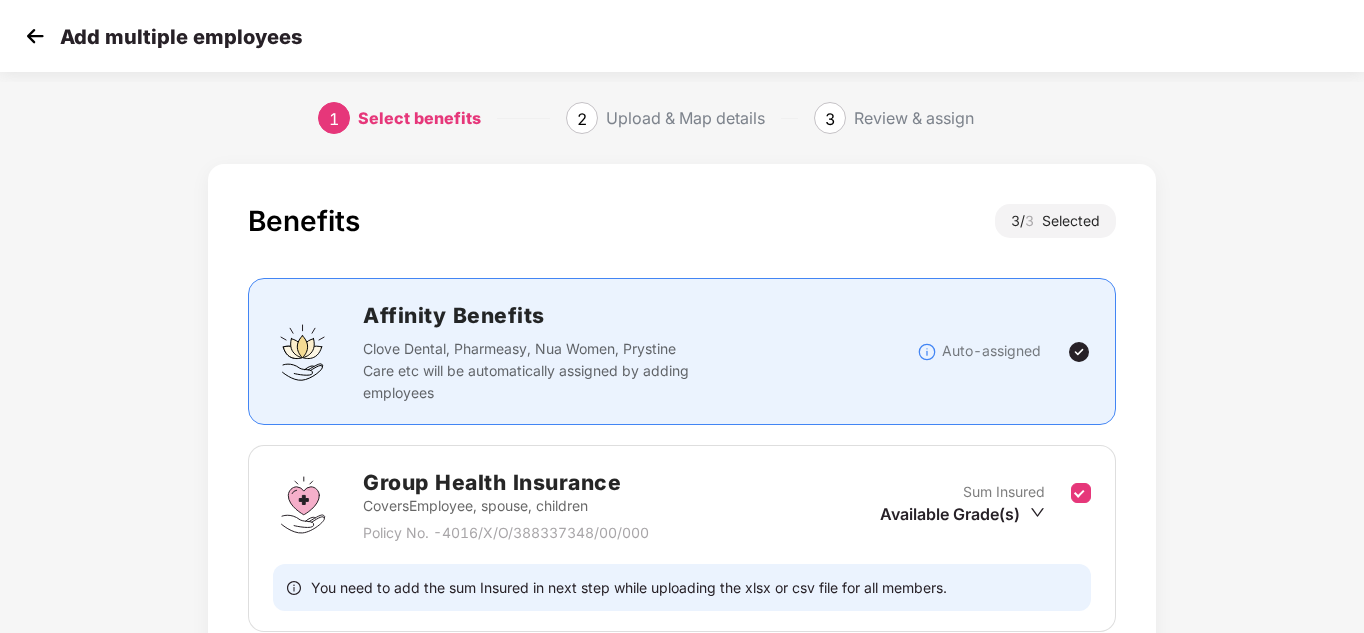 scroll, scrollTop: 453, scrollLeft: 0, axis: vertical 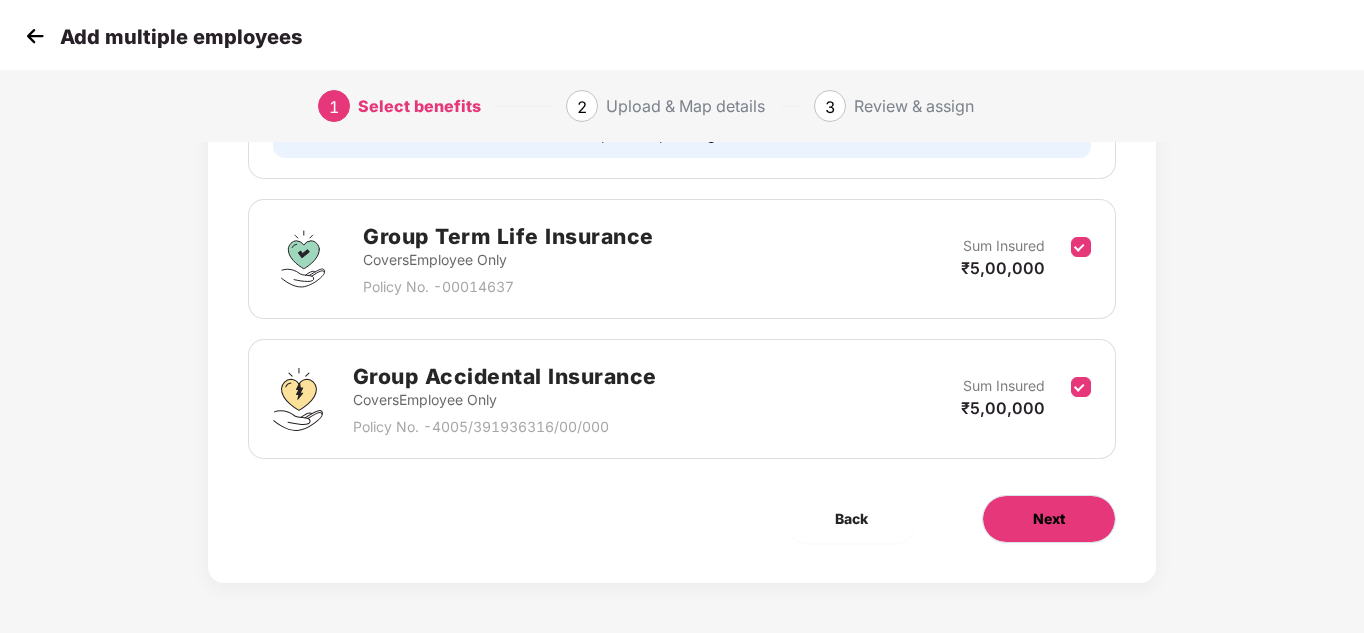 click on "Next" at bounding box center [1049, 519] 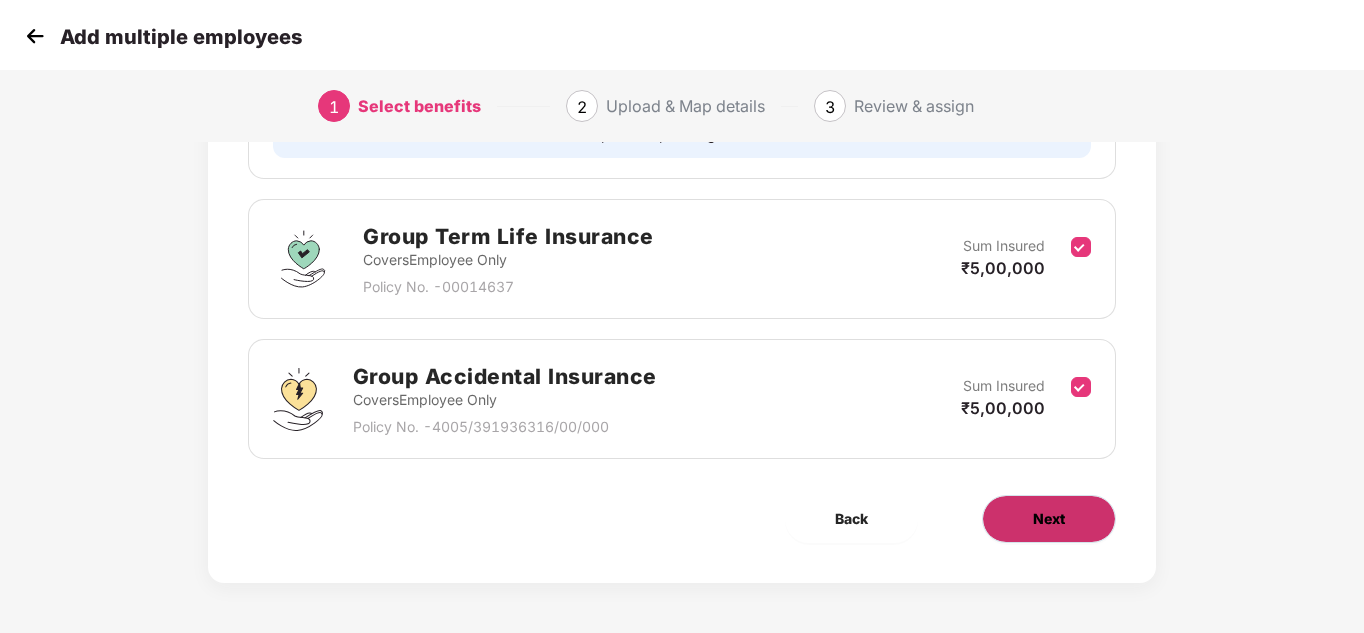 scroll, scrollTop: 0, scrollLeft: 0, axis: both 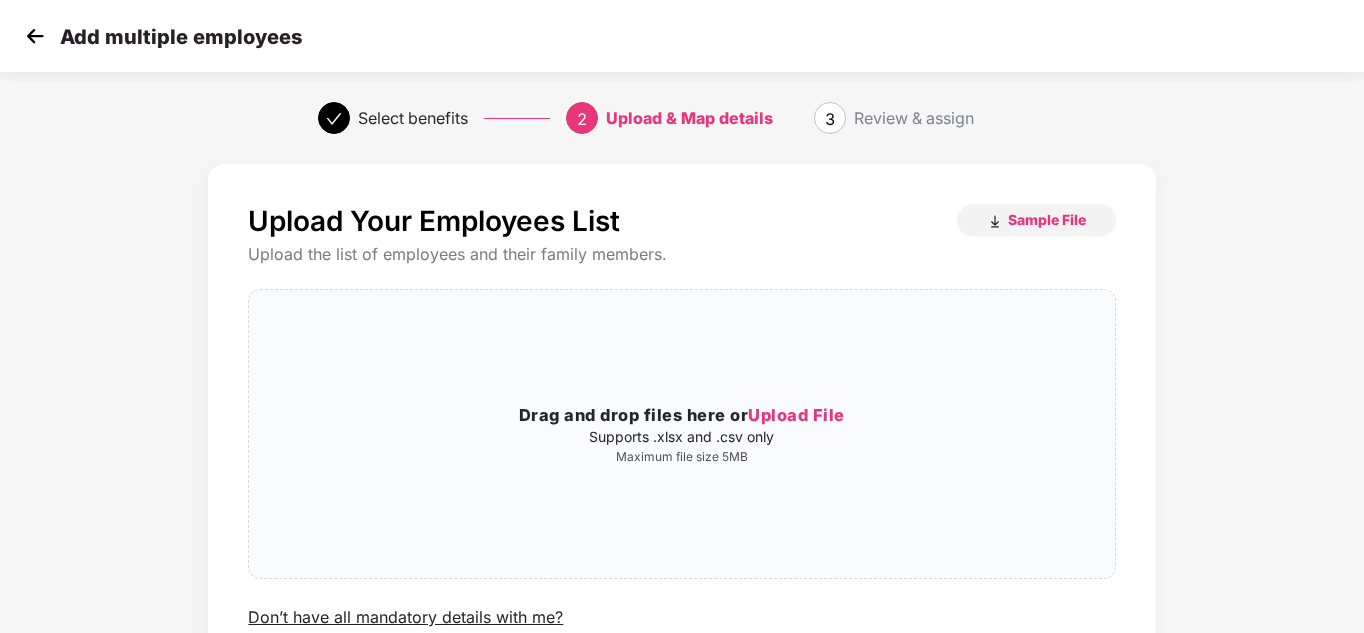 click at bounding box center [35, 36] 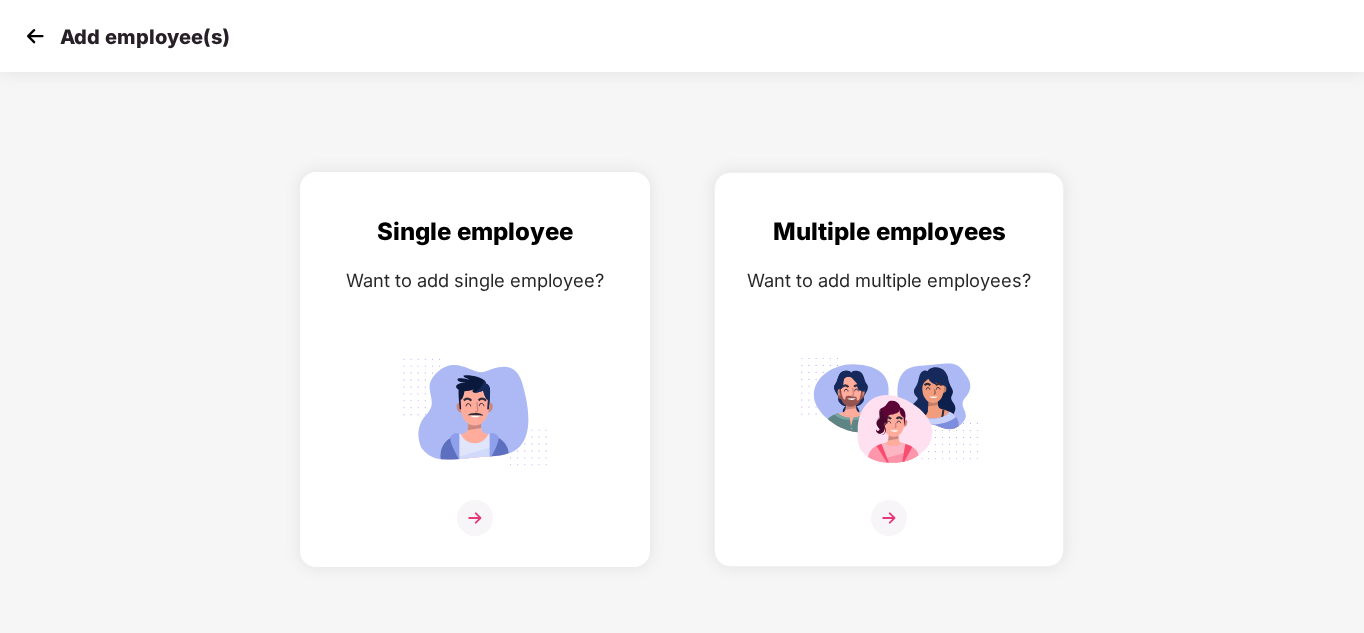 click at bounding box center [475, 518] 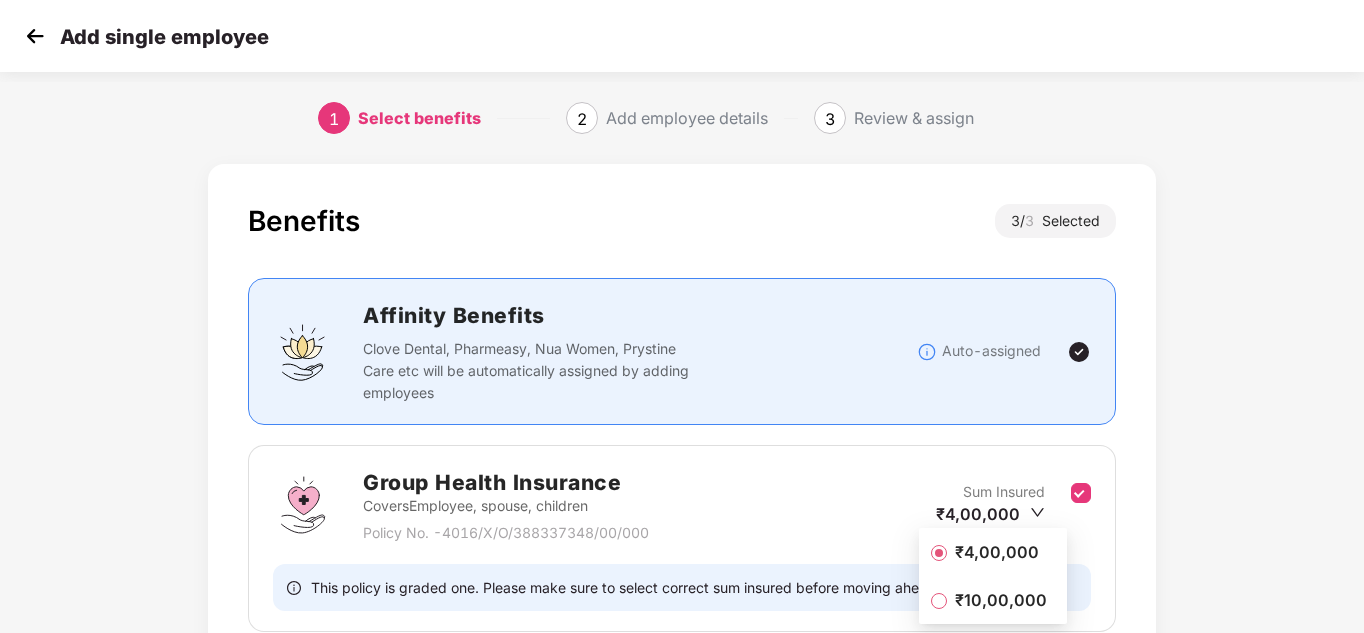 click on "Benefits 3 / 3     Selected Affinity Benefits Clove Dental, Pharmeasy, Nua Women, Prystine Care etc will be automatically assigned by adding employees Auto-assigned Group Health Insurance Covers  Employee, spouse, children Policy No. -  4016/X/O/388337348/00/000 Sum Insured ₹4,00,000   This policy is graded one. Please make sure to select correct sum insured before moving ahead. Group Term Life Insurance Covers  Employee Only Policy No. -  00014637 Sum Insured   ₹5,00,000 Group Accidental Insurance Covers  Employee Only Policy No. -  4005/391936316/00/000 Sum Insured   ₹5,00,000 Back Next" at bounding box center (682, 620) 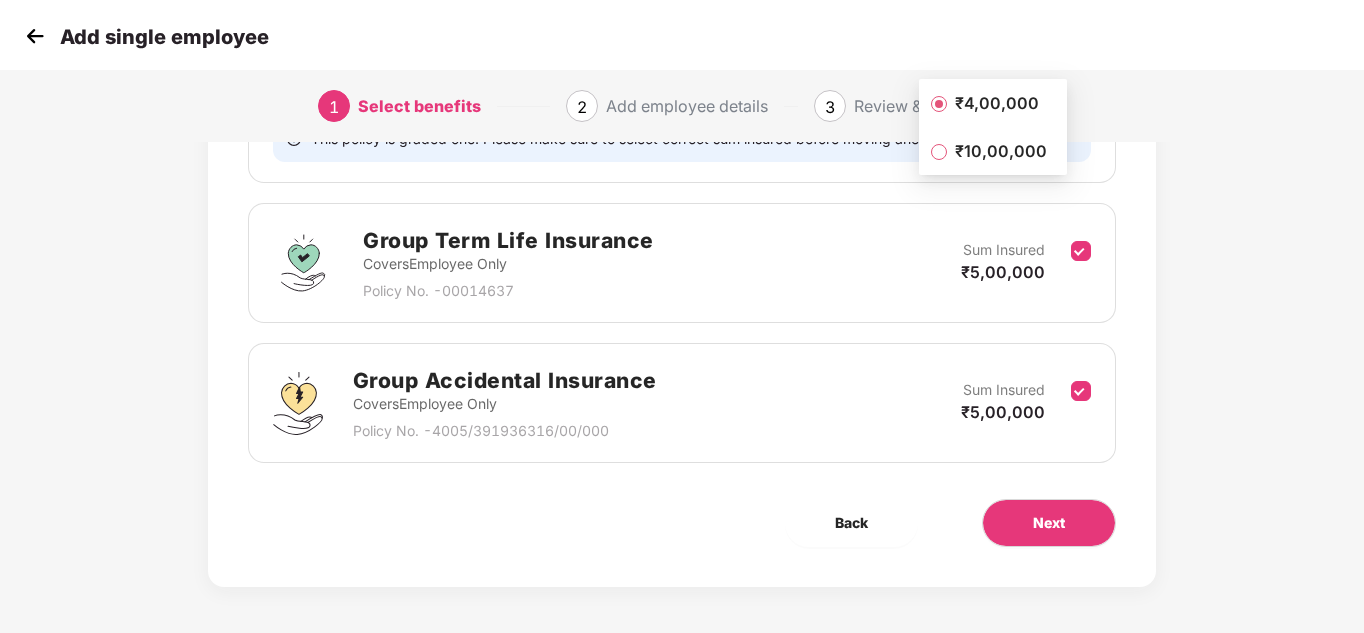 scroll, scrollTop: 453, scrollLeft: 0, axis: vertical 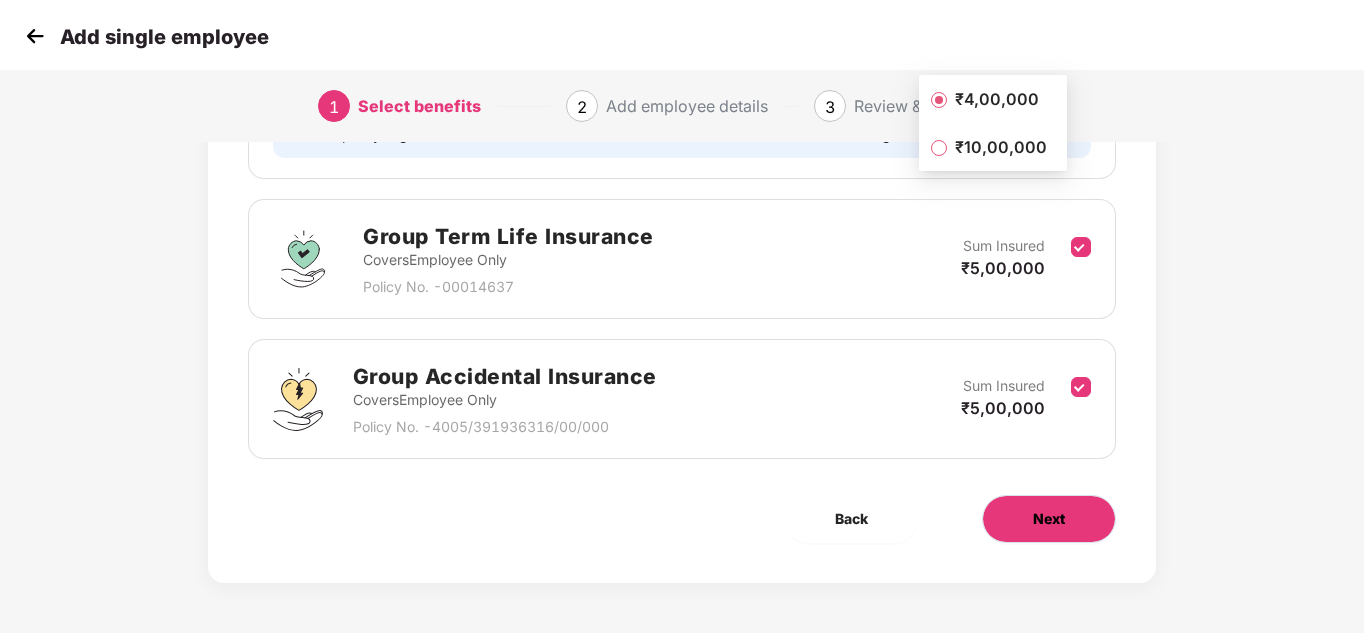 click on "Next" at bounding box center [1049, 519] 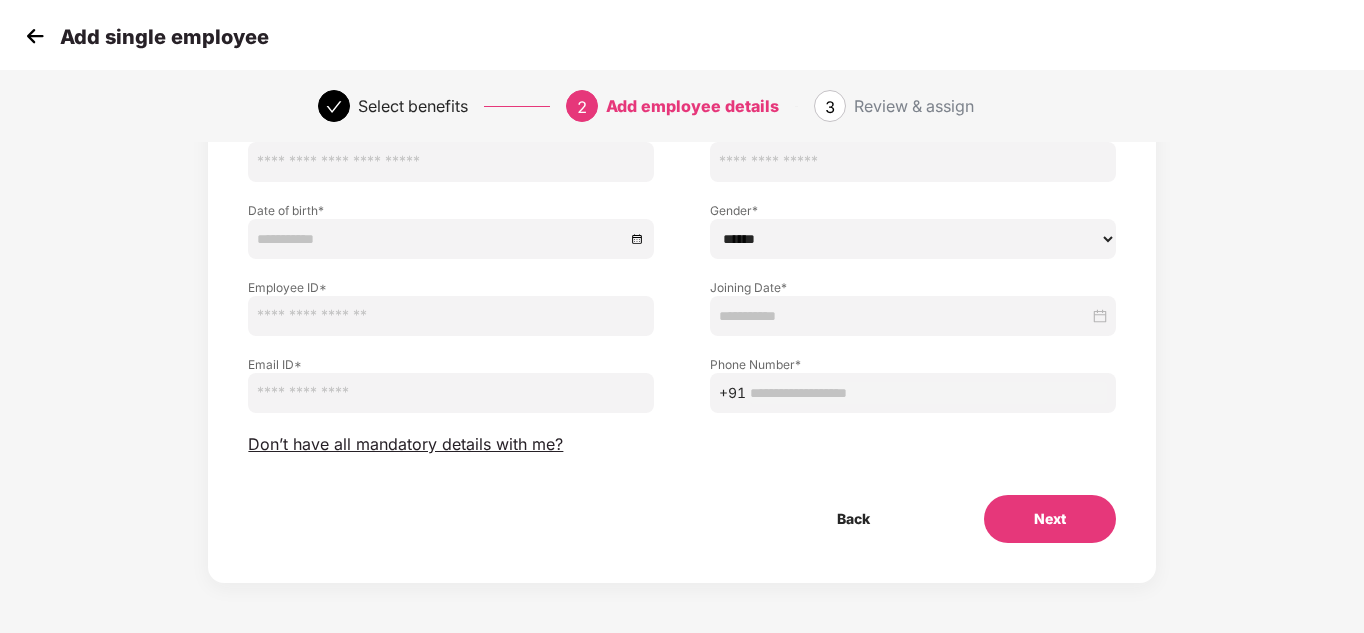 scroll, scrollTop: 0, scrollLeft: 0, axis: both 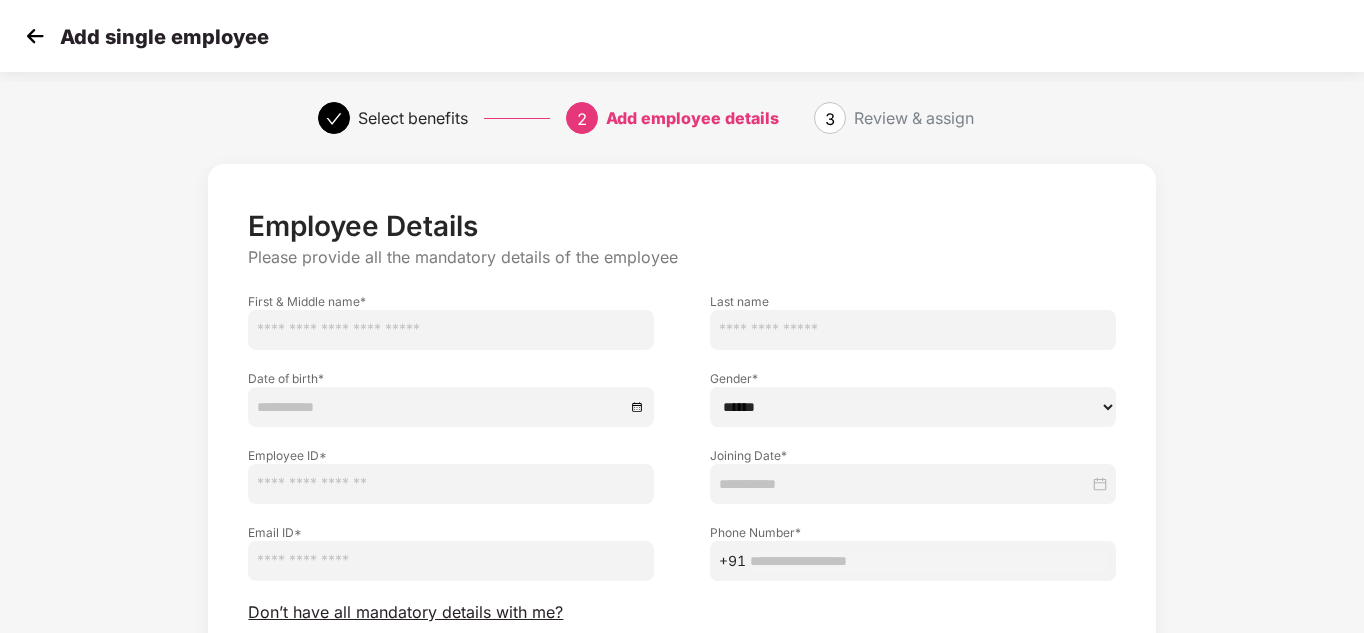 click at bounding box center (451, 330) 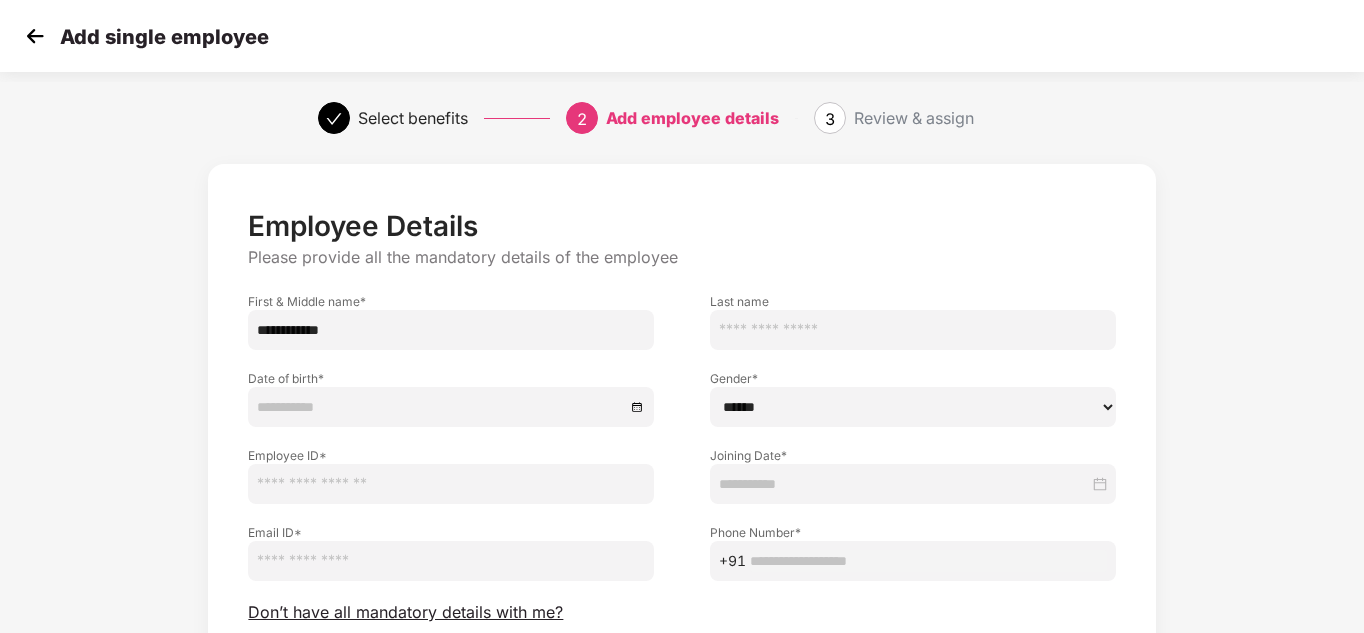 drag, startPoint x: 345, startPoint y: 331, endPoint x: 321, endPoint y: 331, distance: 24 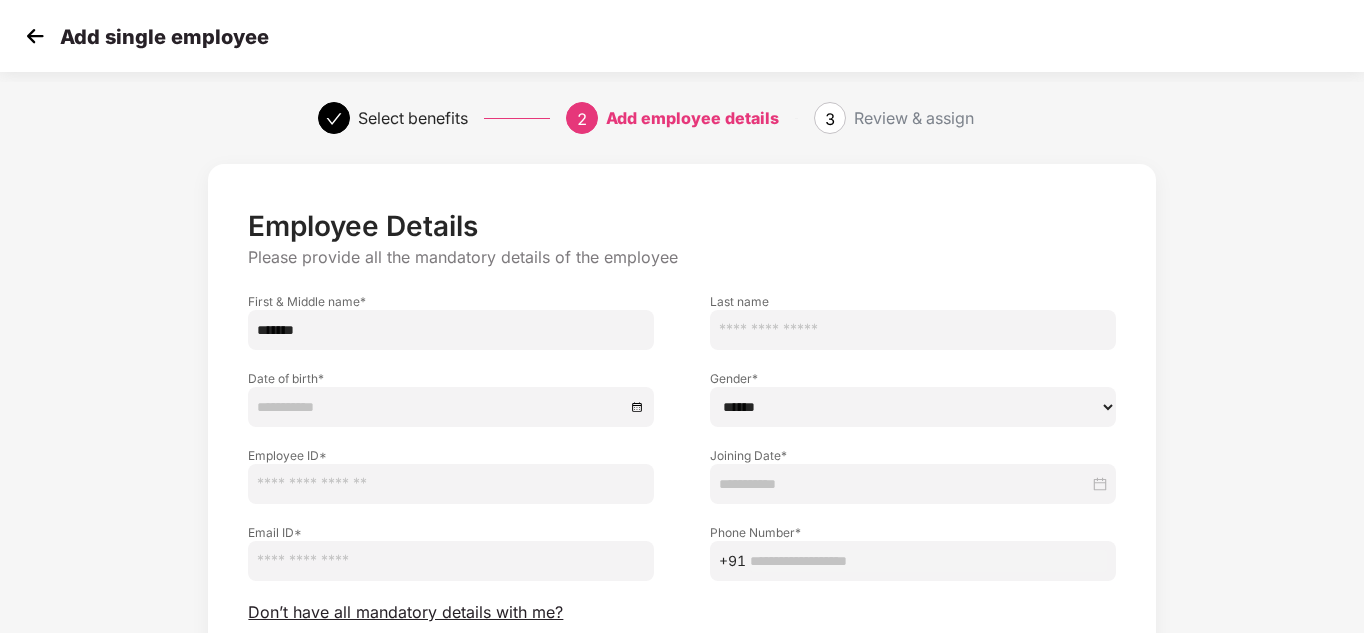 type on "*******" 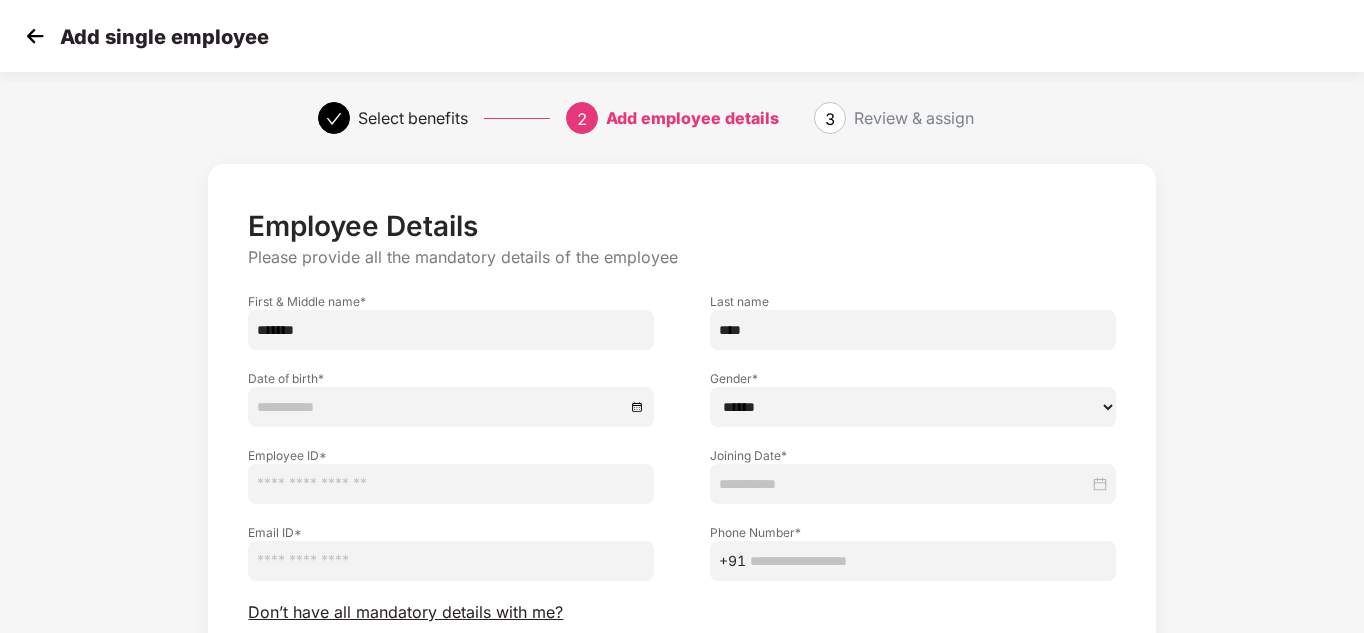 type on "****" 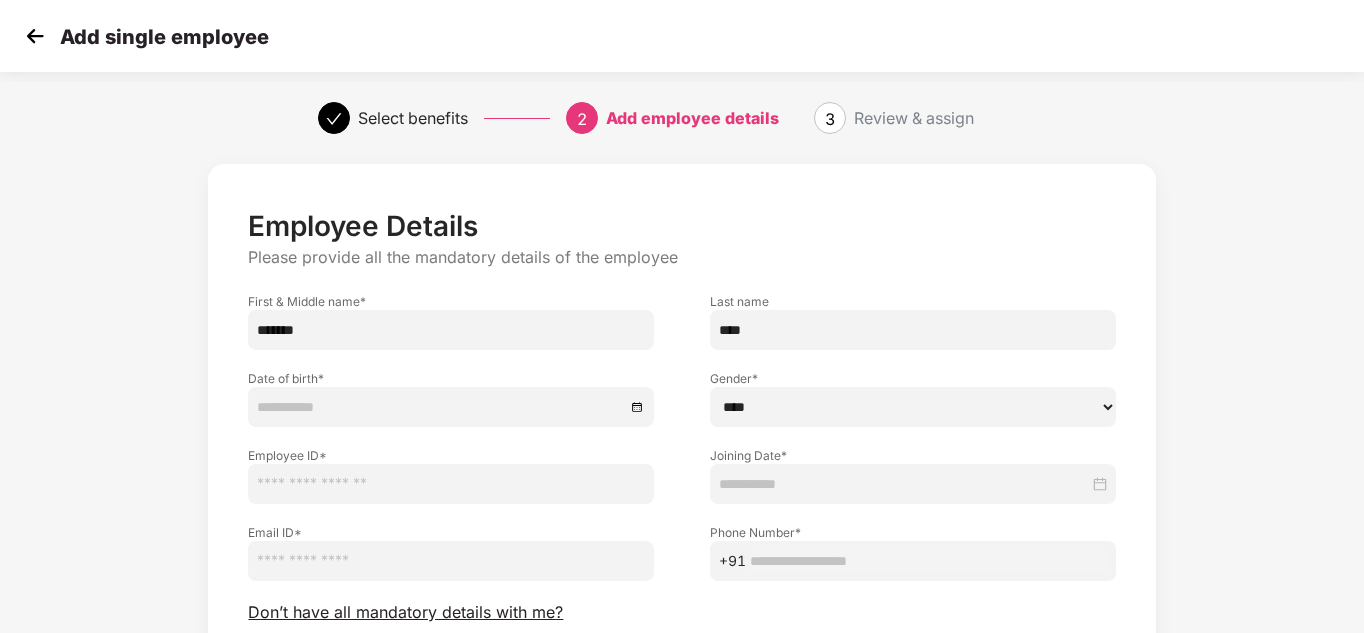 click on "****** **** ******" at bounding box center [913, 407] 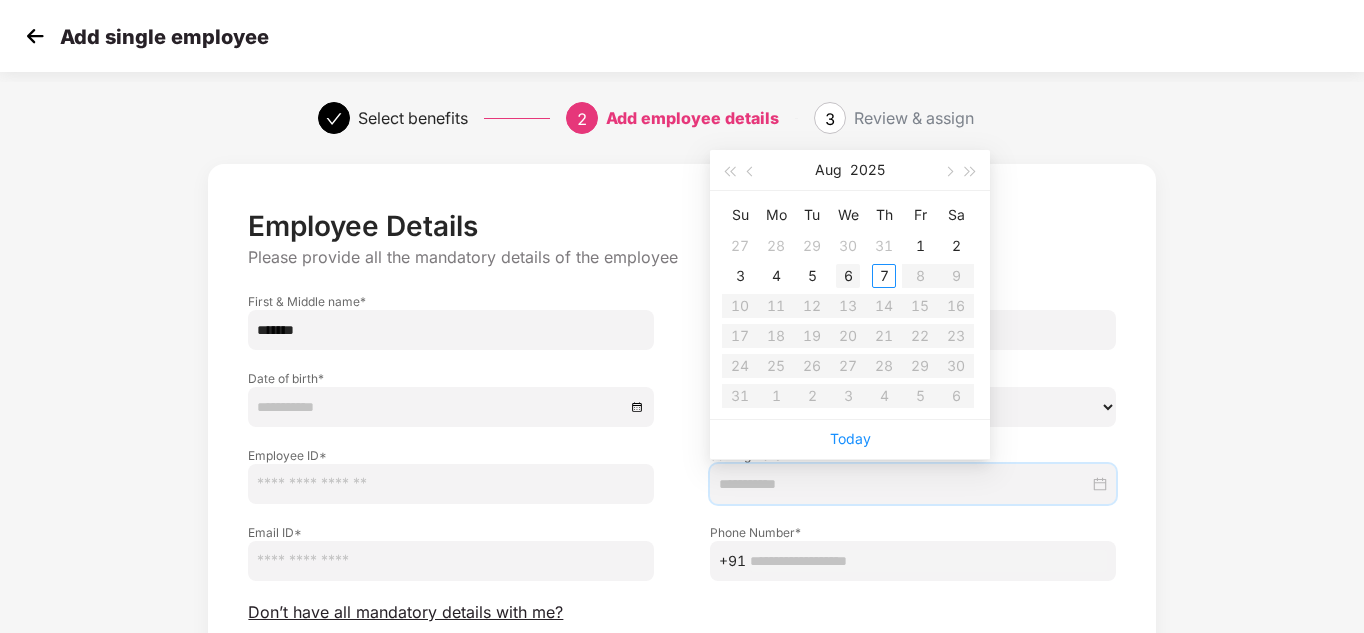 type on "**********" 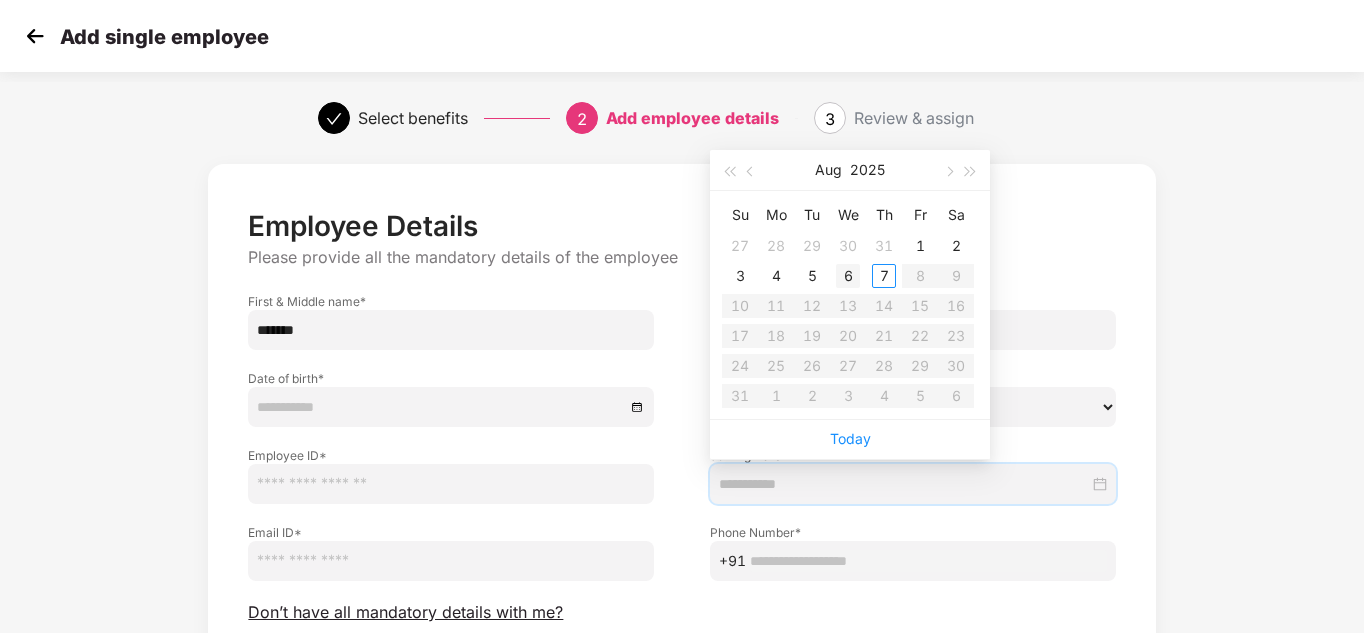 click on "6" at bounding box center [848, 276] 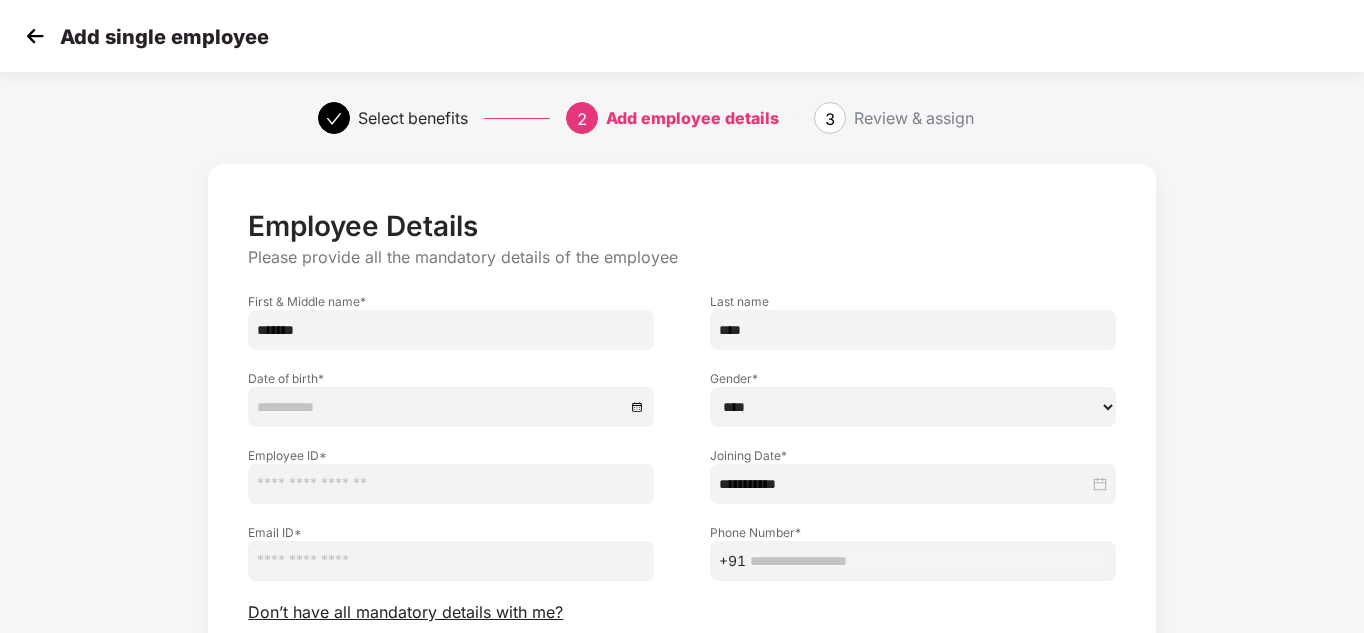 click at bounding box center (451, 484) 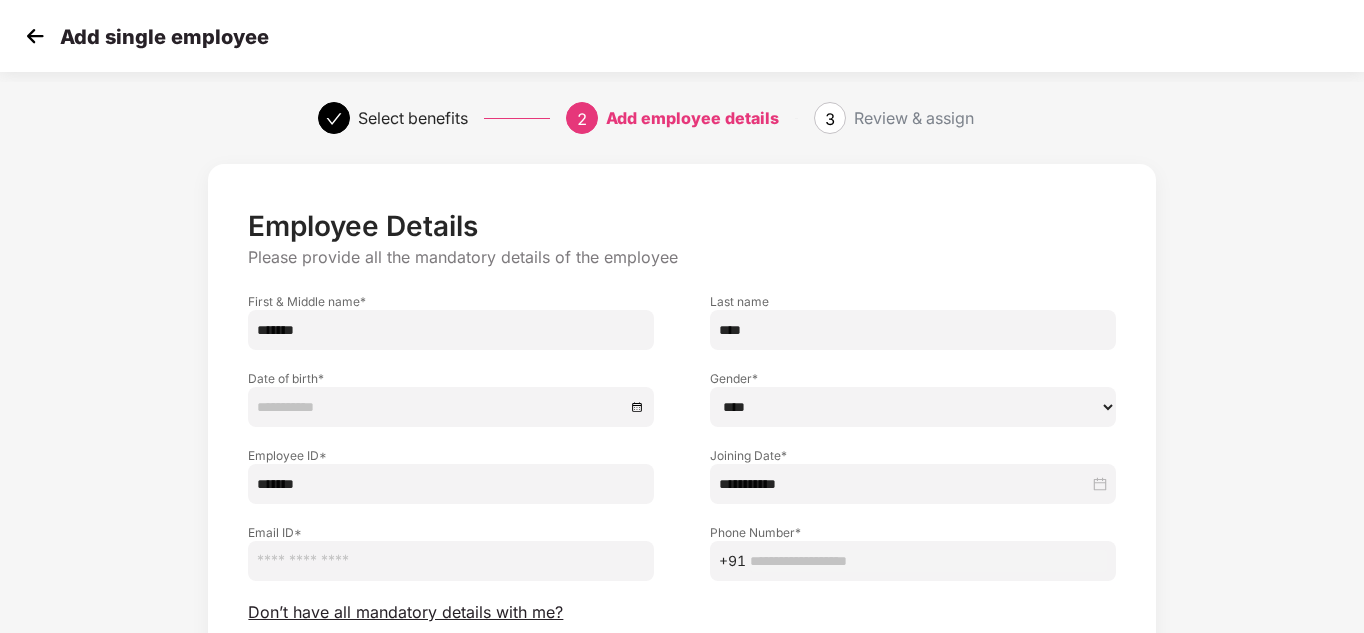 type on "*******" 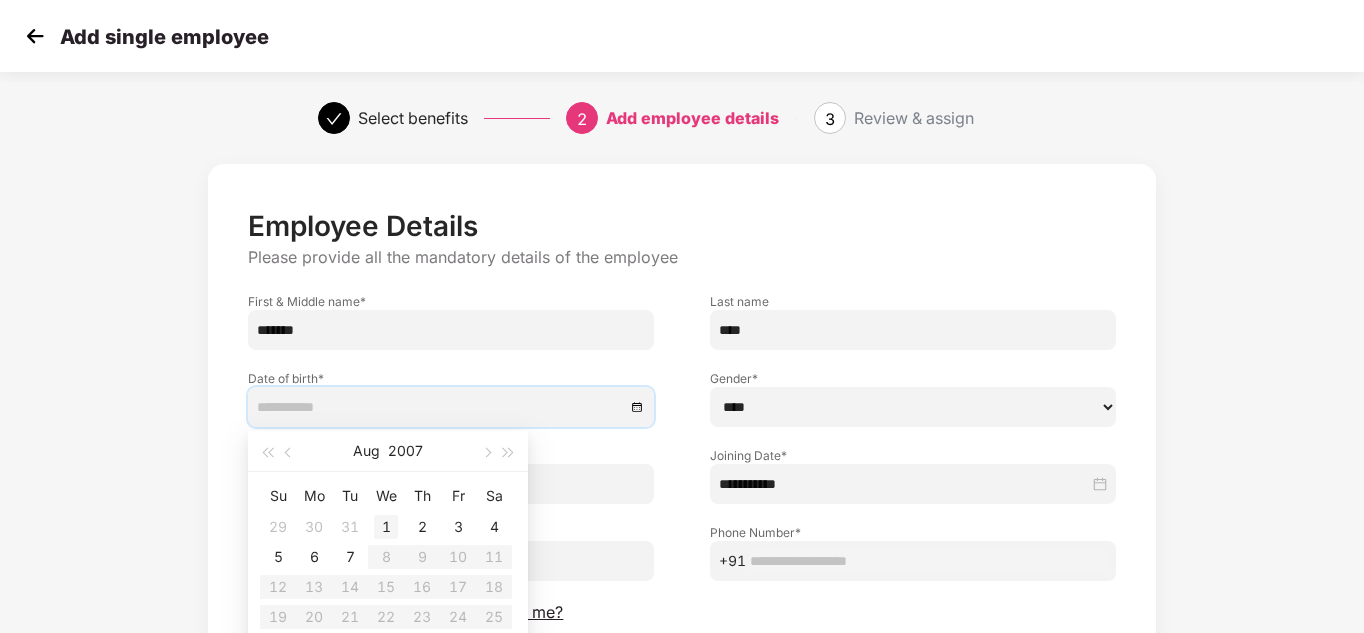 type on "**********" 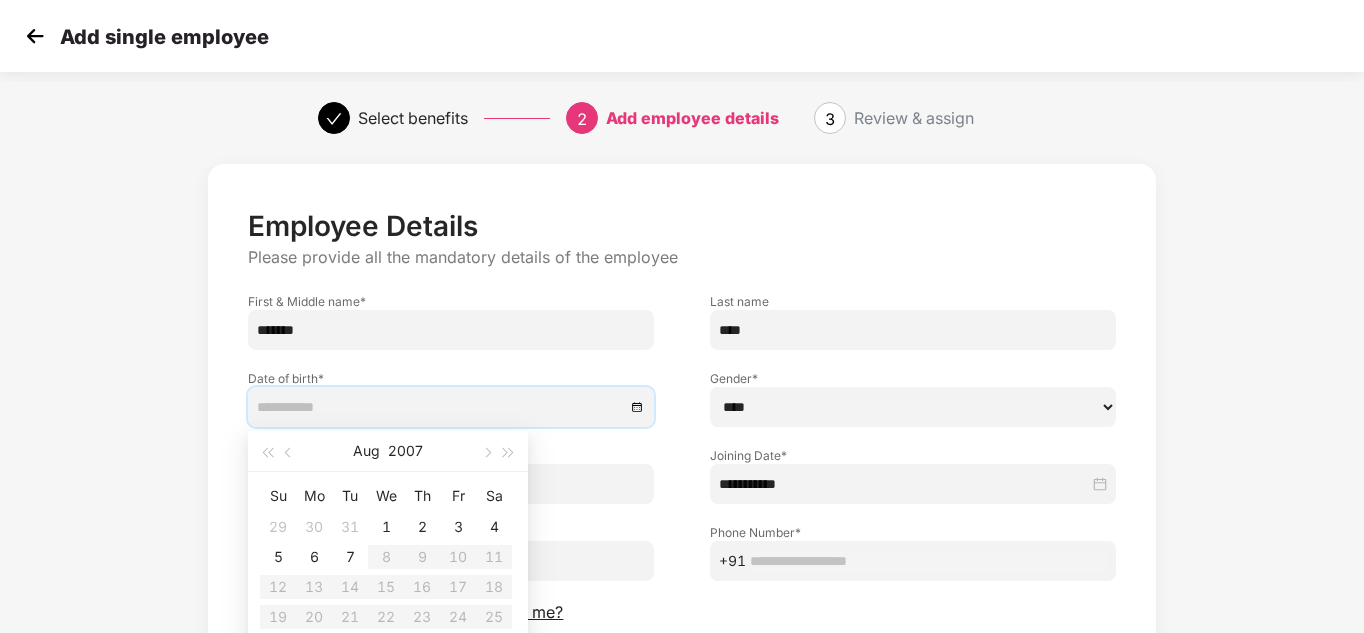 type on "**********" 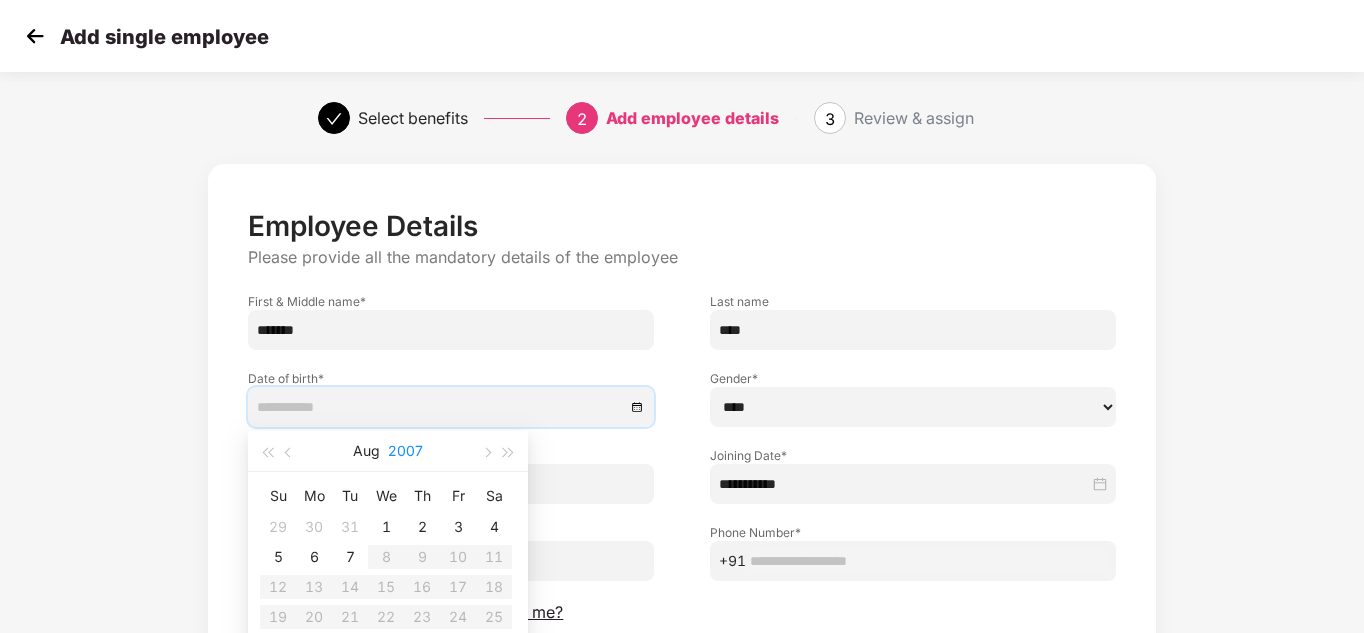 click on "2007" at bounding box center (405, 451) 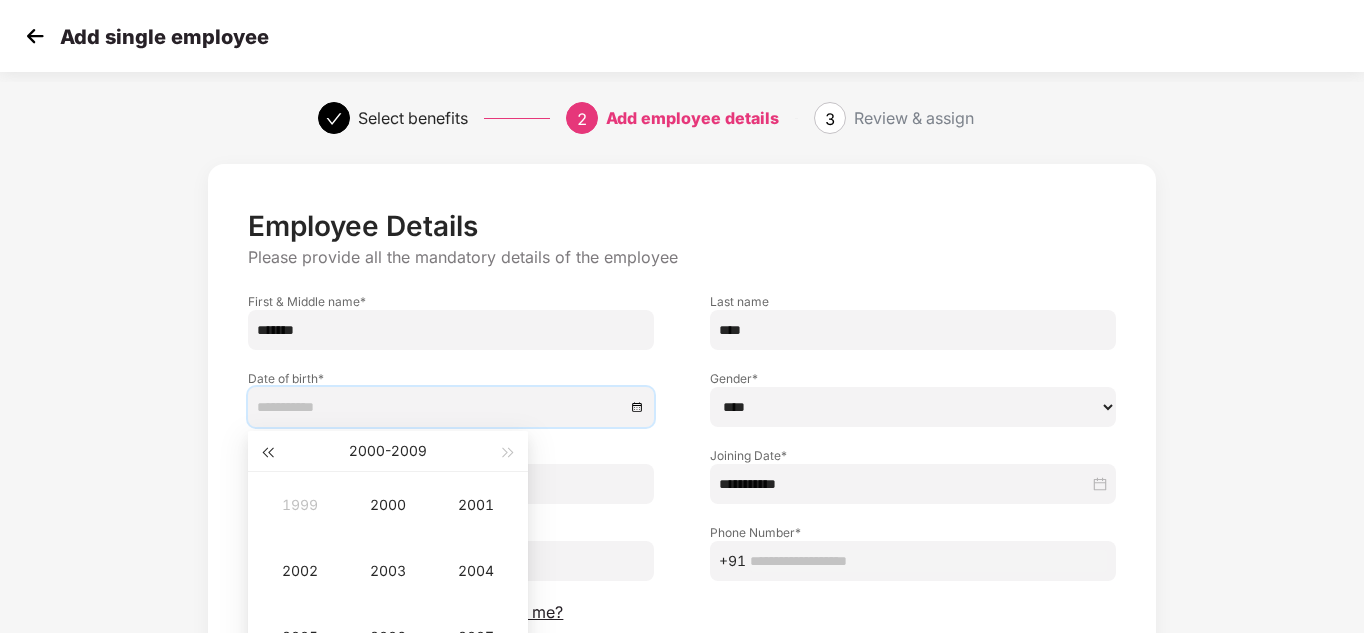 click at bounding box center [267, 453] 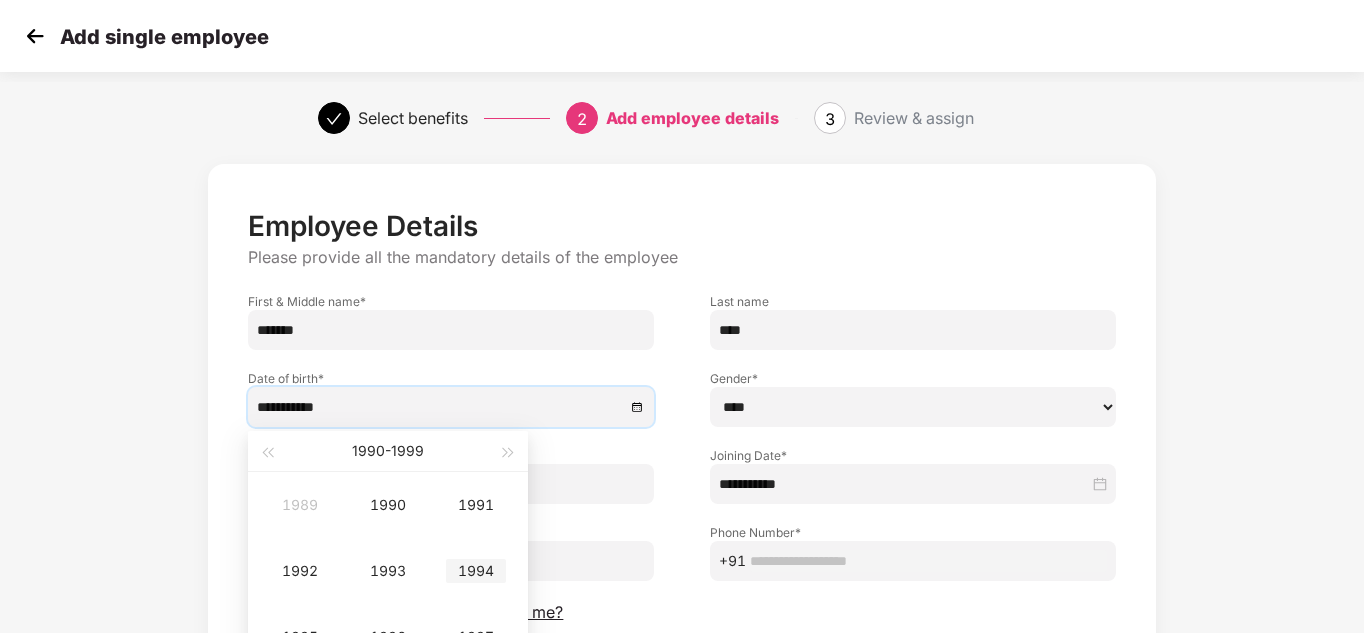 type on "**********" 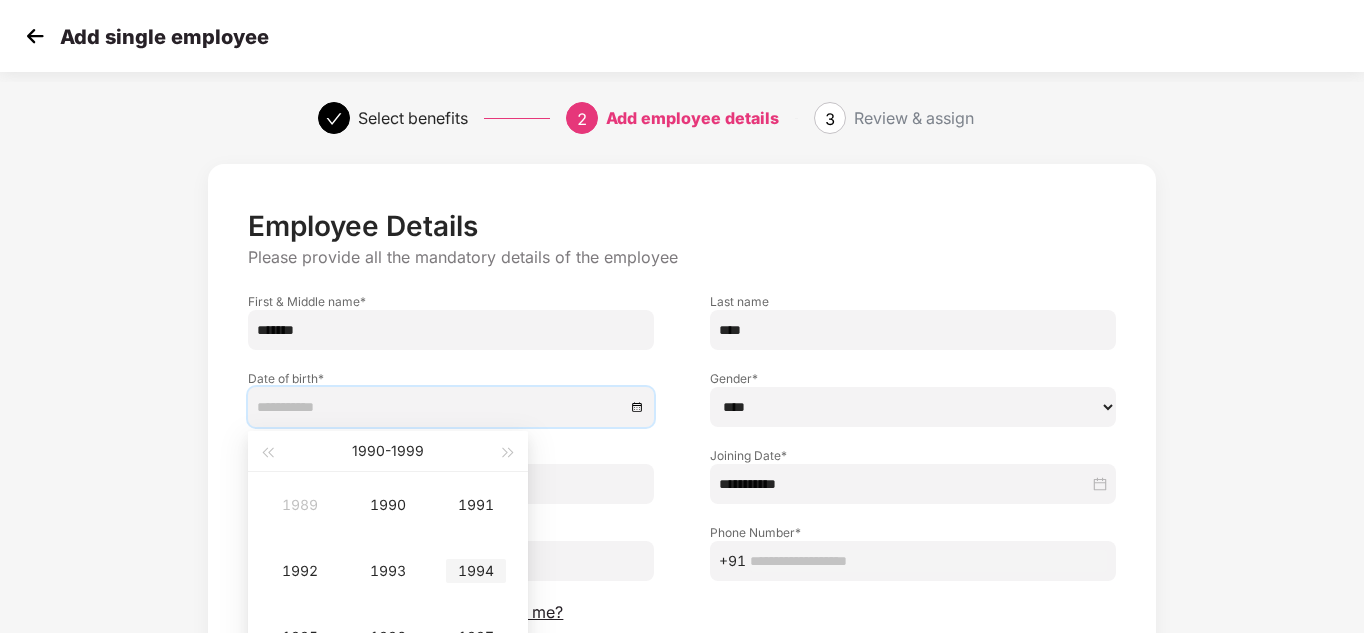 click on "1994" at bounding box center [476, 571] 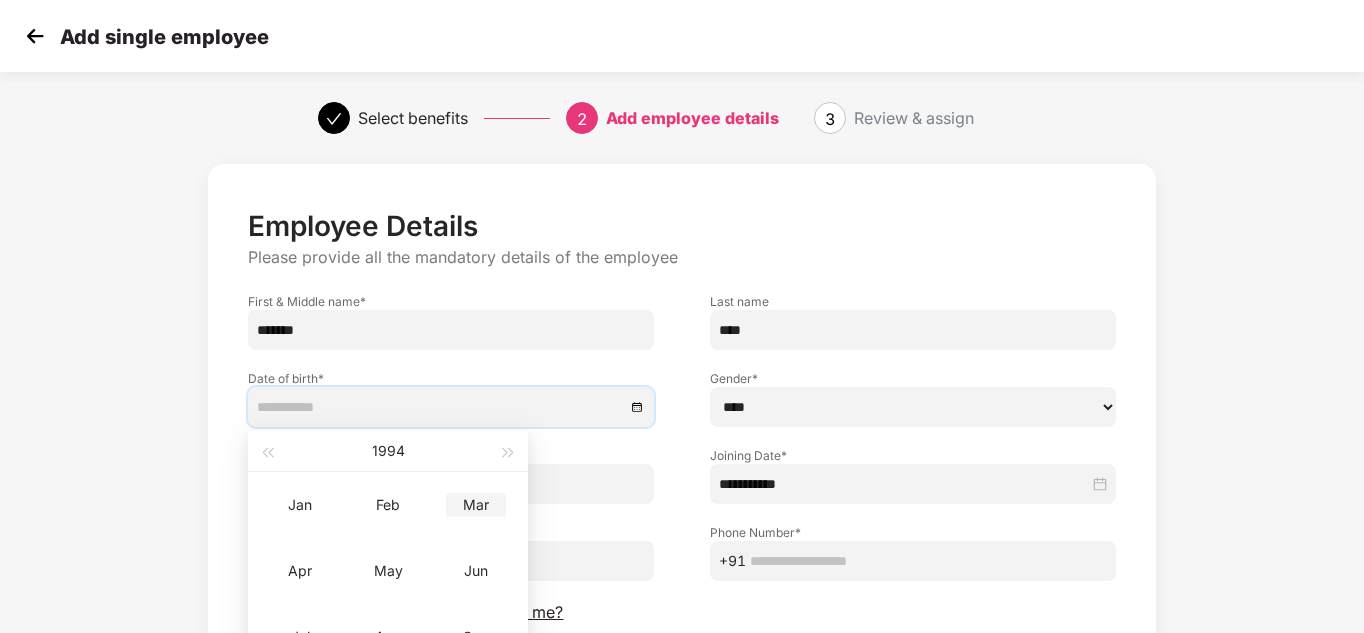 type on "**********" 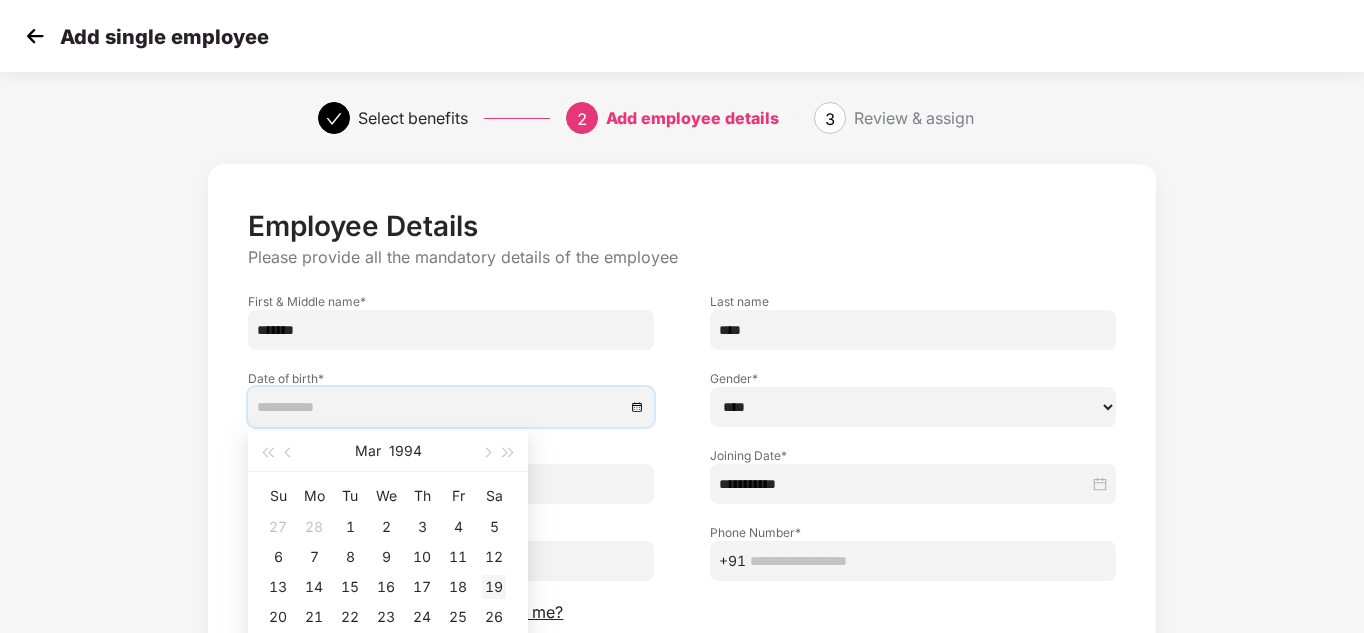 type on "**********" 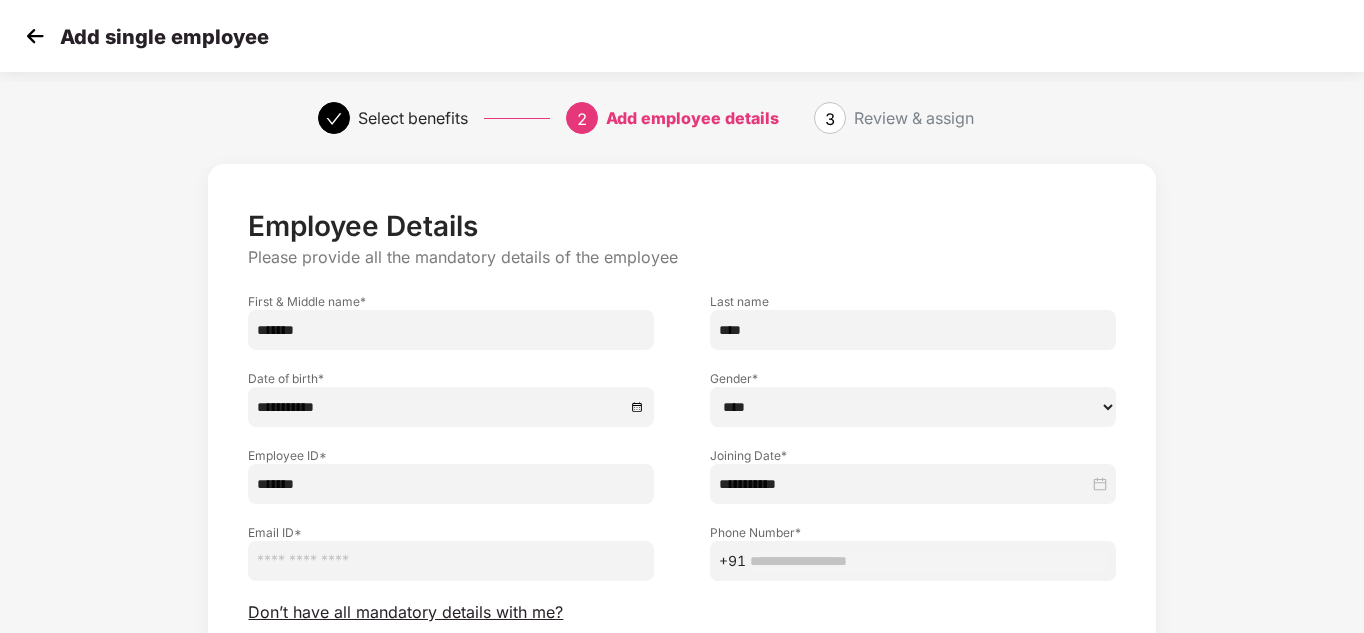 click on "**********" at bounding box center (682, 477) 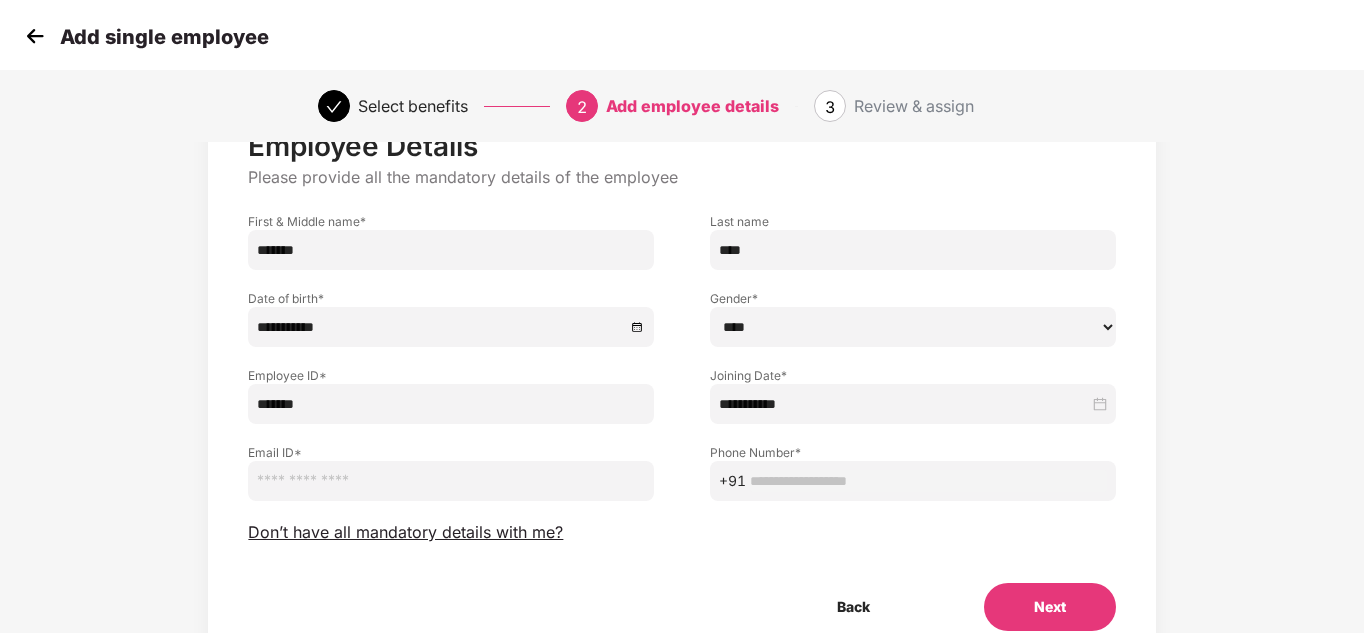 scroll, scrollTop: 120, scrollLeft: 0, axis: vertical 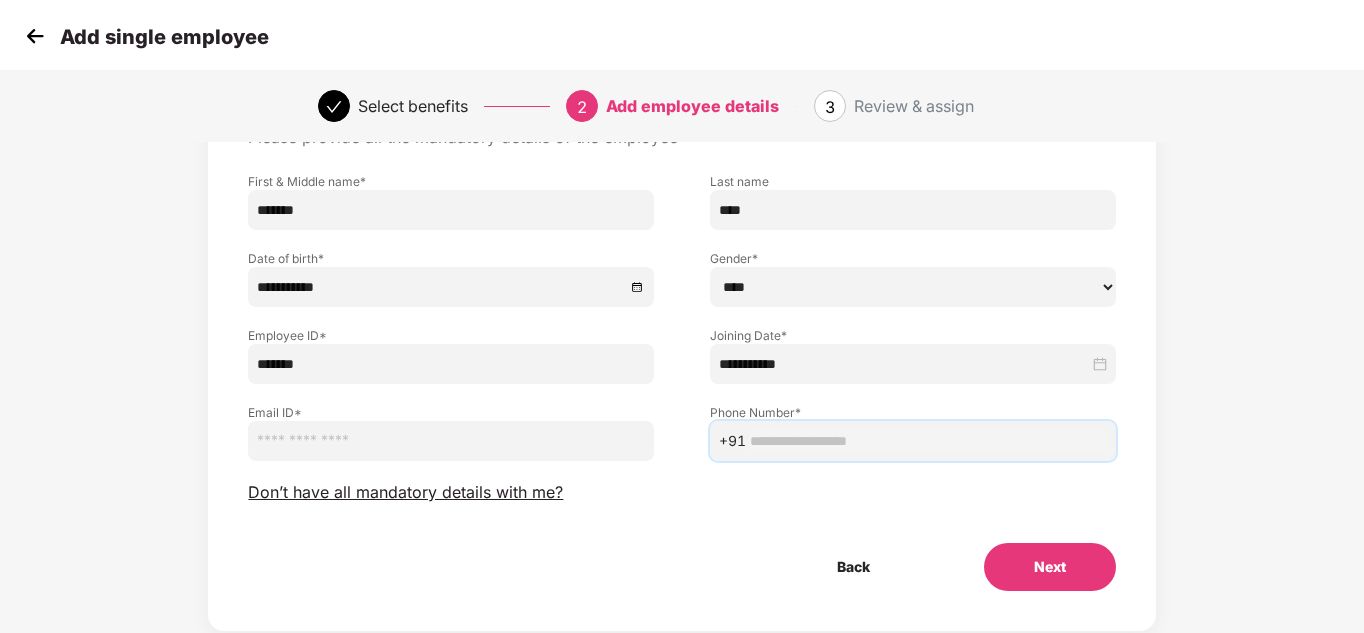 click at bounding box center [928, 441] 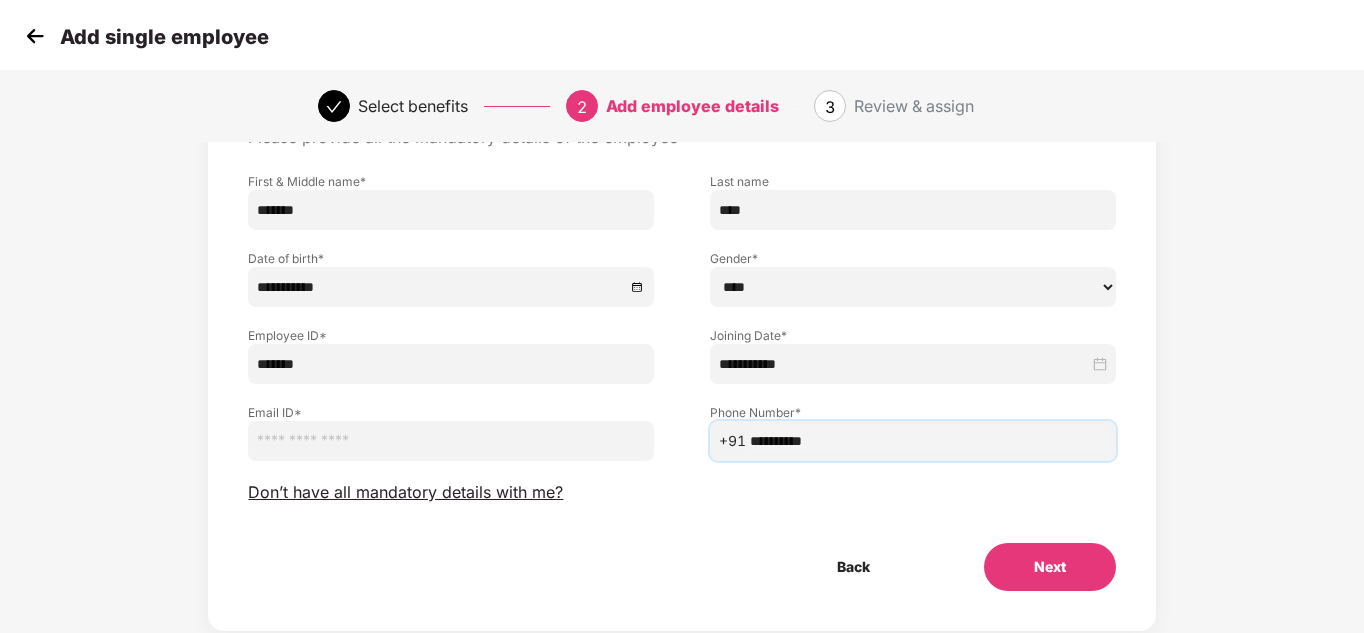 type on "**********" 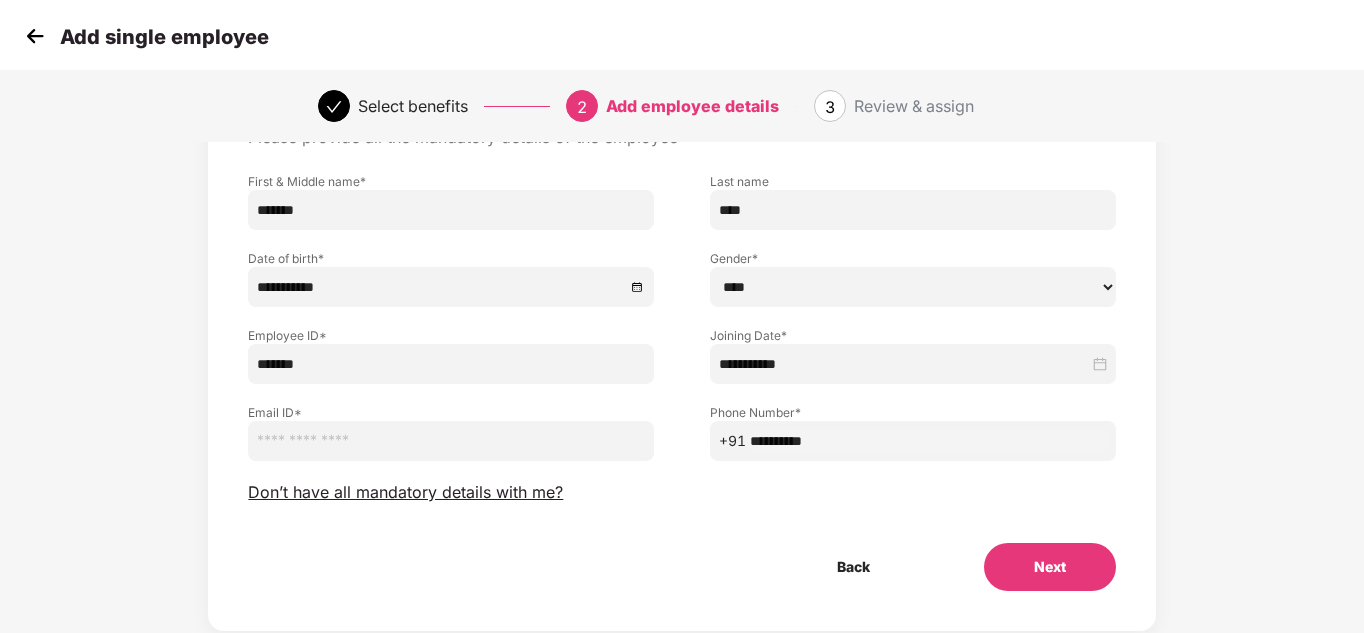 click on "Next" at bounding box center (1050, 567) 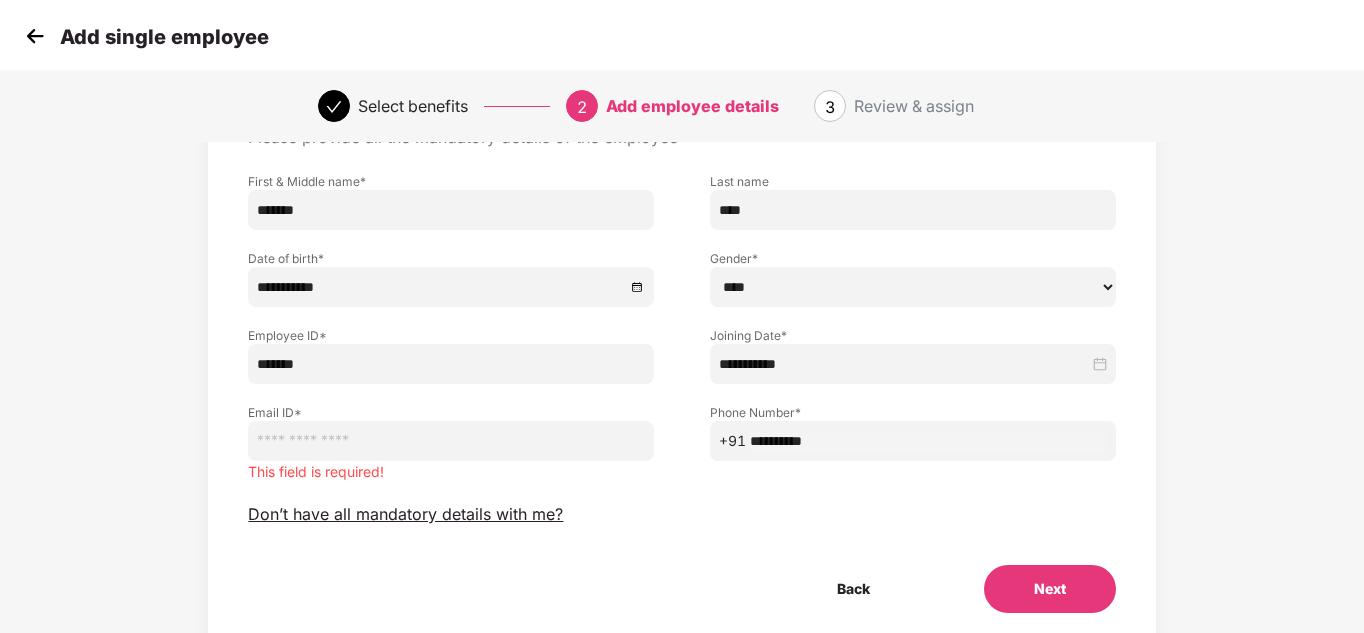click at bounding box center (451, 441) 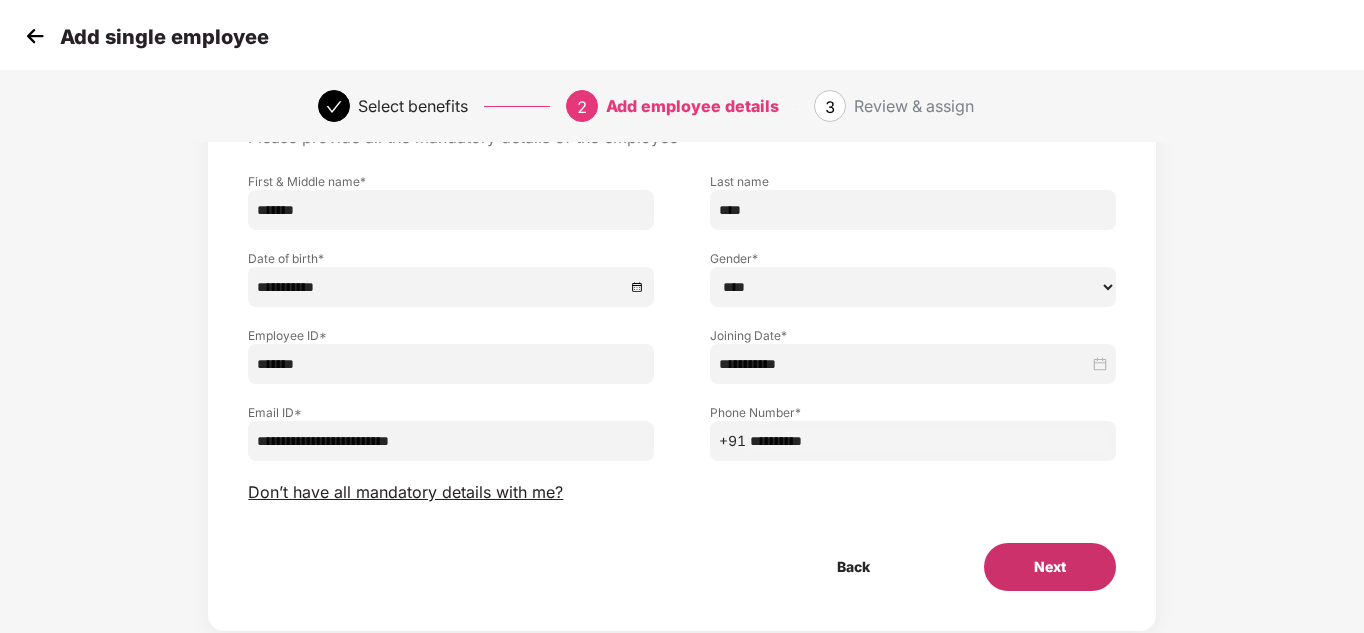 type on "**********" 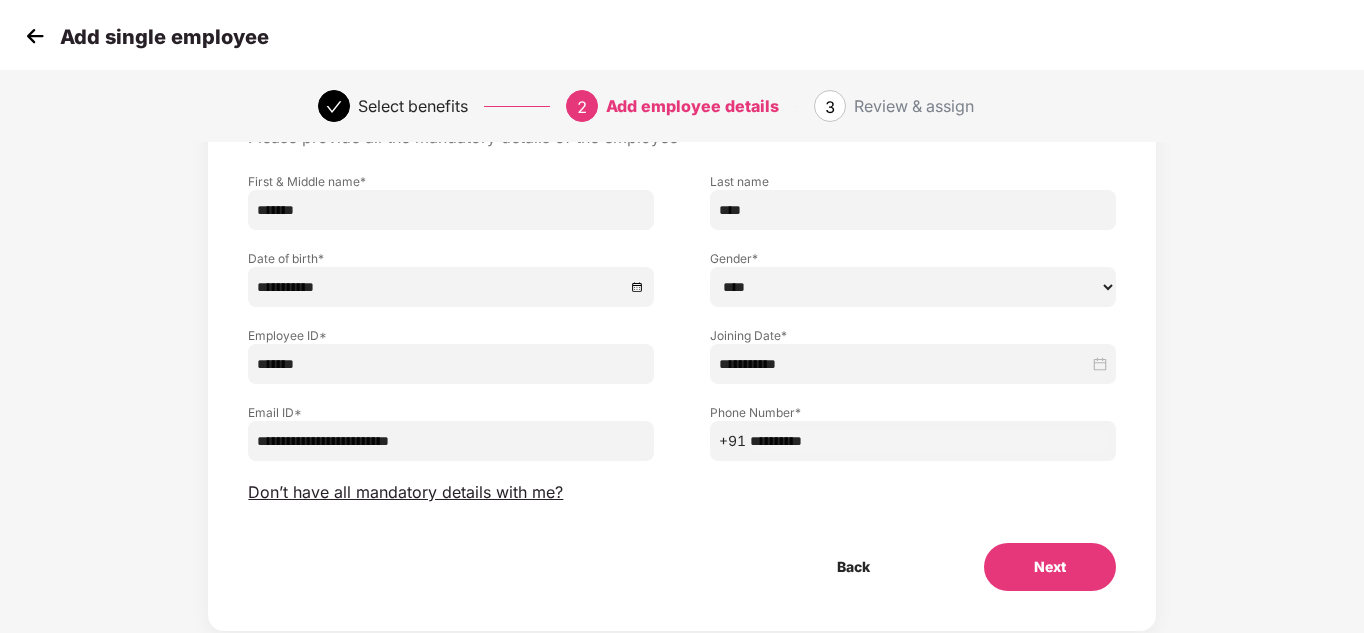 click on "Next" at bounding box center (1050, 567) 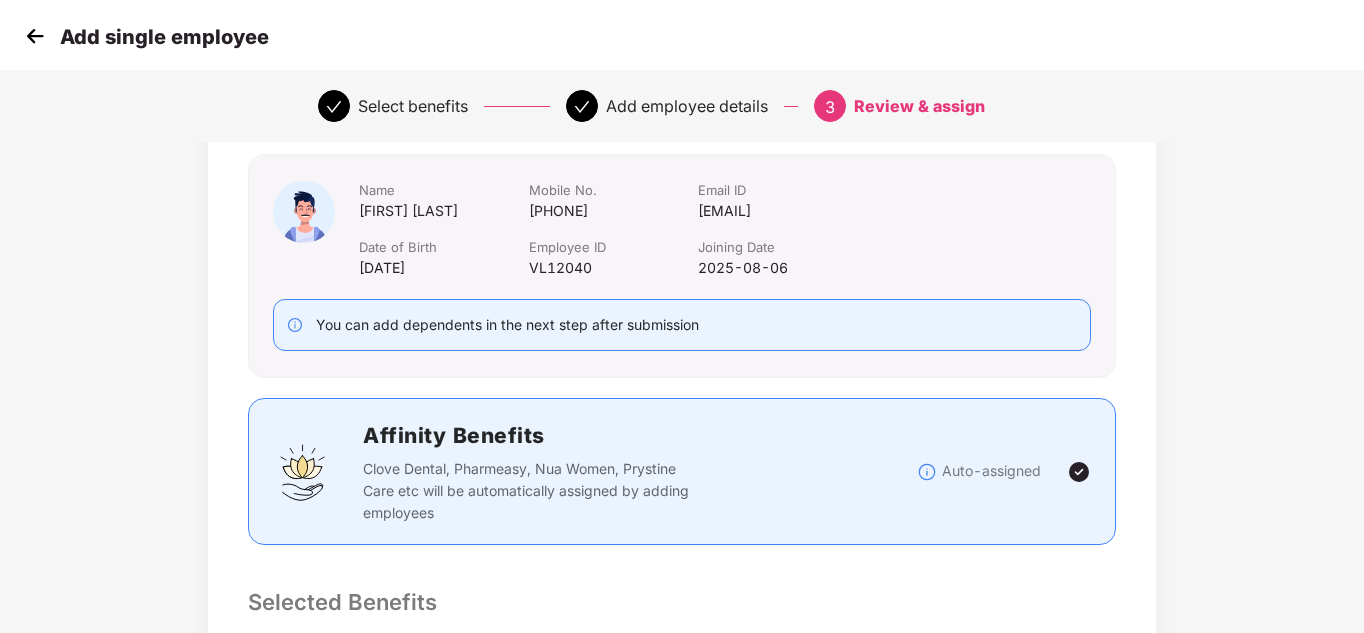 scroll, scrollTop: 0, scrollLeft: 0, axis: both 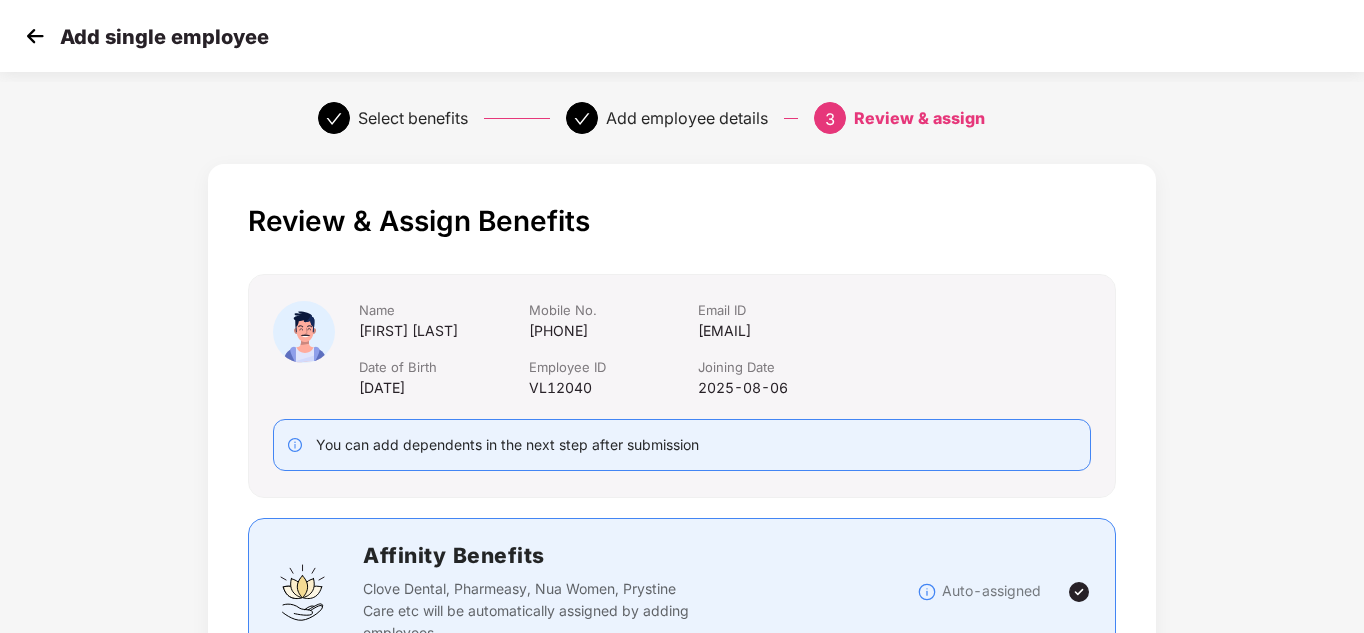 click on "Review & Assign Benefits Name    [FIRST] [LAST] Mobile No.    [PHONE] Email ID    [EMAIL] Date of Birth    [DATE] Employee ID  VL12040   Joining Date    [DATE]   You can add dependents in the next step after submission Affinity Benefits Clove Dental, Pharmeasy, Nua Women, Prystine Care etc will be automatically assigned by adding employees Auto-assigned Selected Benefits Group Term Life Insurance Covers  Employee Only Policy No. -  00014637 Sum Insured ₹5,00,000 Group Accidental Insurance Covers  Employee Only Policy No. -  4005/391936316/00/000 Sum Insured ₹5,00,000 Group Health Insurance Covers  Employee, spouse, children Policy No. -  4016/X/O/388337348/00/000 Sum Insured ₹4,00,000 Email preference Send Onboarding Email If you plan to send this email later, you can send it using the ‘Reminder’ button on the Employees Tab Addition preference Add and Endorse Employees are not part of the policy. Both additions to the dashboard and Endorsement will get created. Back" at bounding box center [682, 937] 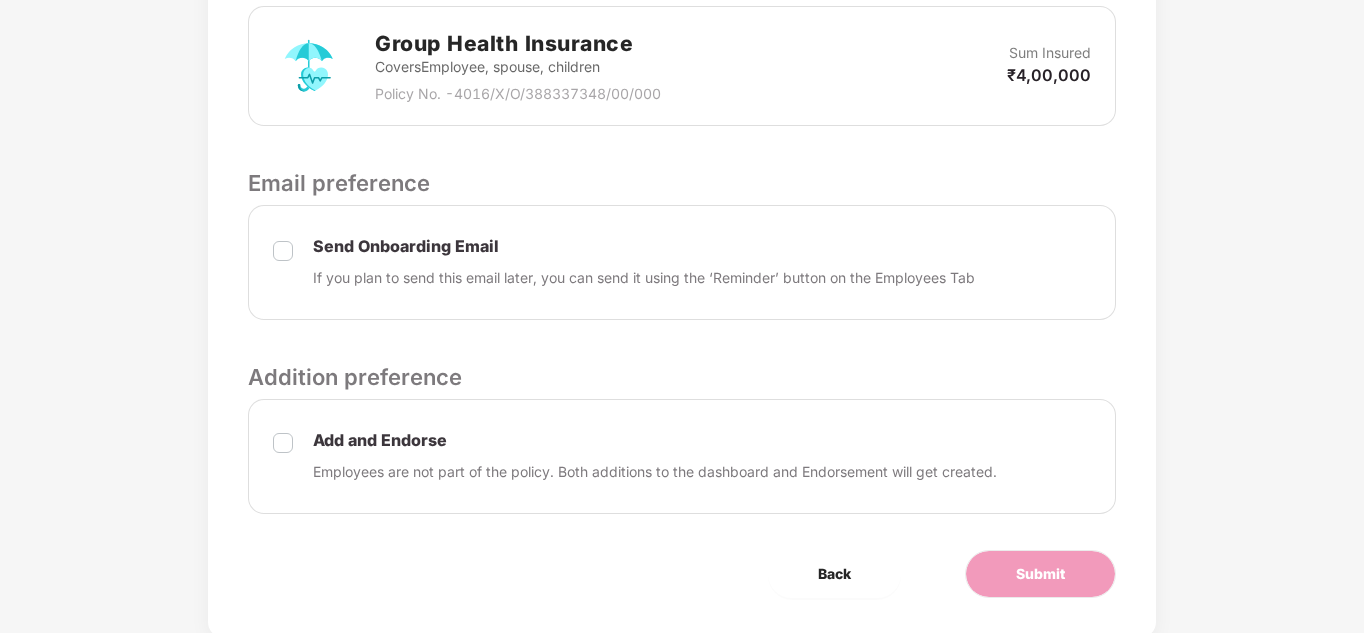 scroll, scrollTop: 1080, scrollLeft: 0, axis: vertical 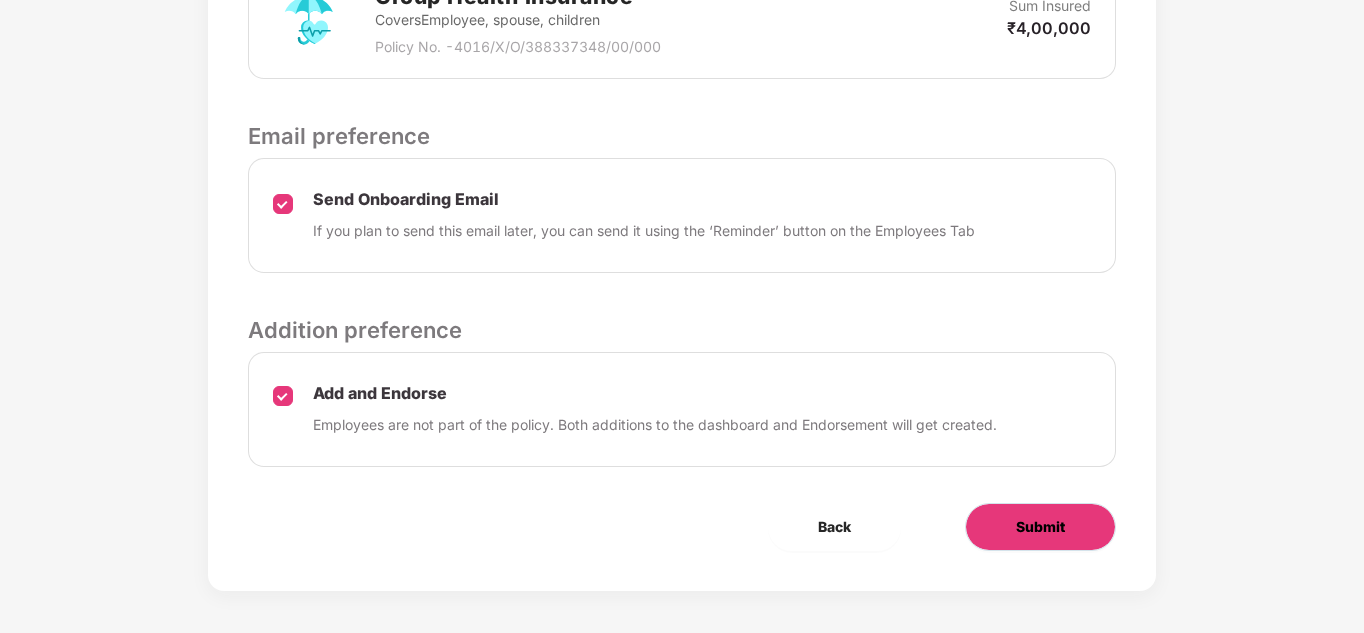 click on "Submit" at bounding box center (1040, 527) 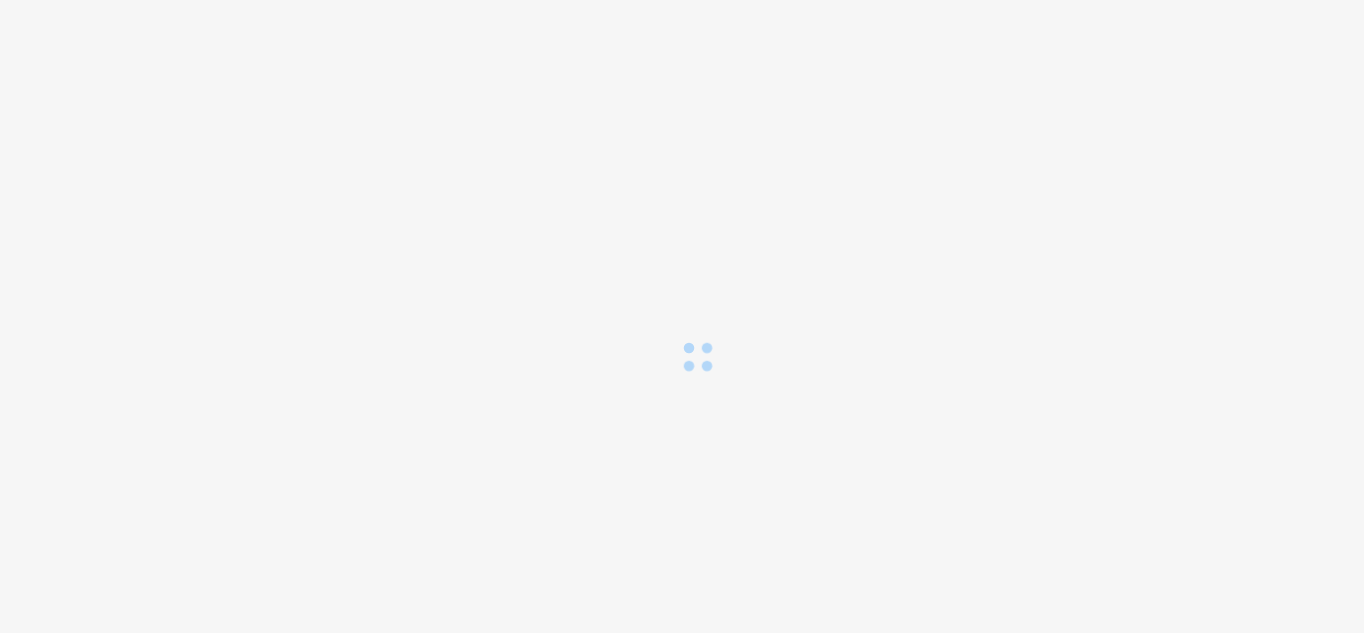 scroll, scrollTop: 0, scrollLeft: 0, axis: both 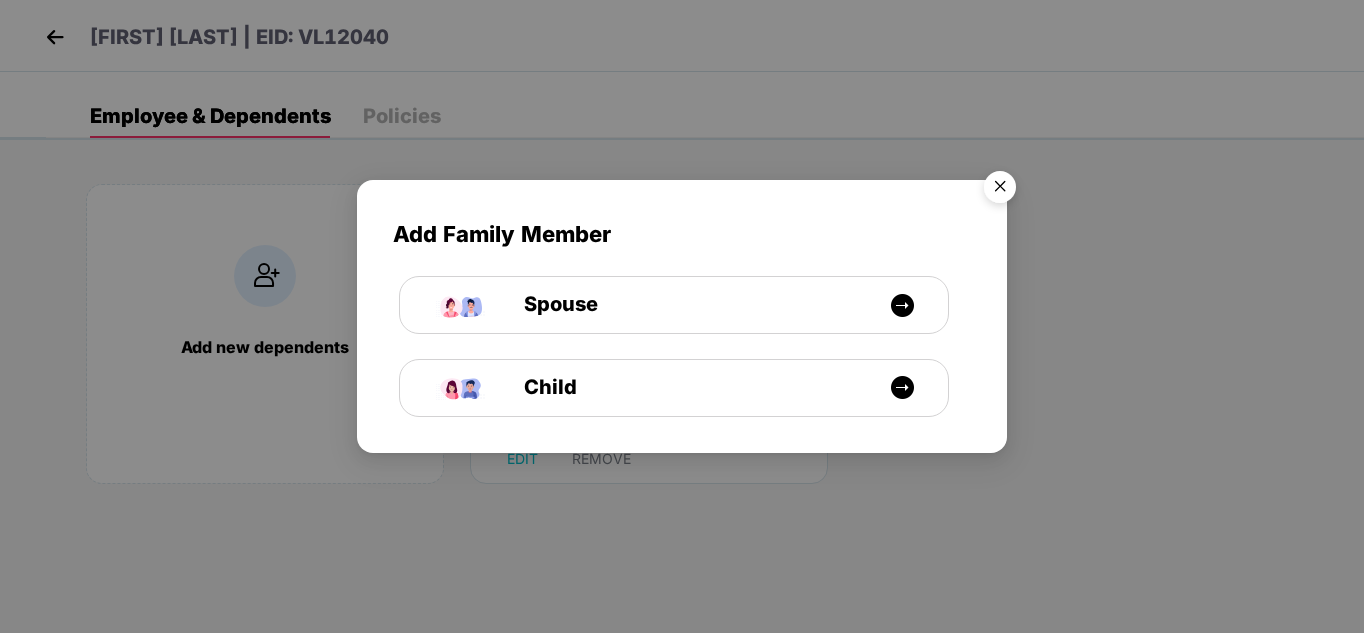 click at bounding box center [1000, 190] 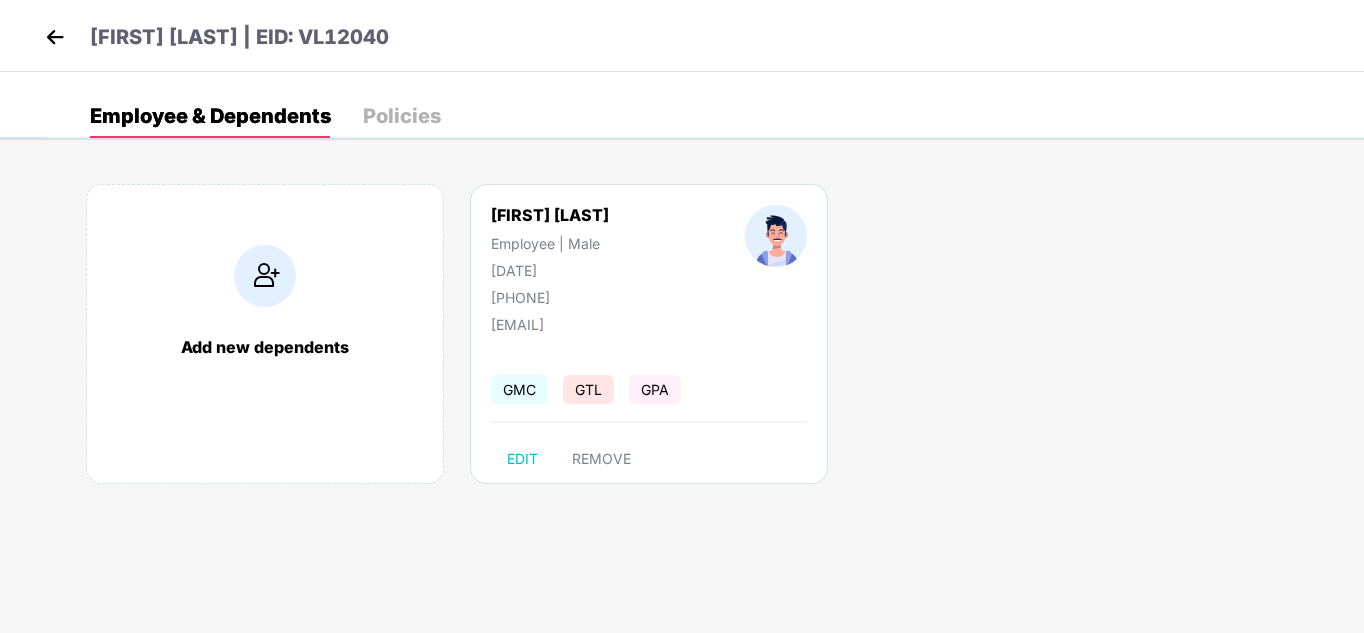 click at bounding box center [55, 37] 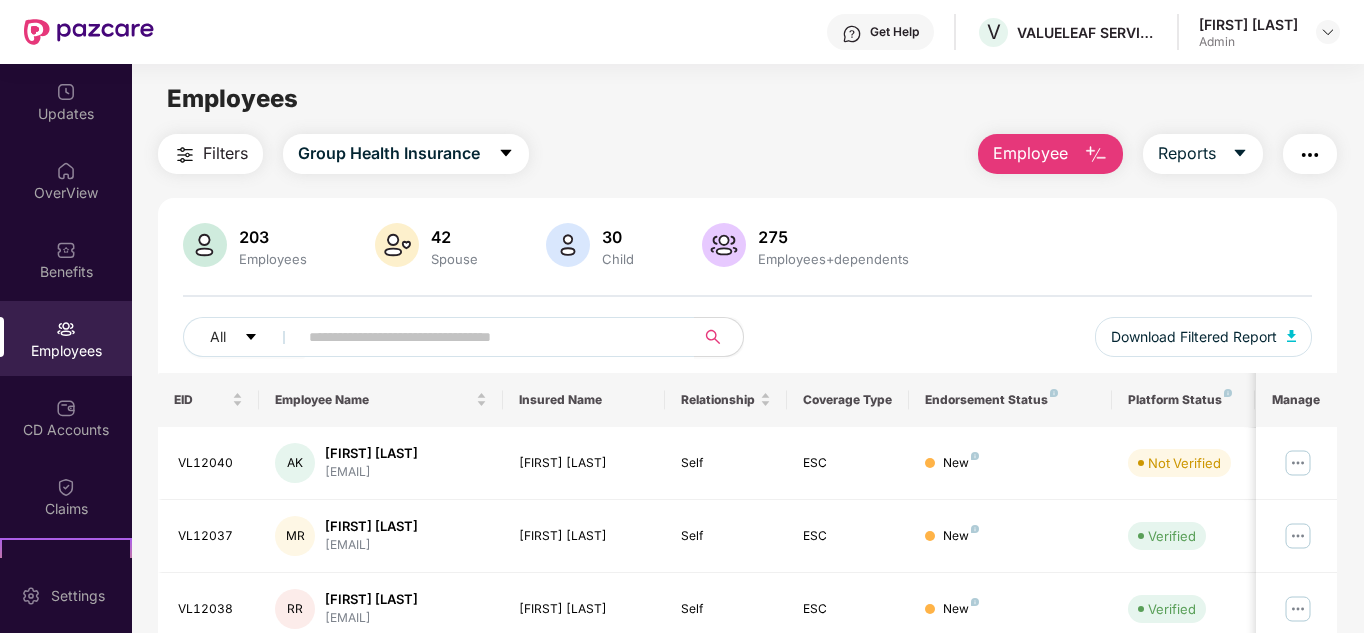 click on "Employee" at bounding box center [1030, 153] 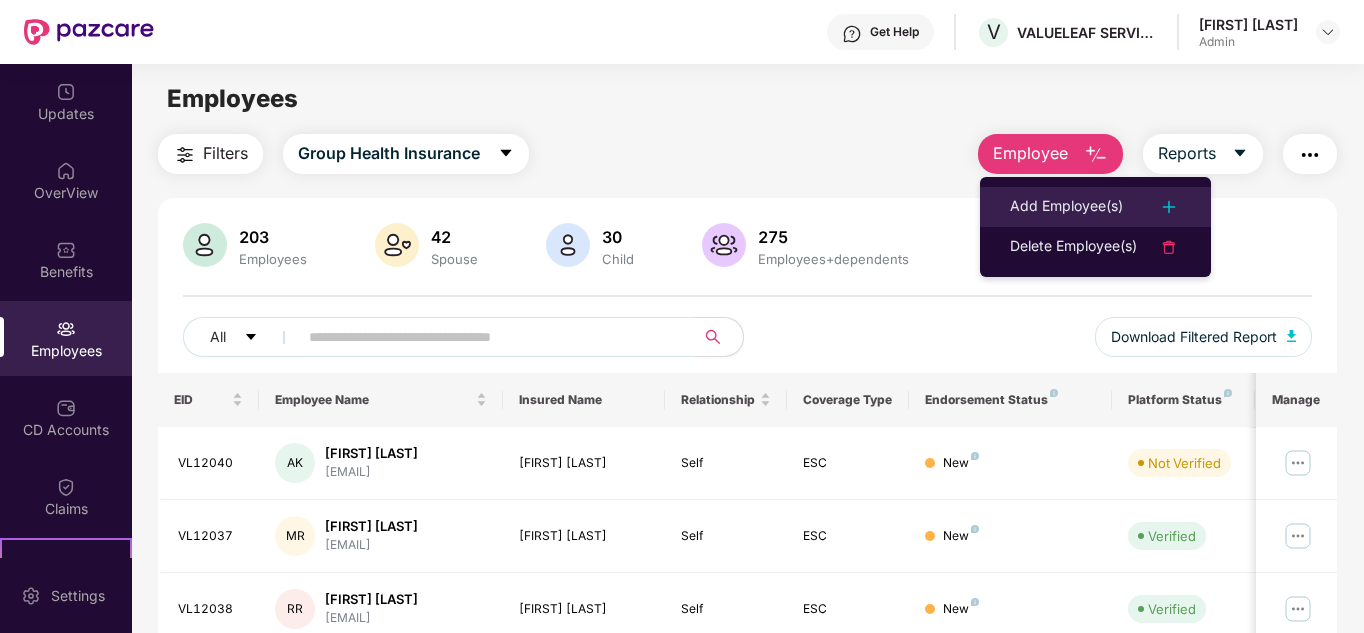 click on "Add Employee(s)" at bounding box center [1066, 207] 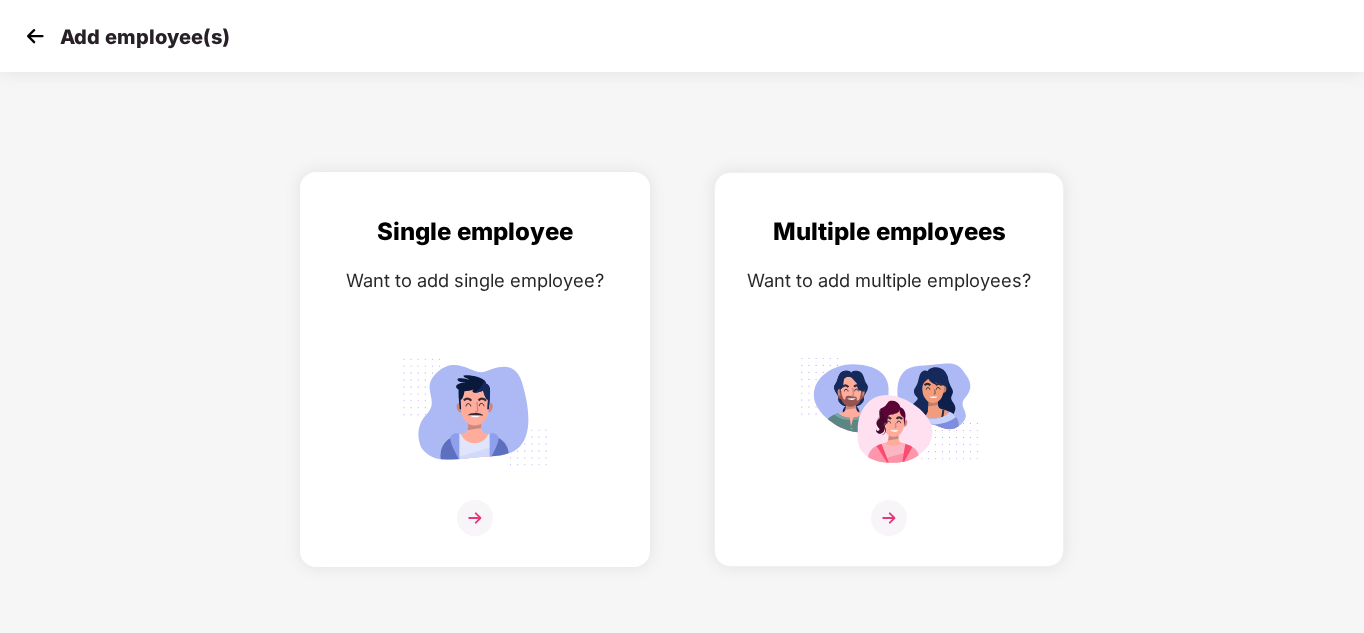 click at bounding box center [475, 518] 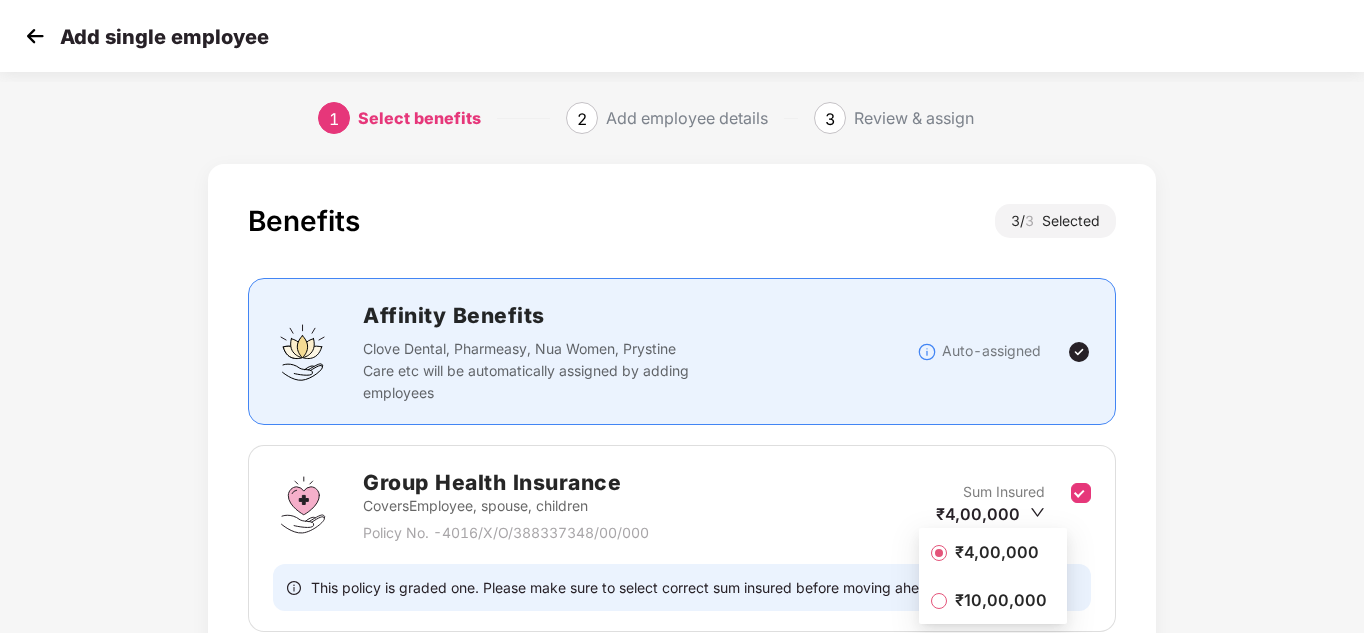 click on "Benefits 3 / 3     Selected Affinity Benefits Clove Dental, Pharmeasy, Nua Women, Prystine Care etc will be automatically assigned by adding employees Auto-assigned Group Health Insurance Covers  Employee, spouse, children Policy No. -  4016/X/O/388337348/00/000 Sum Insured ₹4,00,000   This policy is graded one. Please make sure to select correct sum insured before moving ahead. Group Term Life Insurance Covers  Employee Only Policy No. -  00014637 Sum Insured   ₹5,00,000 Group Accidental Insurance Covers  Employee Only Policy No. -  4005/391936316/00/000 Sum Insured   ₹5,00,000 Back Next" at bounding box center [682, 620] 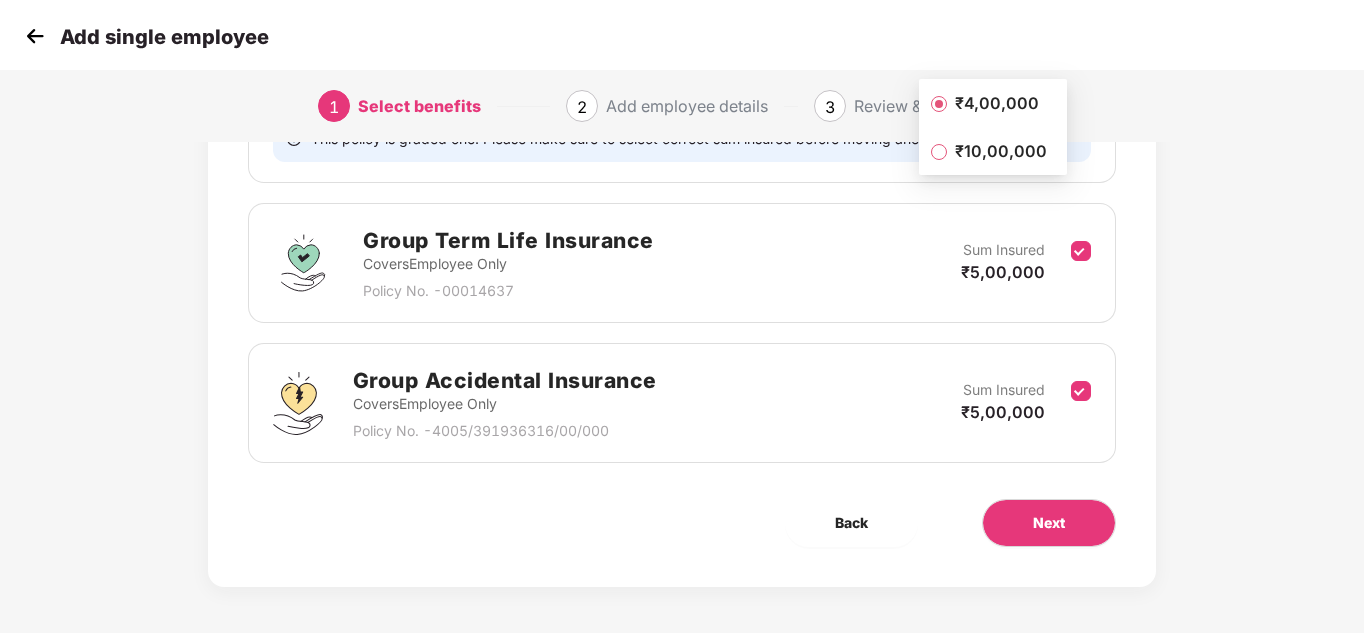 scroll, scrollTop: 453, scrollLeft: 0, axis: vertical 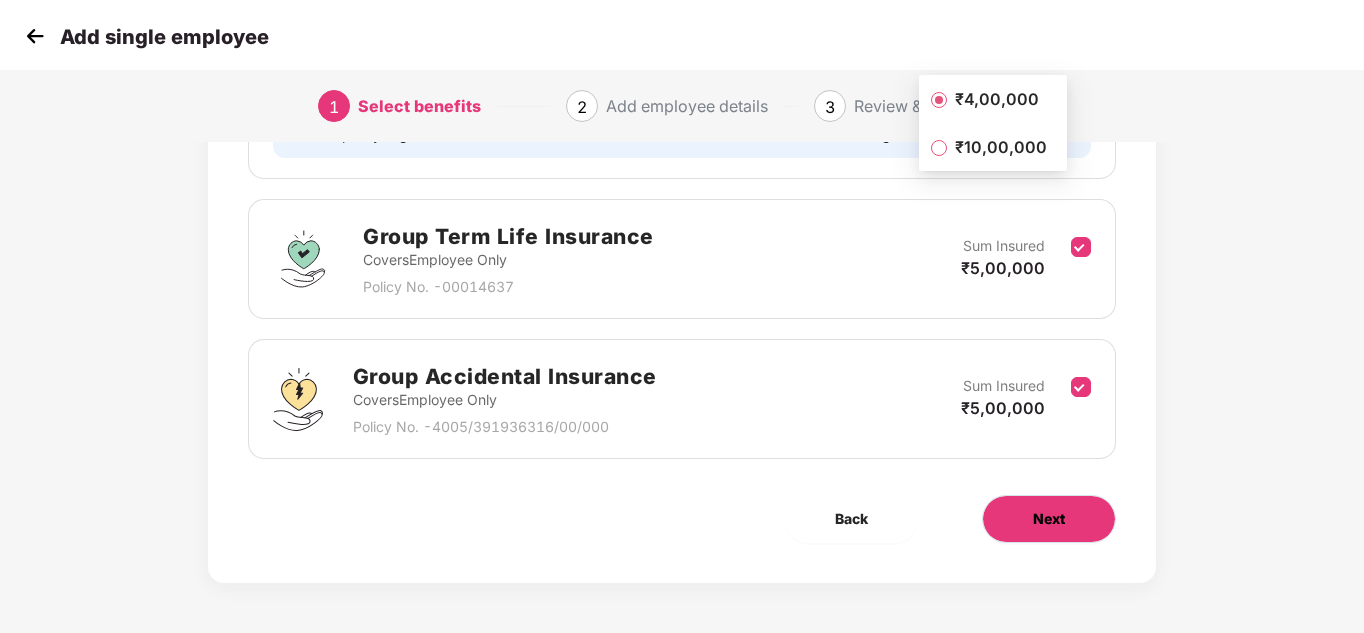 click on "Next" at bounding box center [1049, 519] 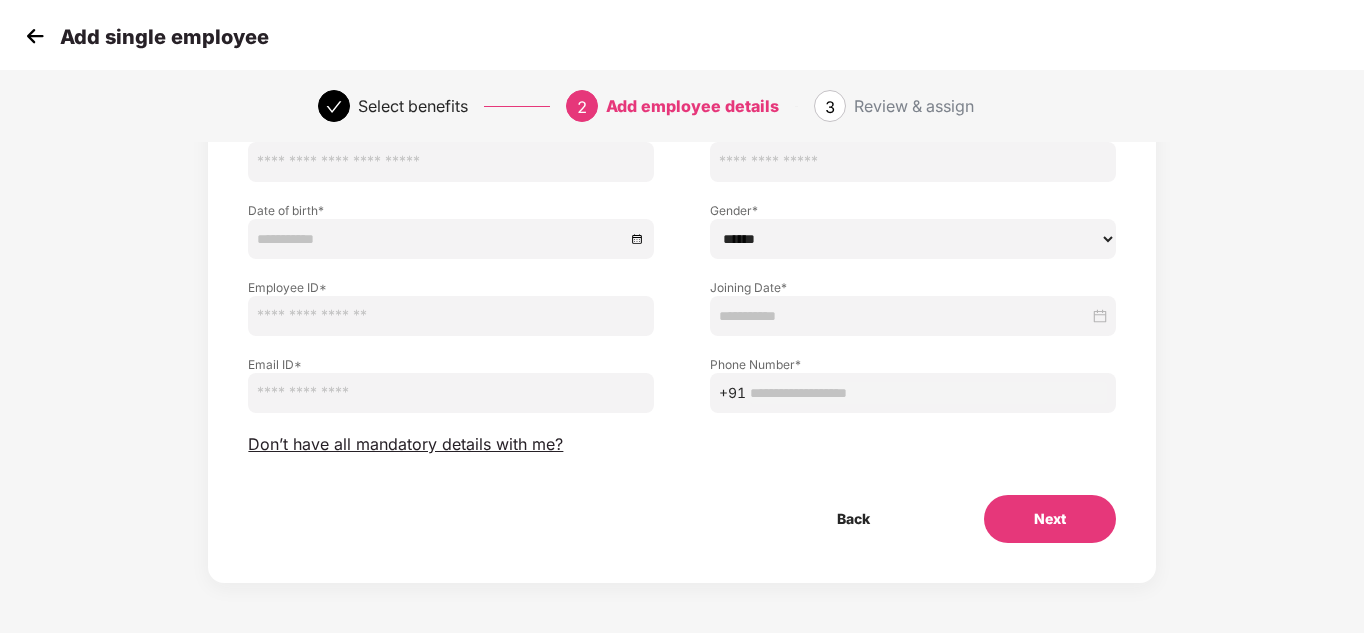scroll, scrollTop: 0, scrollLeft: 0, axis: both 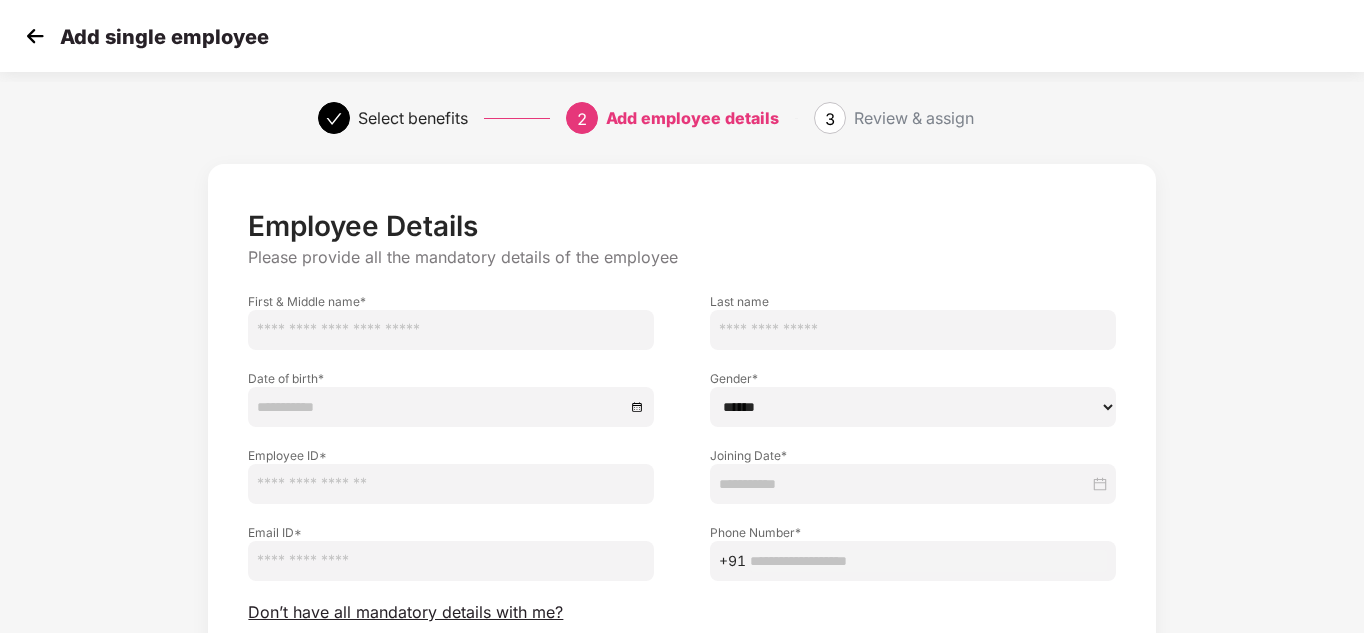 click at bounding box center [451, 330] 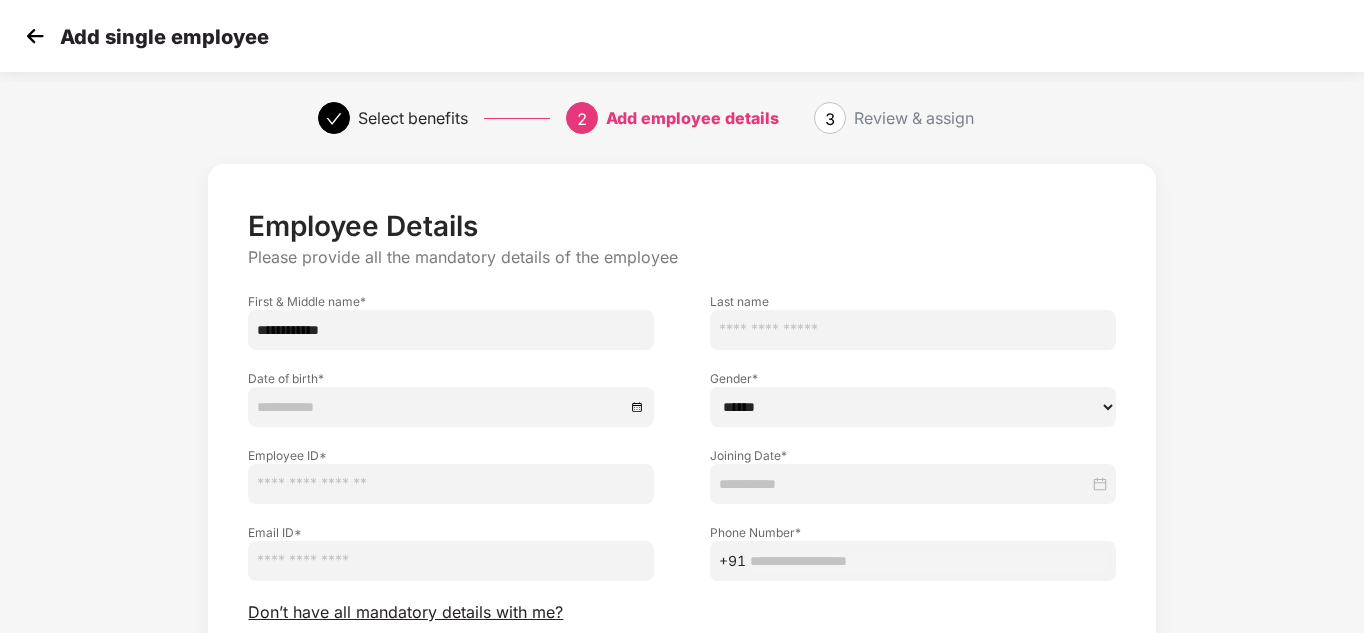 type on "**********" 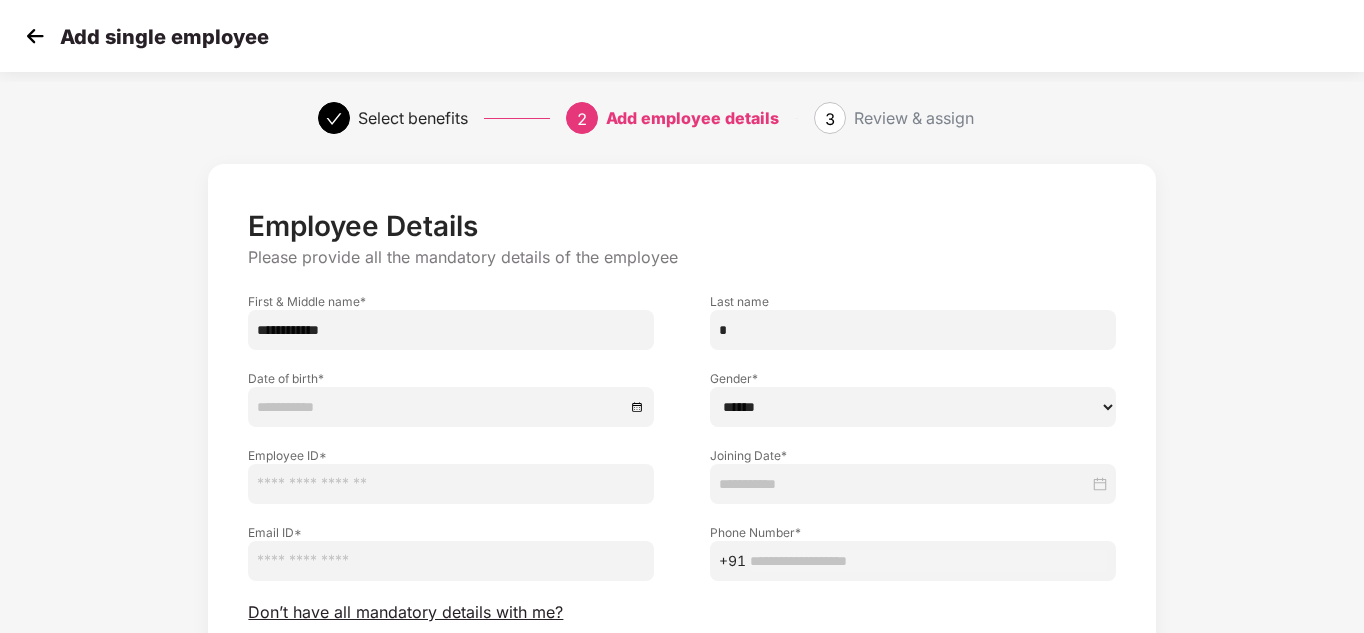 type on "*" 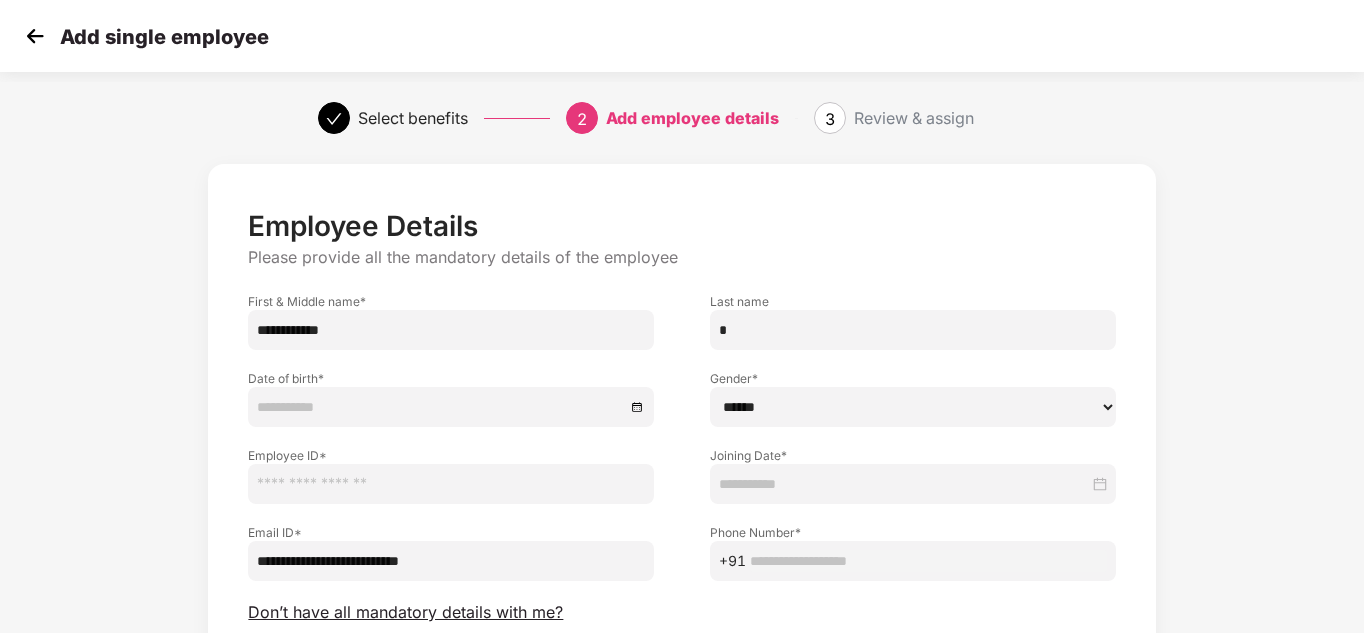 type on "**********" 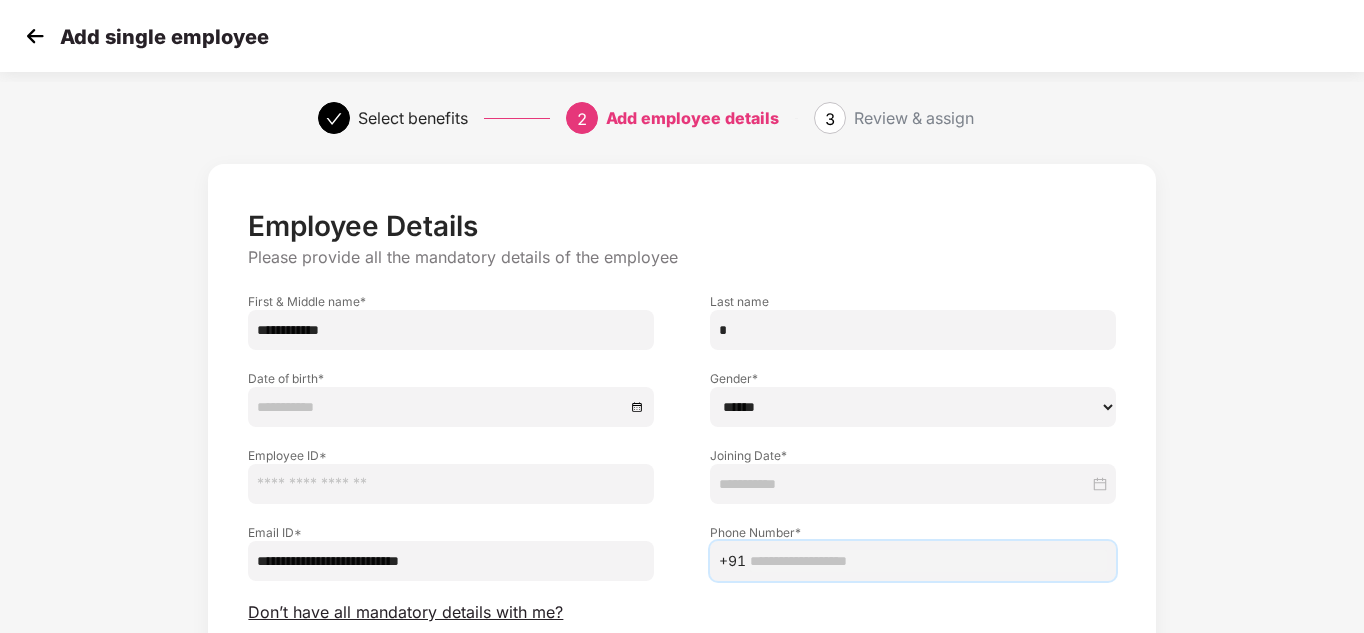 click at bounding box center (928, 561) 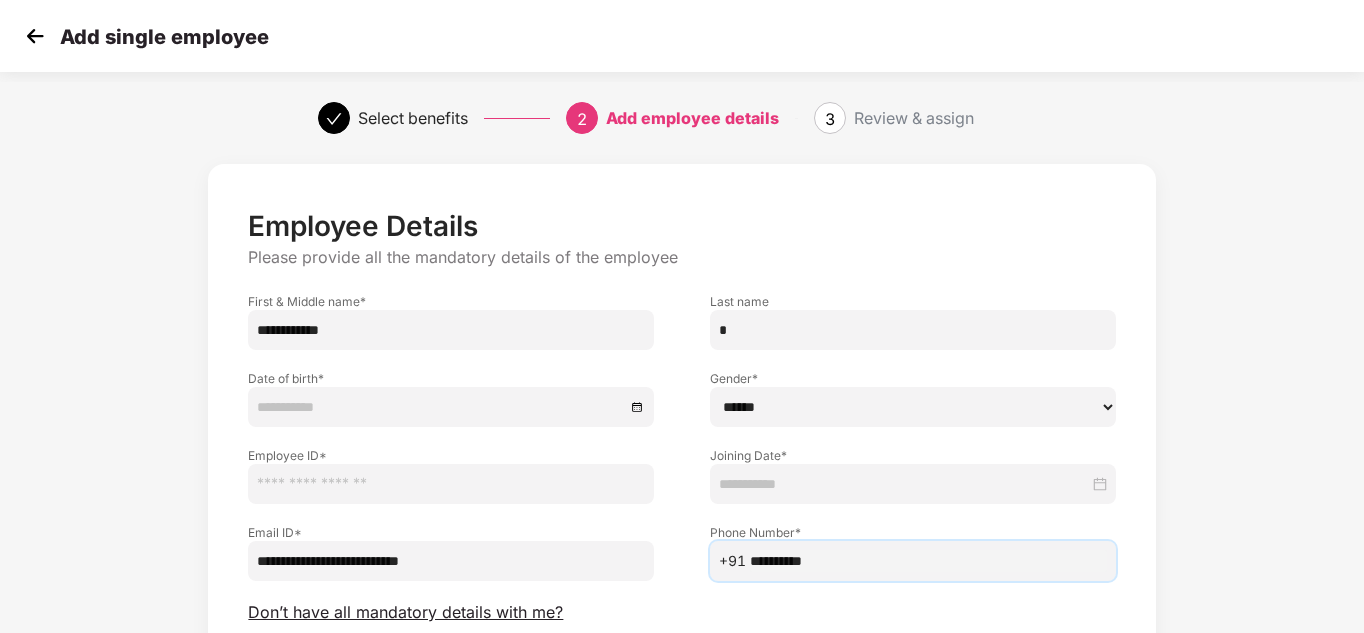 type on "**********" 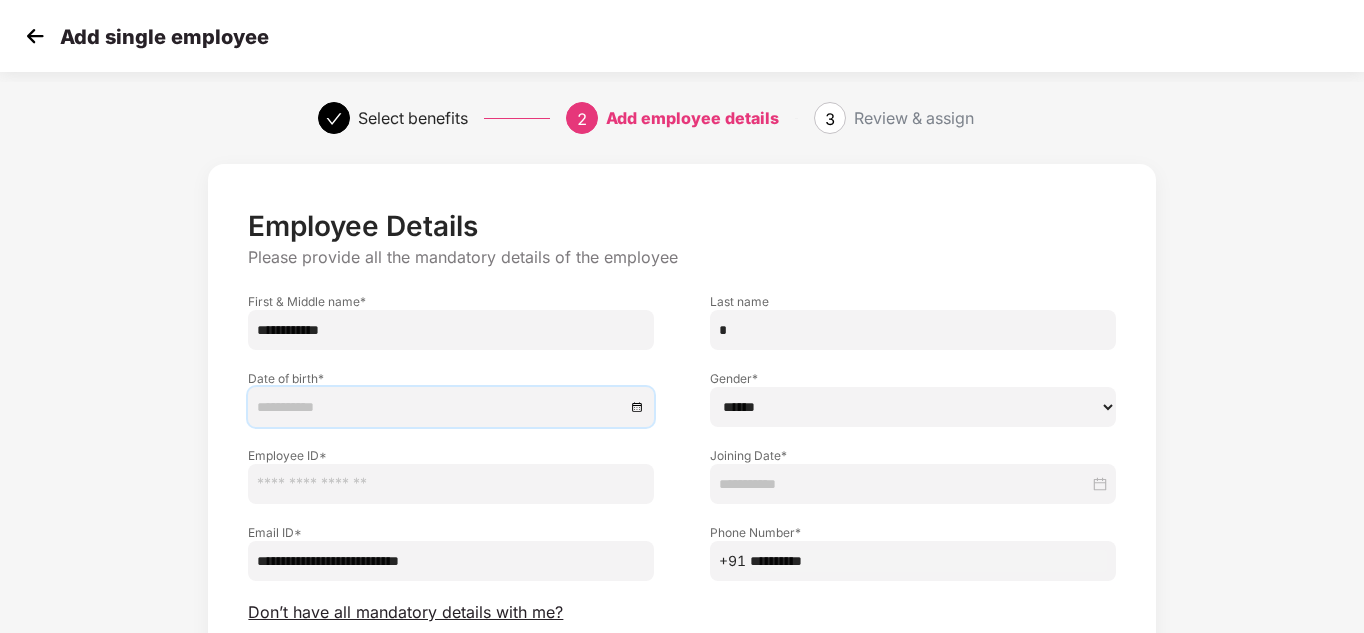 click at bounding box center [441, 407] 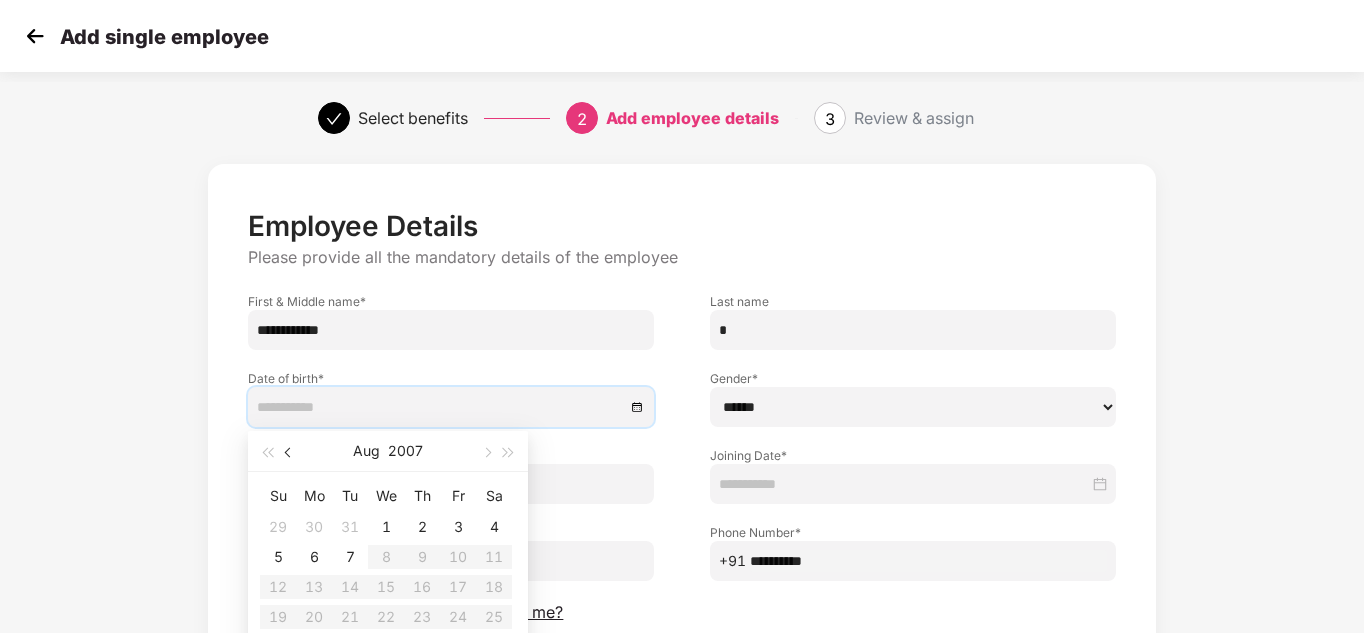 click at bounding box center (290, 453) 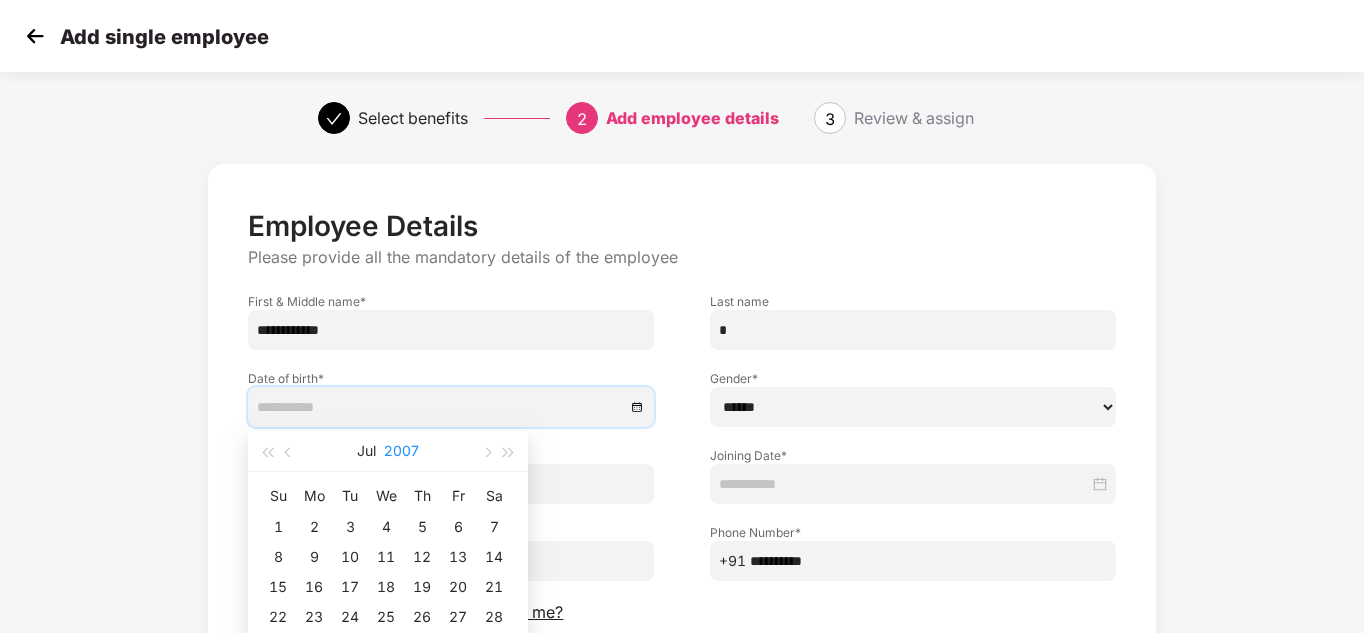 click on "2007" at bounding box center [401, 451] 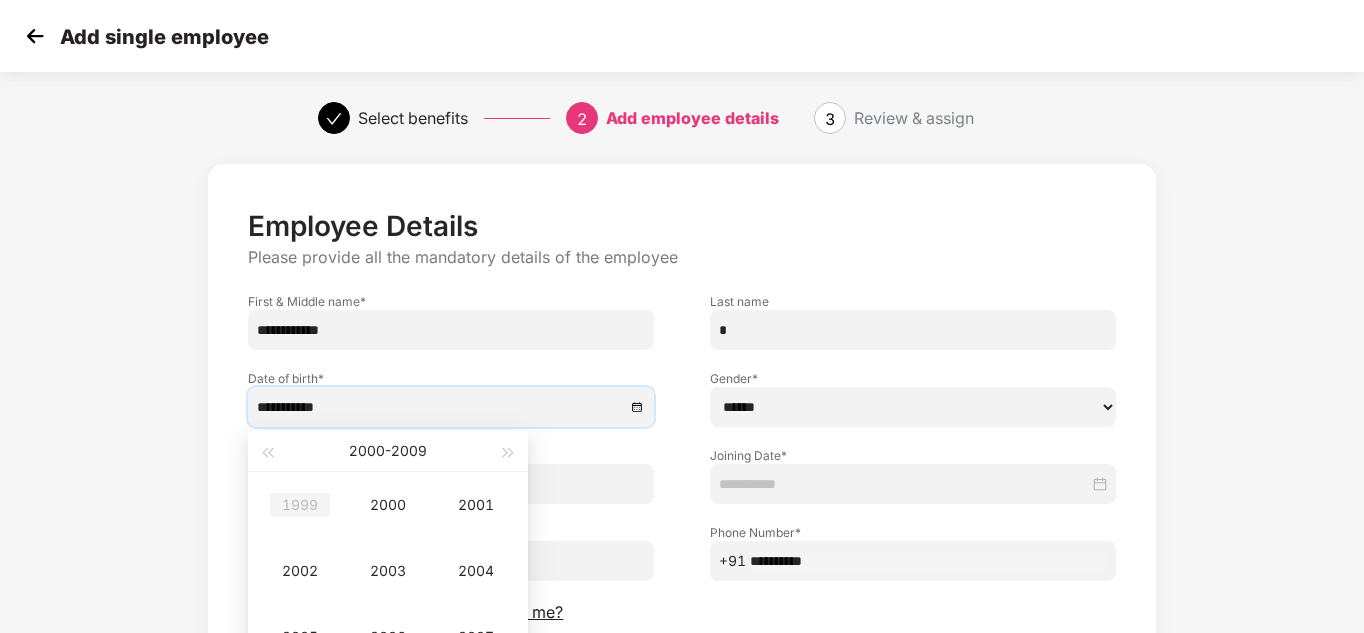 type on "**********" 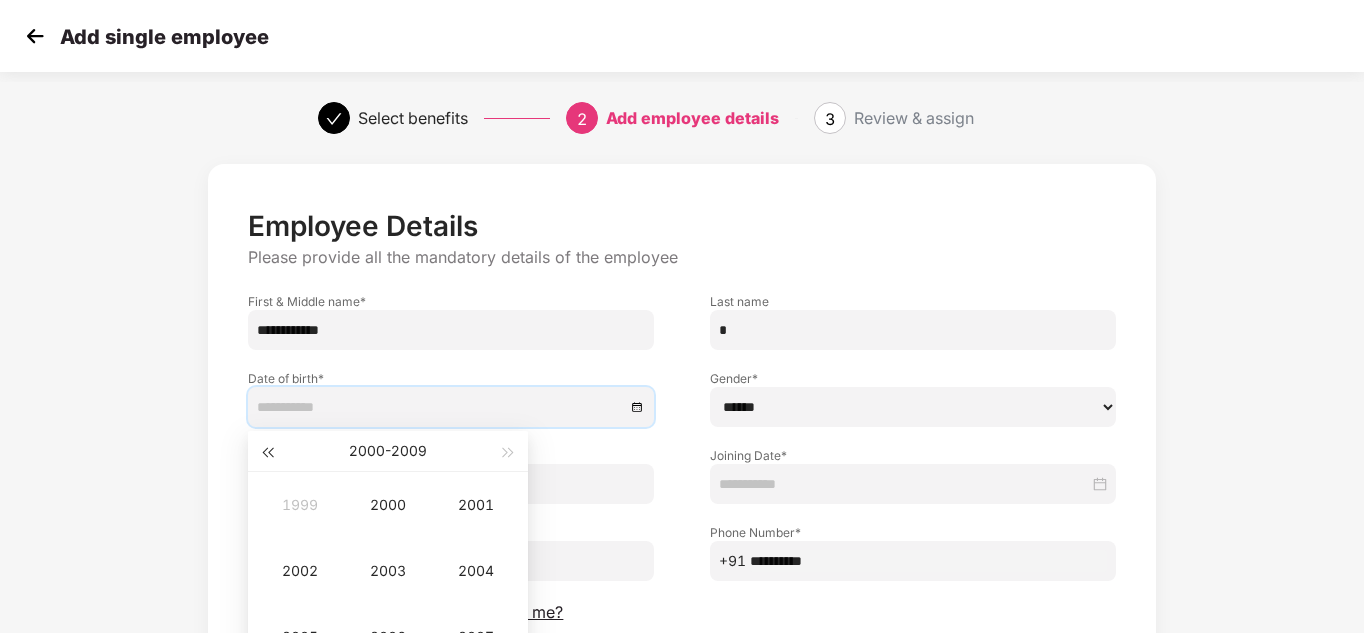 click at bounding box center (267, 453) 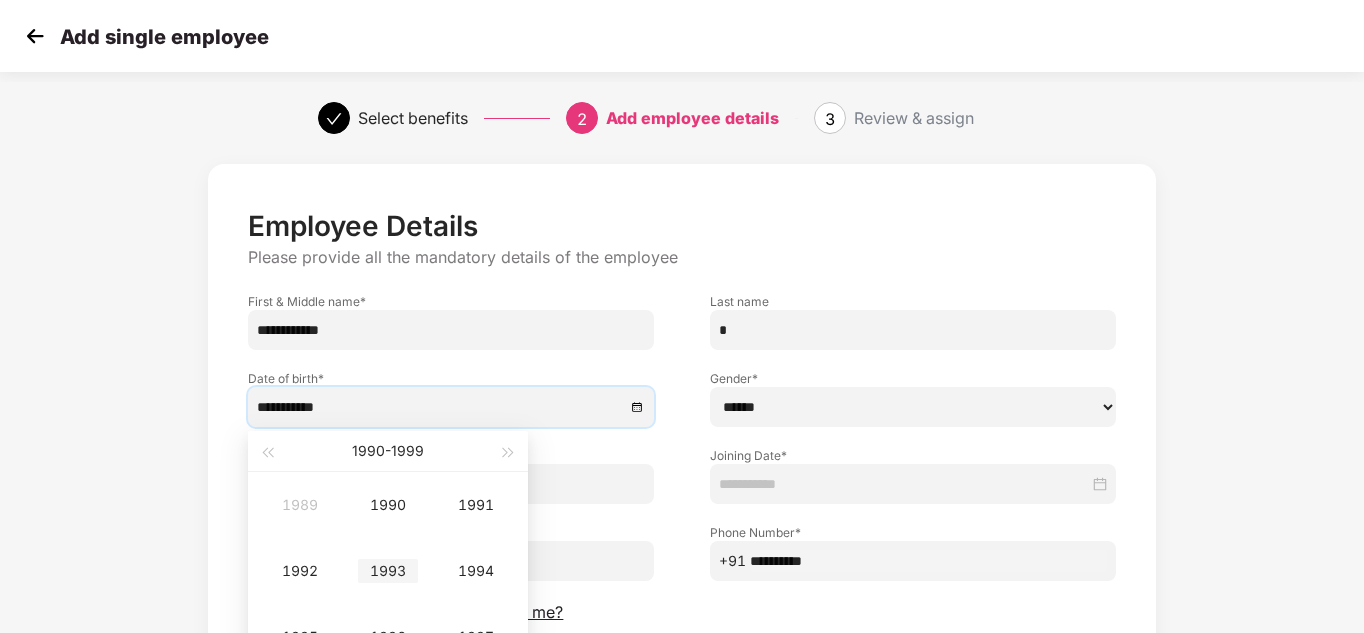 type on "**********" 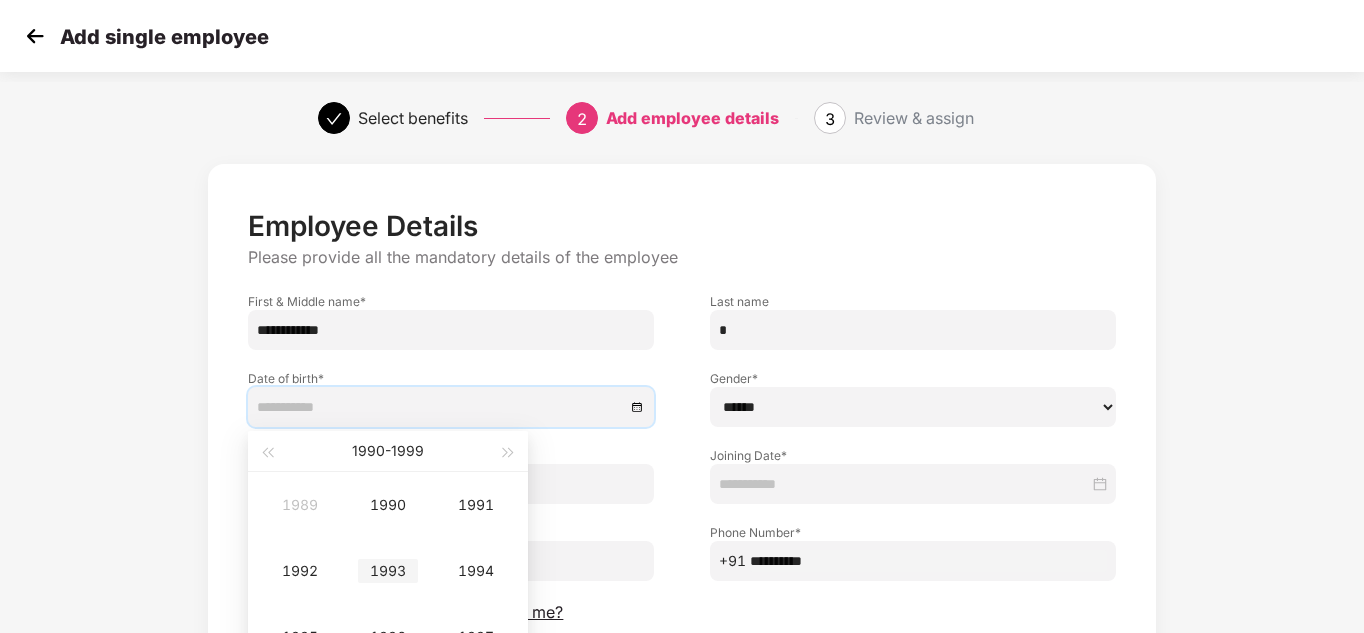 click on "1993" at bounding box center (388, 571) 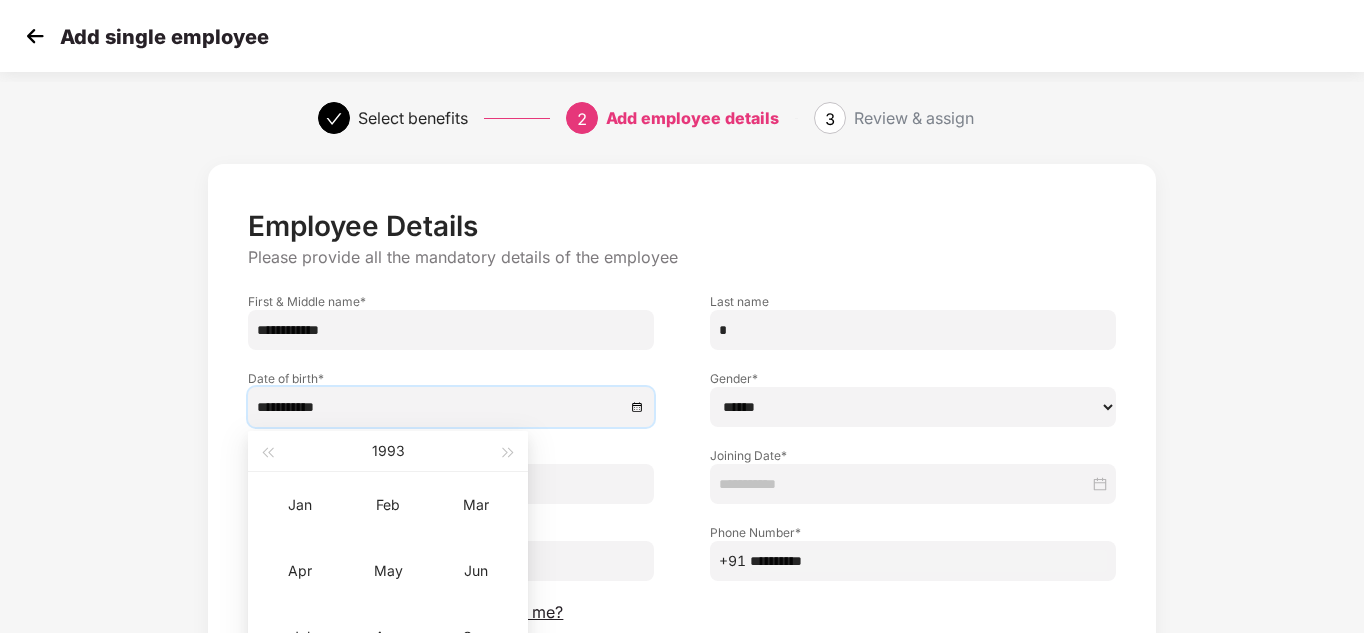 type on "**********" 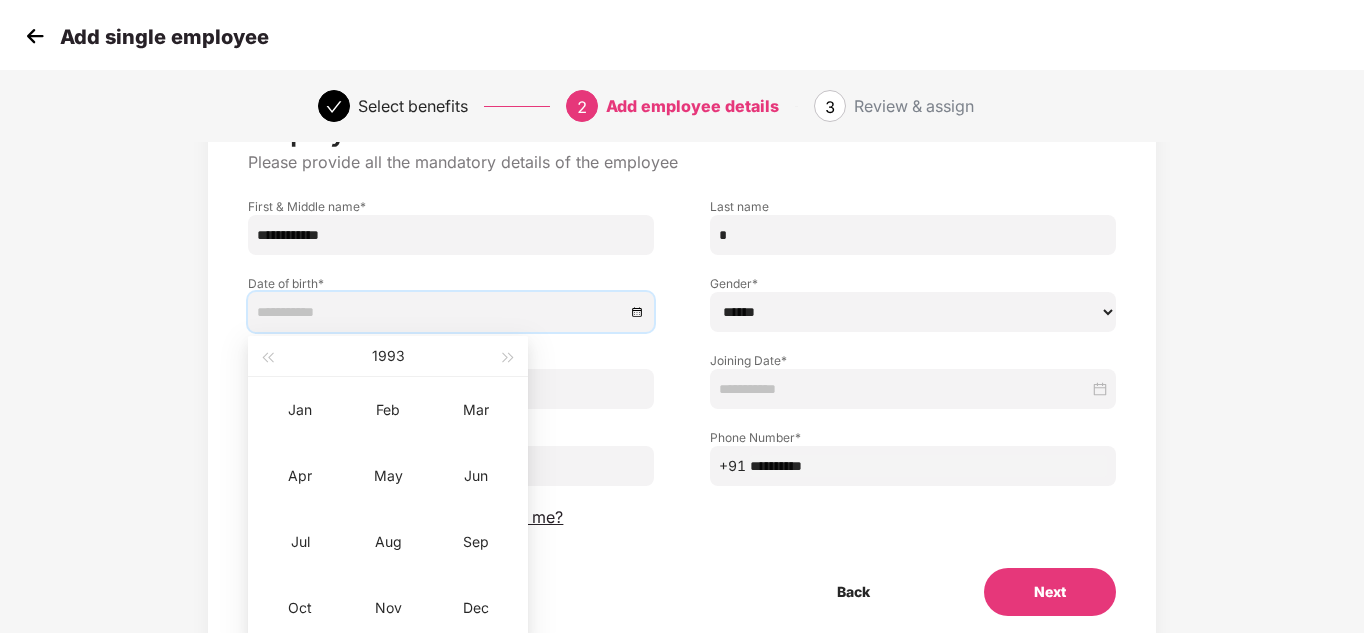 scroll, scrollTop: 120, scrollLeft: 0, axis: vertical 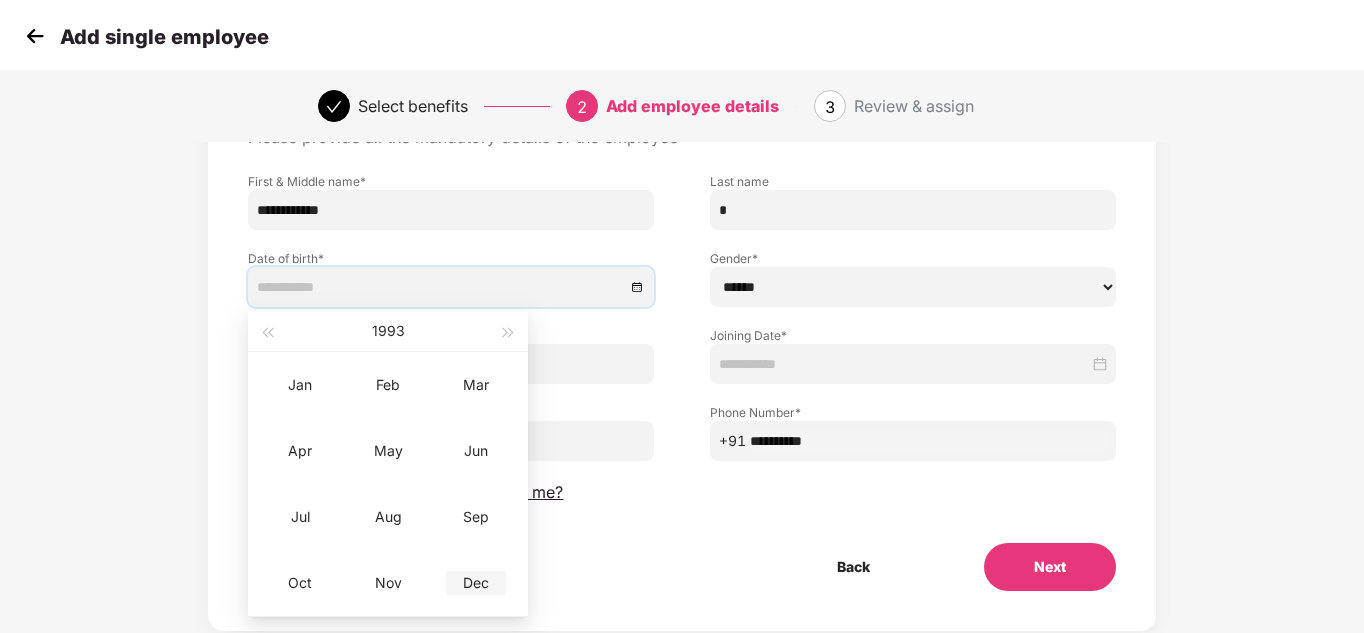type on "**********" 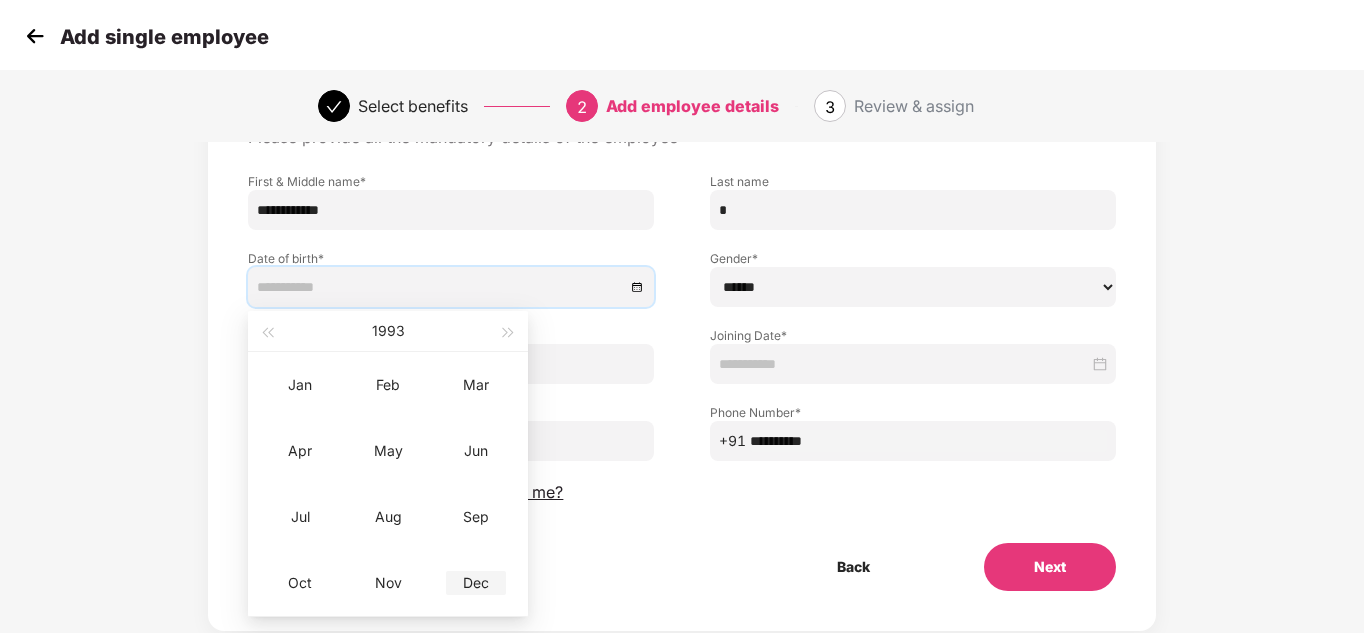 click on "Dec" at bounding box center [476, 583] 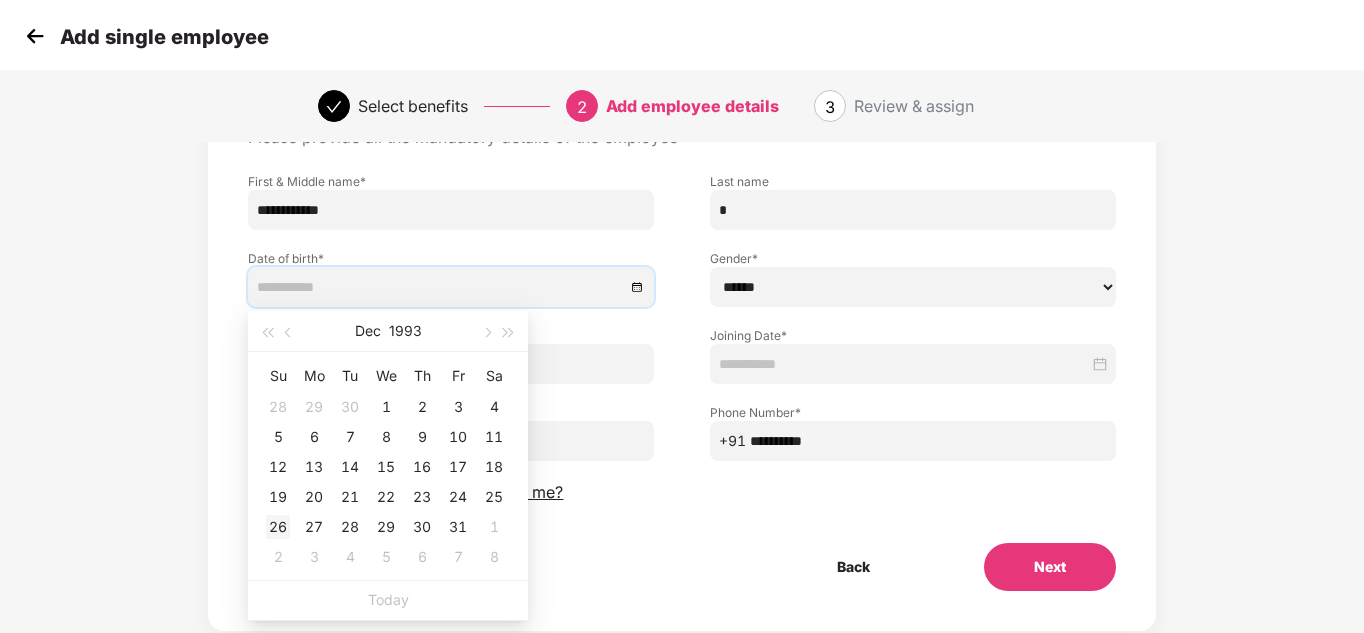 type on "**********" 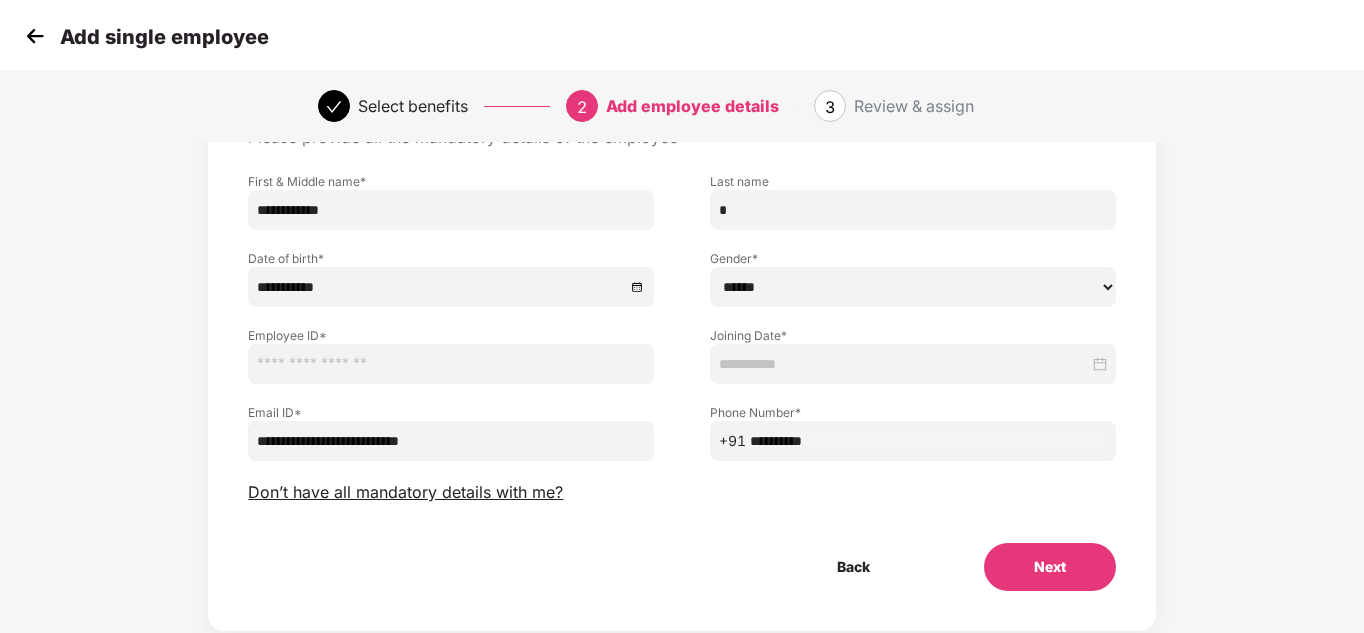 click at bounding box center [451, 364] 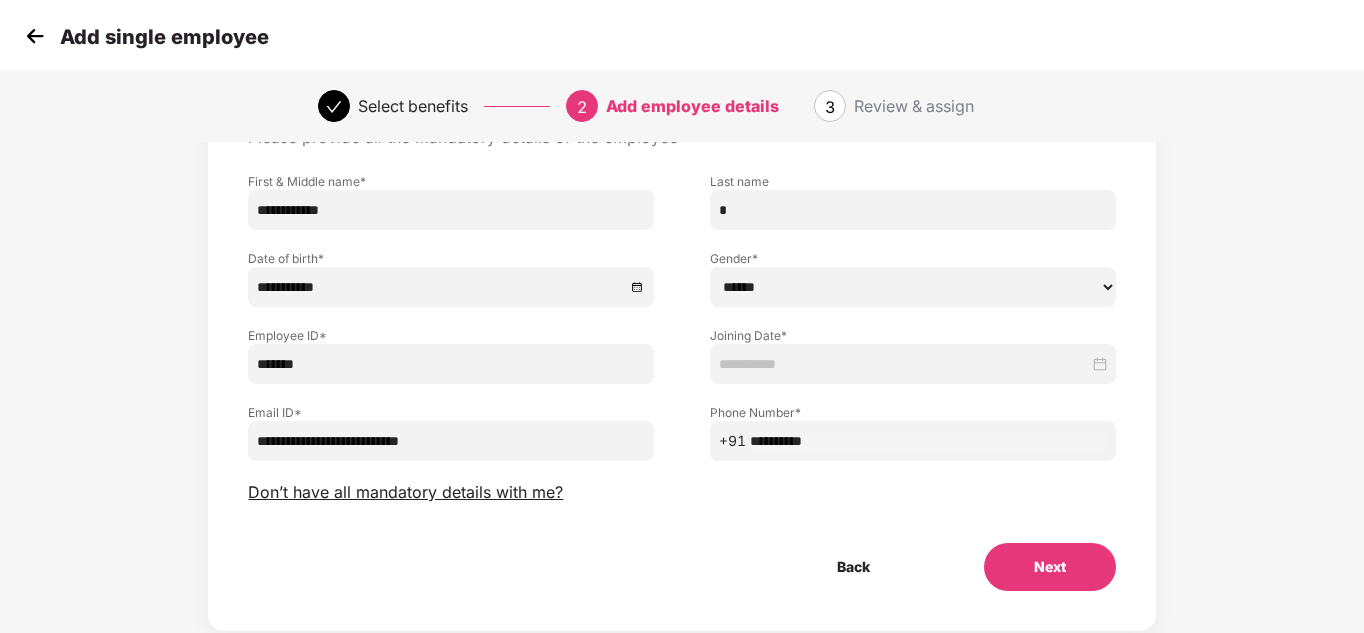 type on "*******" 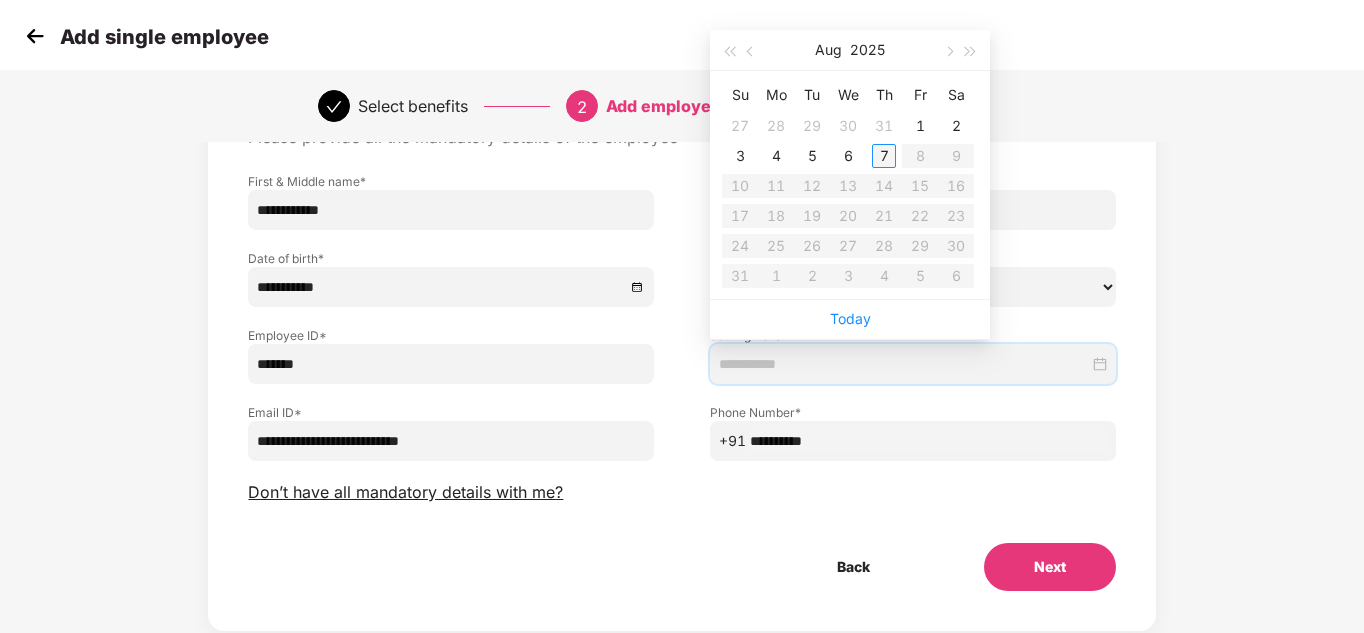 type on "**********" 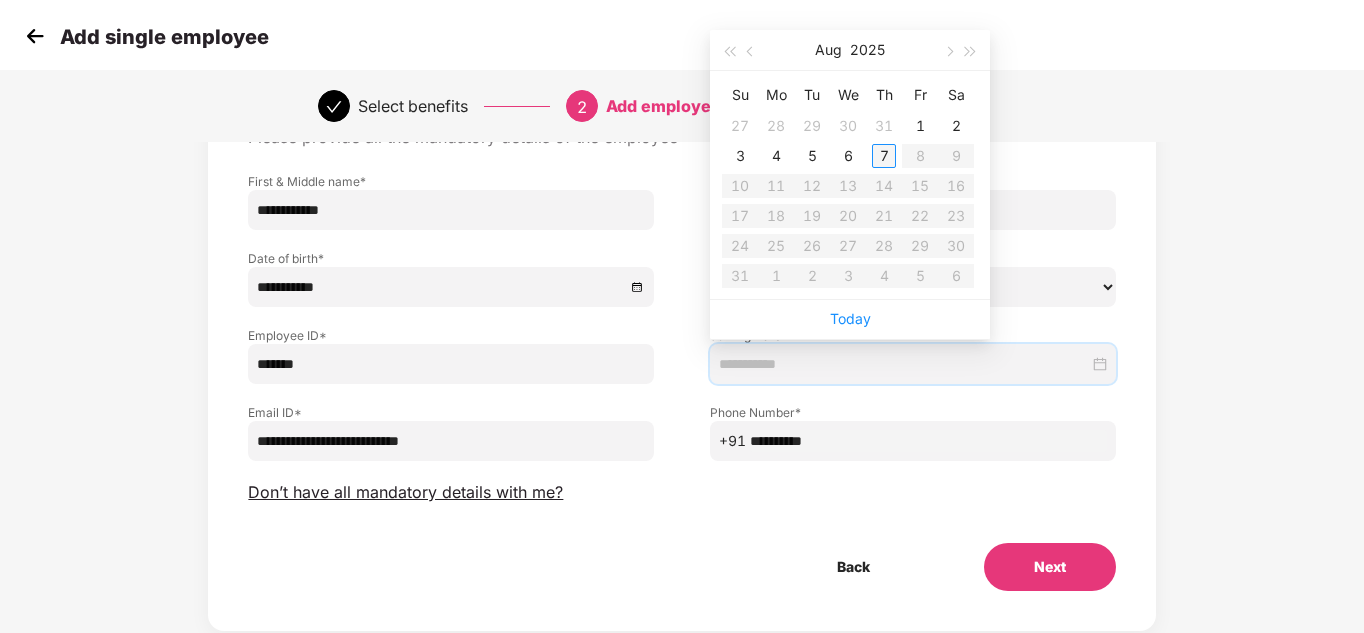 click on "7" at bounding box center (884, 156) 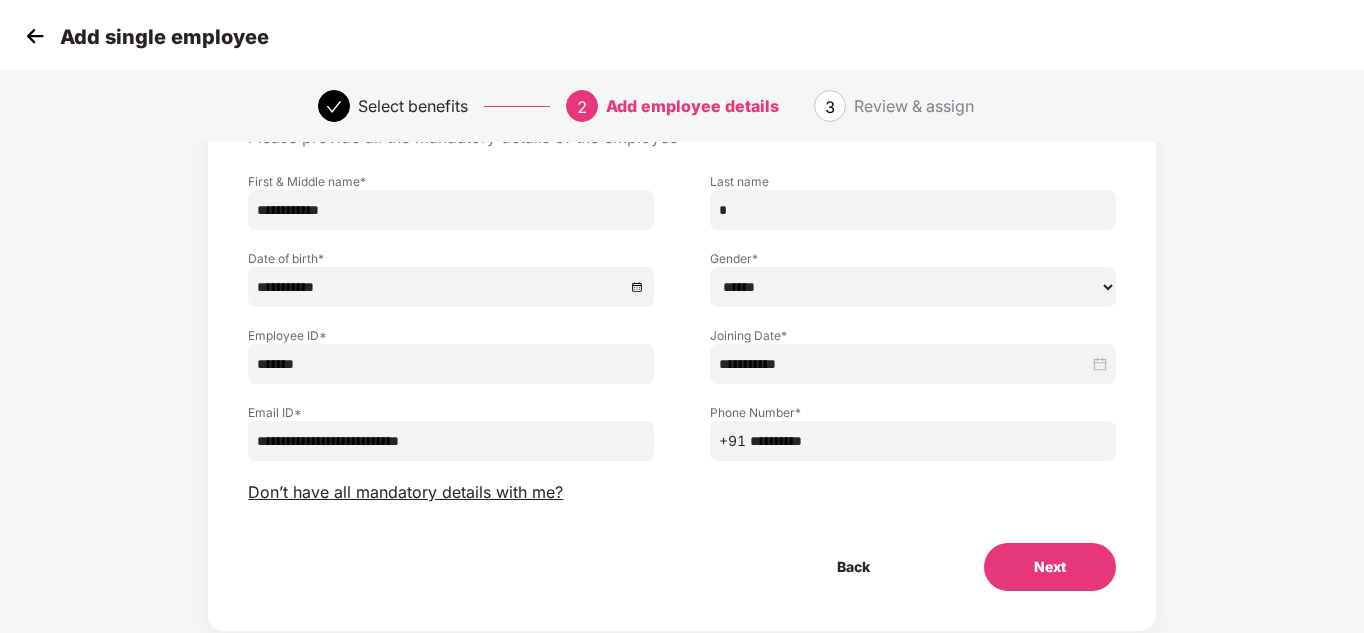 click on "****** **** ******" at bounding box center (913, 287) 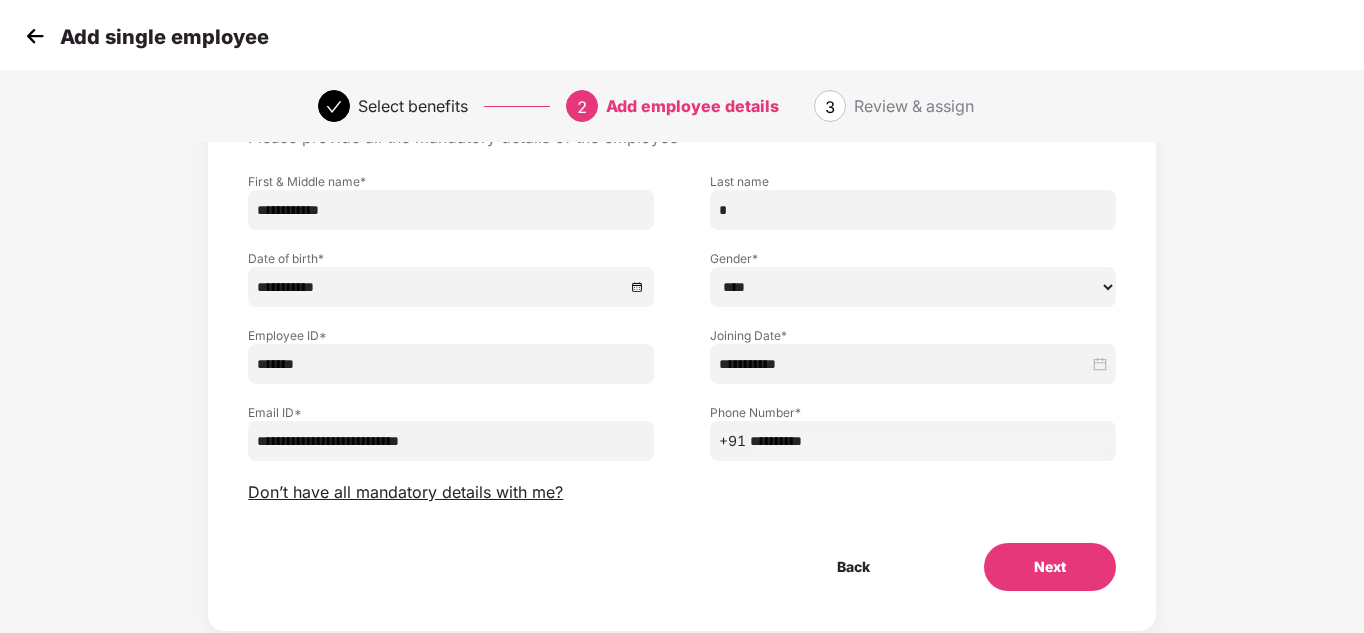 click on "****** **** ******" at bounding box center (913, 287) 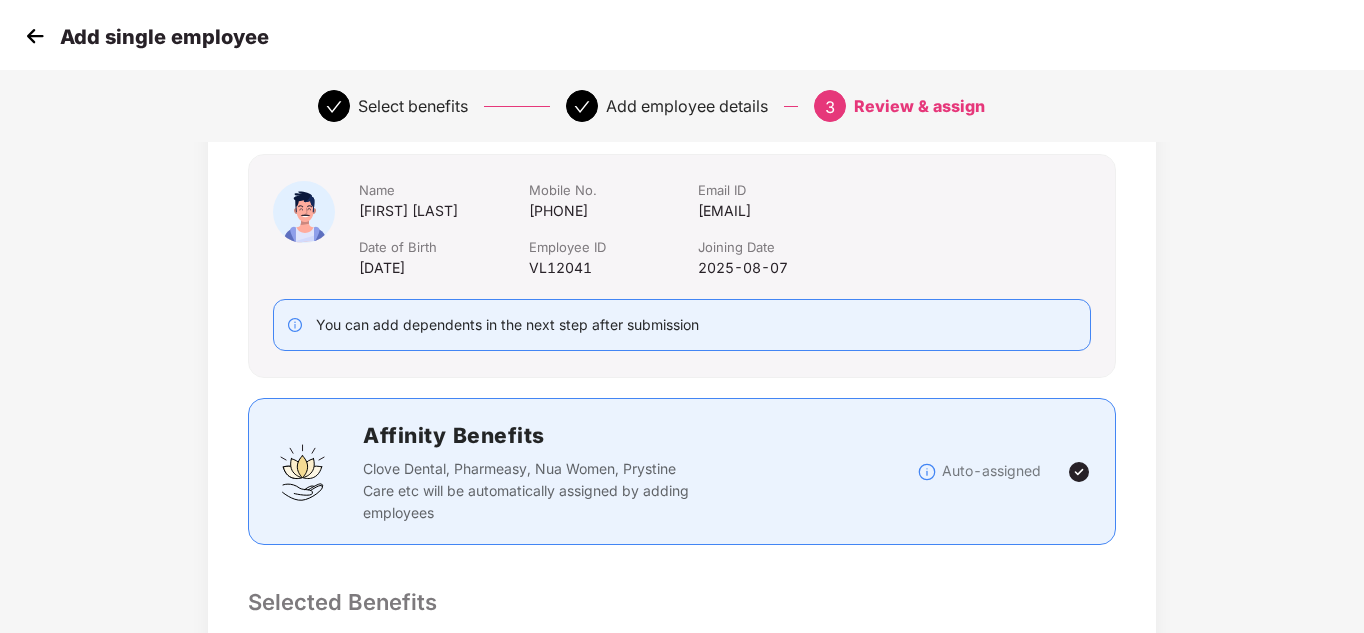 scroll, scrollTop: 0, scrollLeft: 0, axis: both 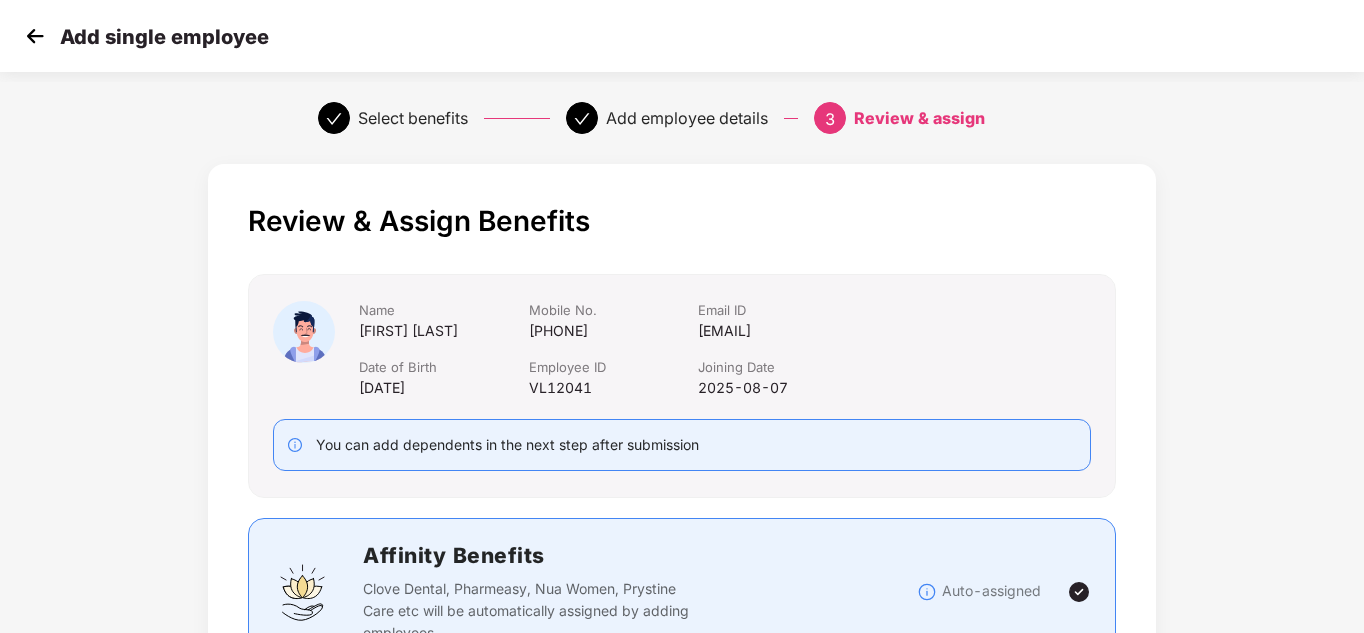 click on "Review & Assign Benefits Name    [FIRST] [LAST] Mobile No.    [PHONE] Email ID    [EMAIL] Date of Birth    [DATE] Employee ID  VL12041   Joining Date    [DATE]   You can add dependents in the next step after submission Affinity Benefits Clove Dental, Pharmeasy, Nua Women, Prystine Care etc will be automatically assigned by adding employees Auto-assigned Selected Benefits Group Term Life Insurance Covers  Employee Only Policy No. -  00014637 Sum Insured ₹5,00,000 Group Accidental Insurance Covers  Employee Only Policy No. -  4005/391936316/00/000 Sum Insured ₹5,00,000 Group Health Insurance Covers  Employee, spouse, children Policy No. -  4016/X/O/388337348/00/000 Sum Insured ₹4,00,000 Email preference Send Onboarding Email If you plan to send this email later, you can send it using the ‘Reminder’ button on the Employees Tab Addition preference Add and Endorse Employees are not part of the policy. Both additions to the dashboard and Endorsement will get created. Back" at bounding box center [682, 937] 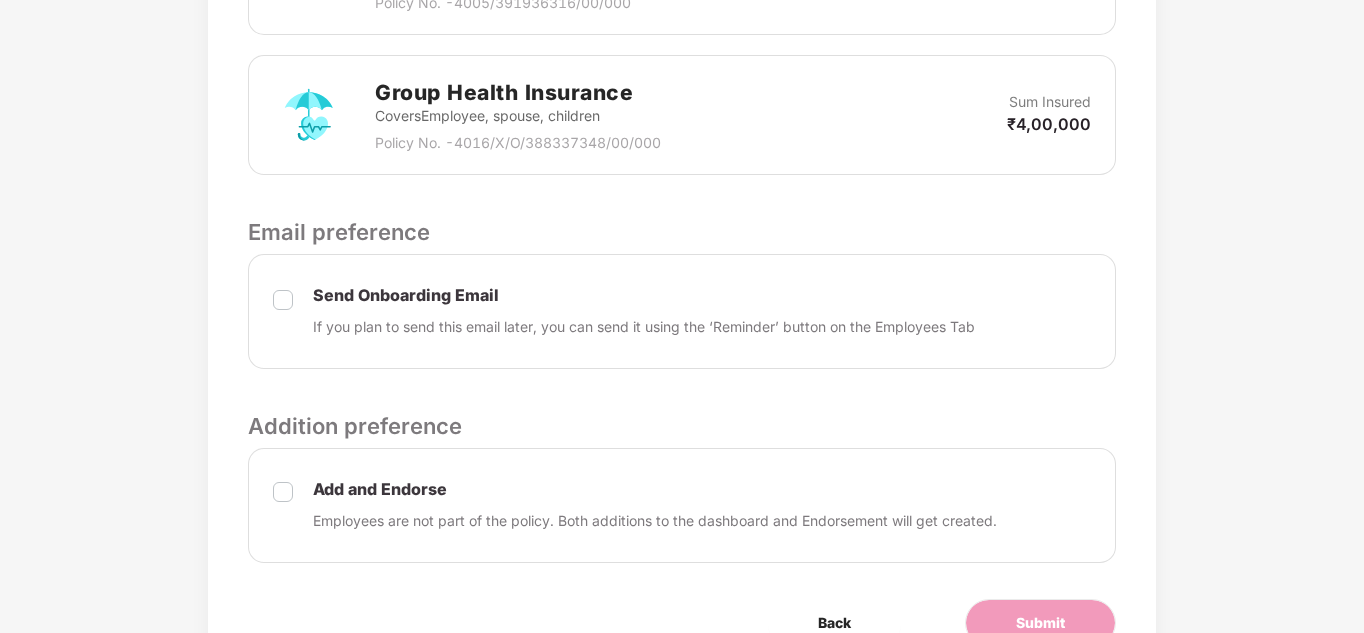 scroll, scrollTop: 1000, scrollLeft: 0, axis: vertical 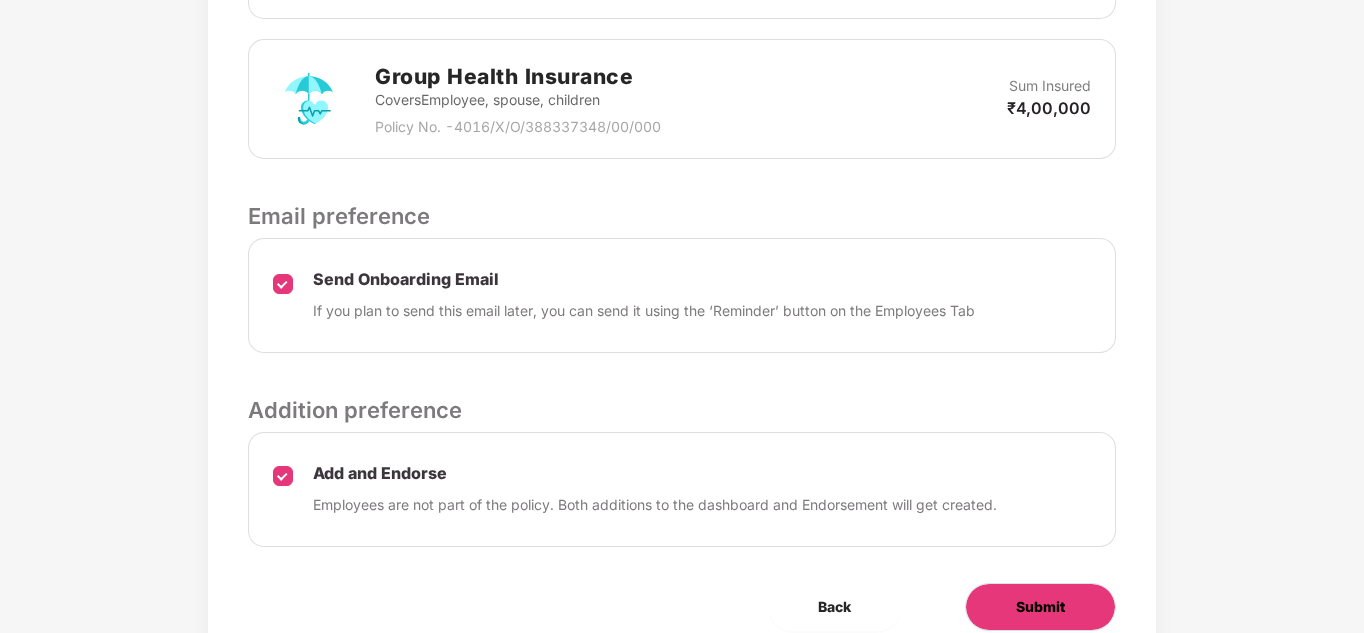 click on "Submit" at bounding box center (1040, 607) 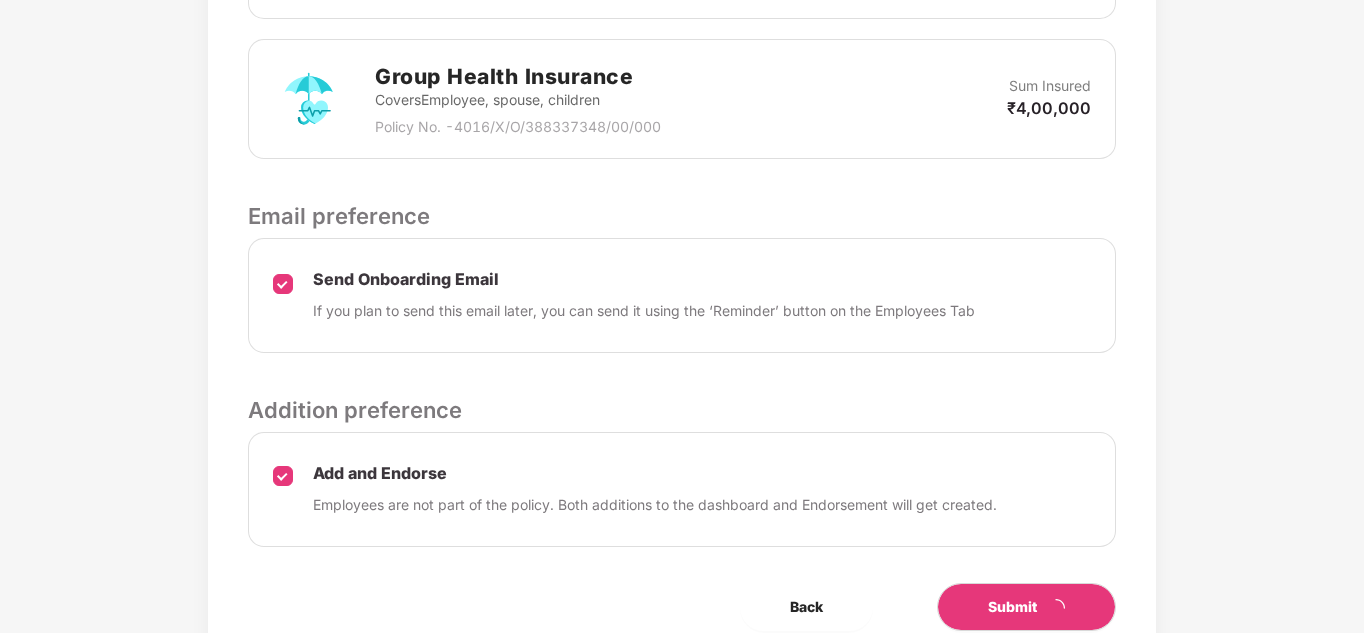 scroll, scrollTop: 0, scrollLeft: 0, axis: both 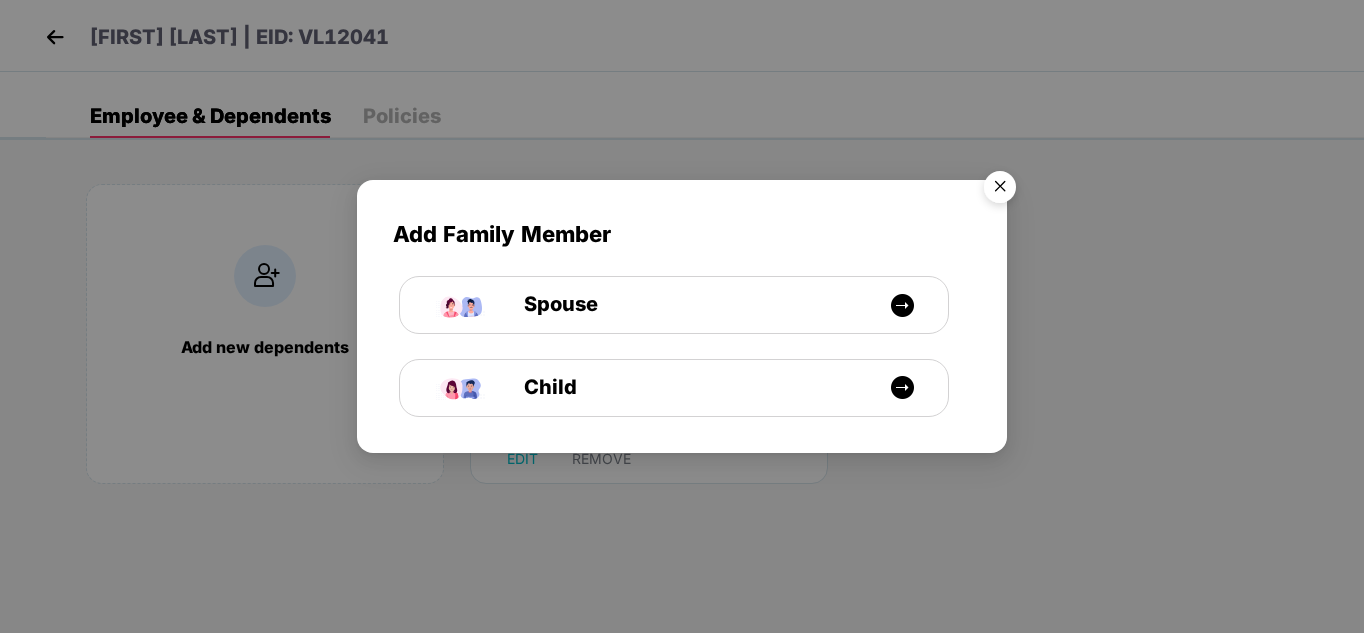 click at bounding box center (1000, 190) 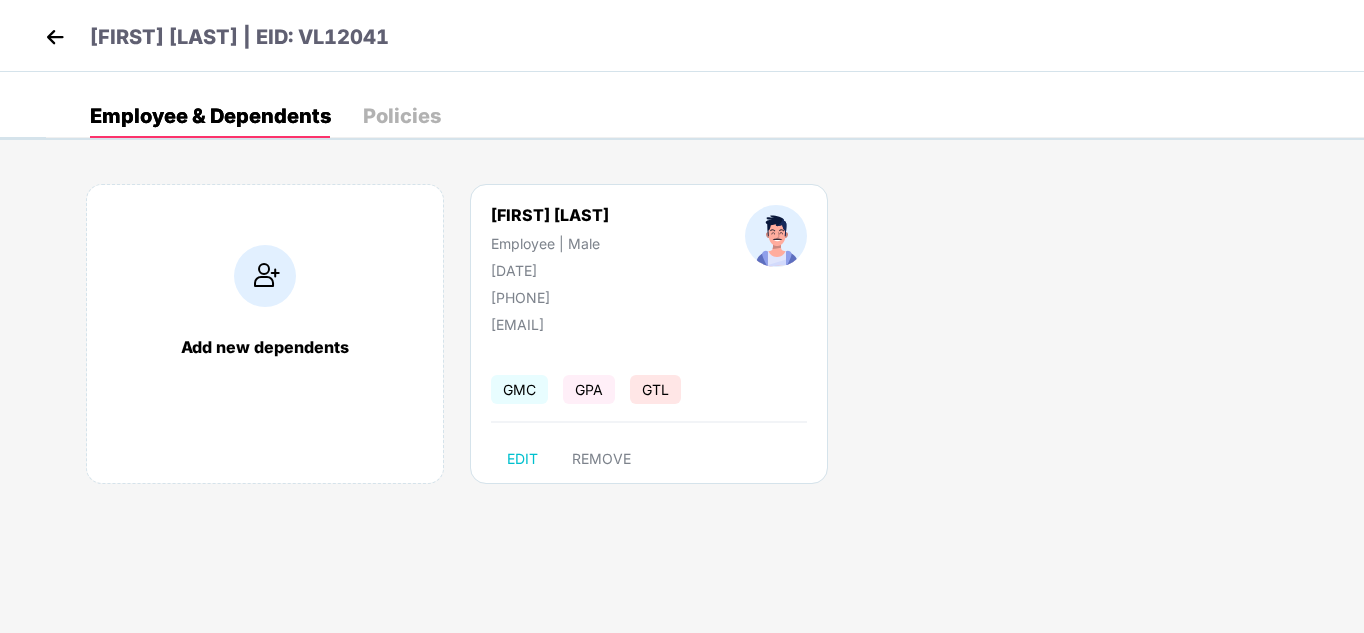 click at bounding box center [55, 37] 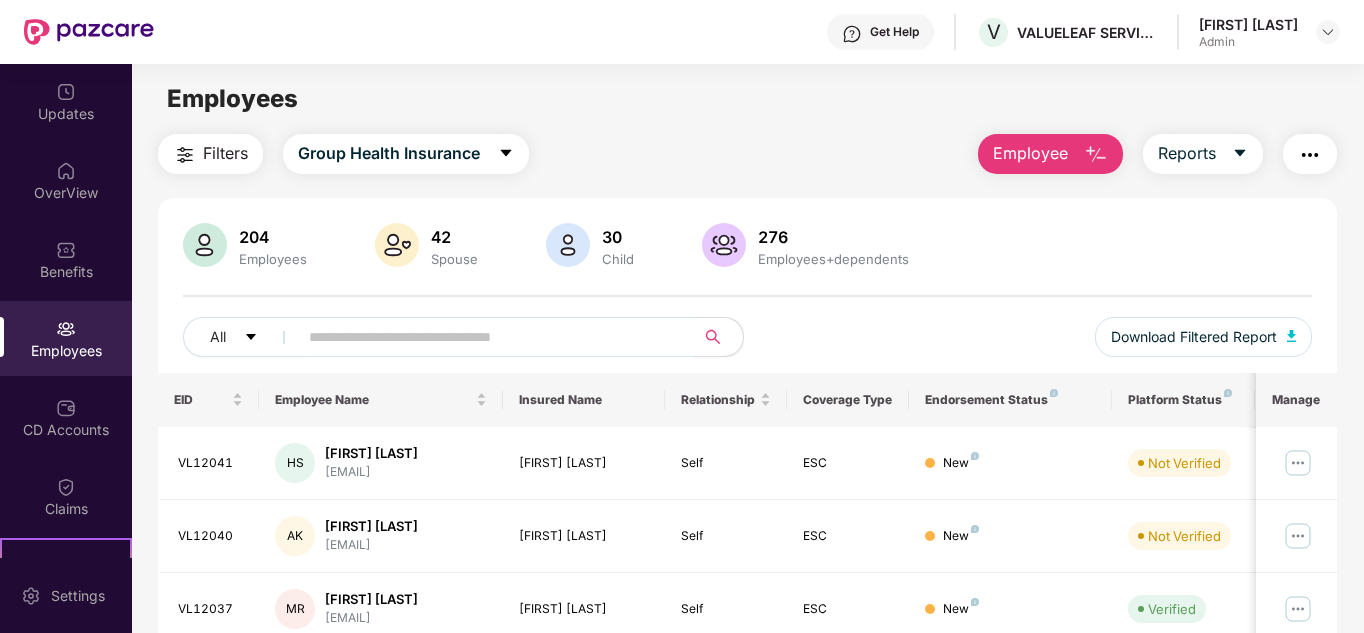 click on "Filters Group Health Insurance Employee  Reports 204 Employees 42 Spouse 30 Child 276 Employees+dependents All Download Filtered Report EID Employee Name Insured Name Relationship Coverage Type Endorsement Status Platform Status Joining Date Manage                   VL12041 HS [FIRST] [LAST]   [EMAIL] [FIRST] [LAST] Self ESC New Not Verified 07 Aug 2025 VL12040 AK [FIRST] [LAST]   [EMAIL] [FIRST] [LAST] Self ESC New Not Verified 06 Aug 2025 VL12037 MR [FIRST] [LAST]   [EMAIL] [FIRST] [LAST] Self ESC New Verified 23 July 2025 VL12038 RR [FIRST] [LAST]   [EMAIL] [FIRST] [LAST] Self ESC New Verified 21 July 2025 VL12036 AJ [FIRST] [LAST]   [EMAIL] [FIRST] [LAST] Self ESC New Auto Verified 16 July 2025 VL12034 C [EMAIL] [FIRST]  Spouse ESC - VL12034 C" at bounding box center [748, 681] 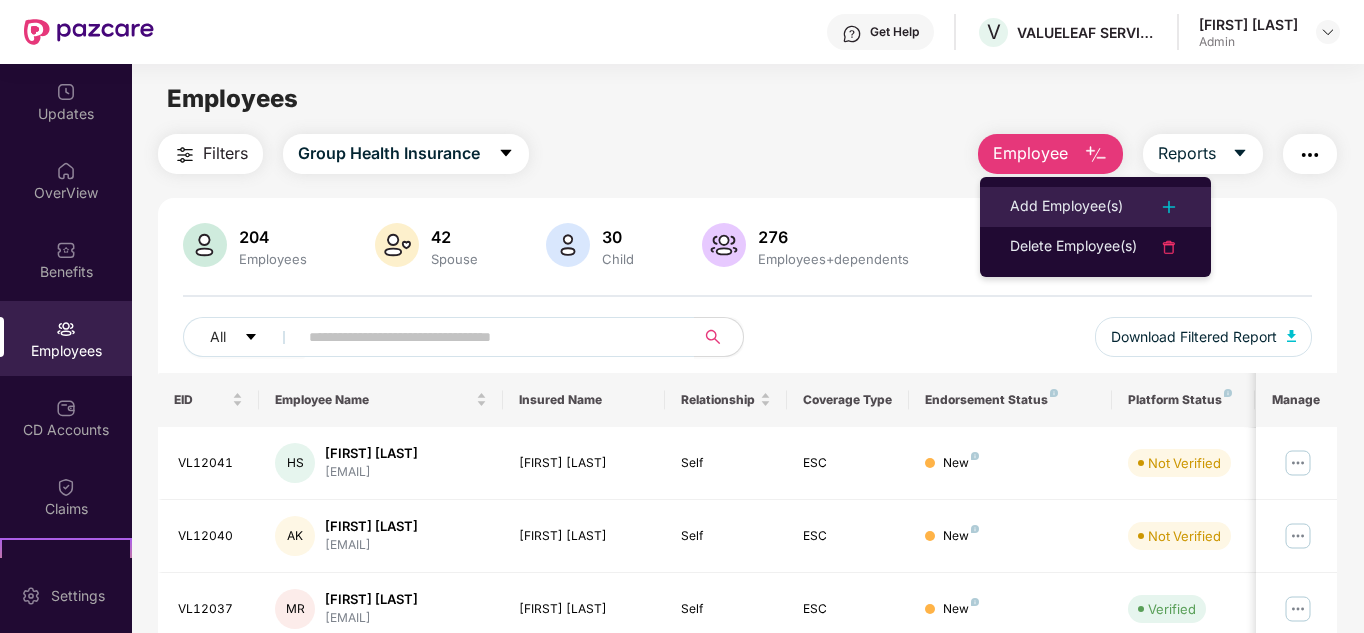 click on "Add Employee(s)" at bounding box center [1066, 207] 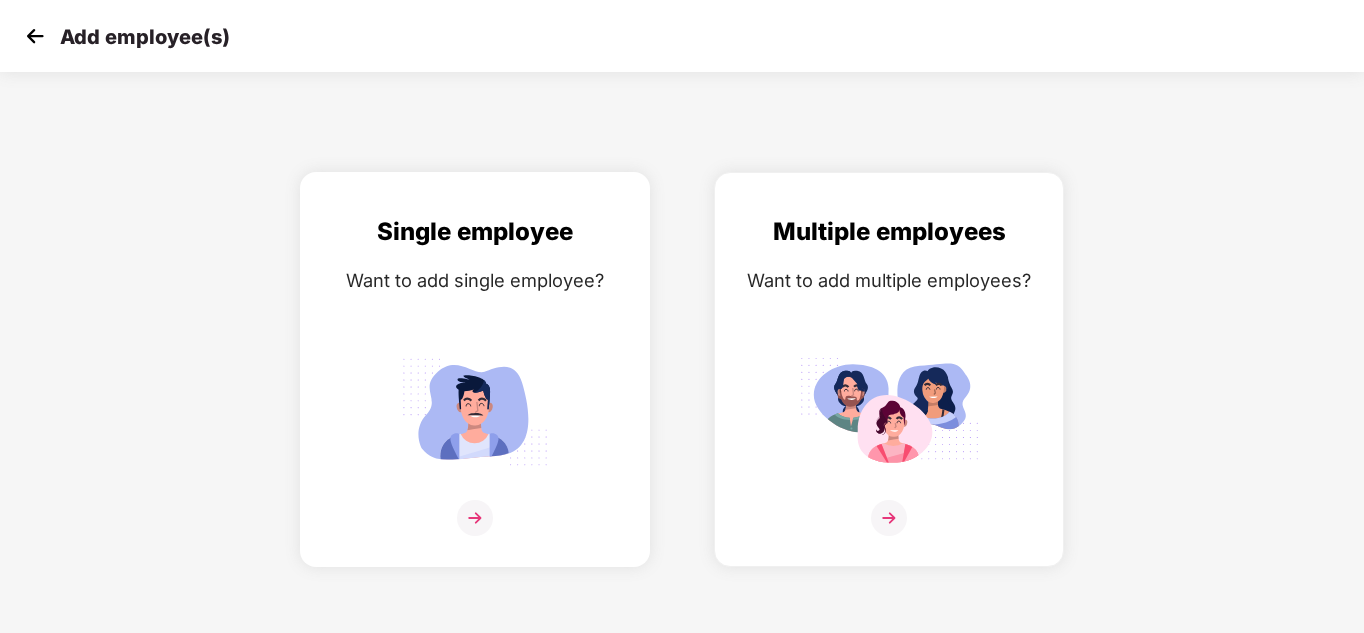 click at bounding box center (475, 518) 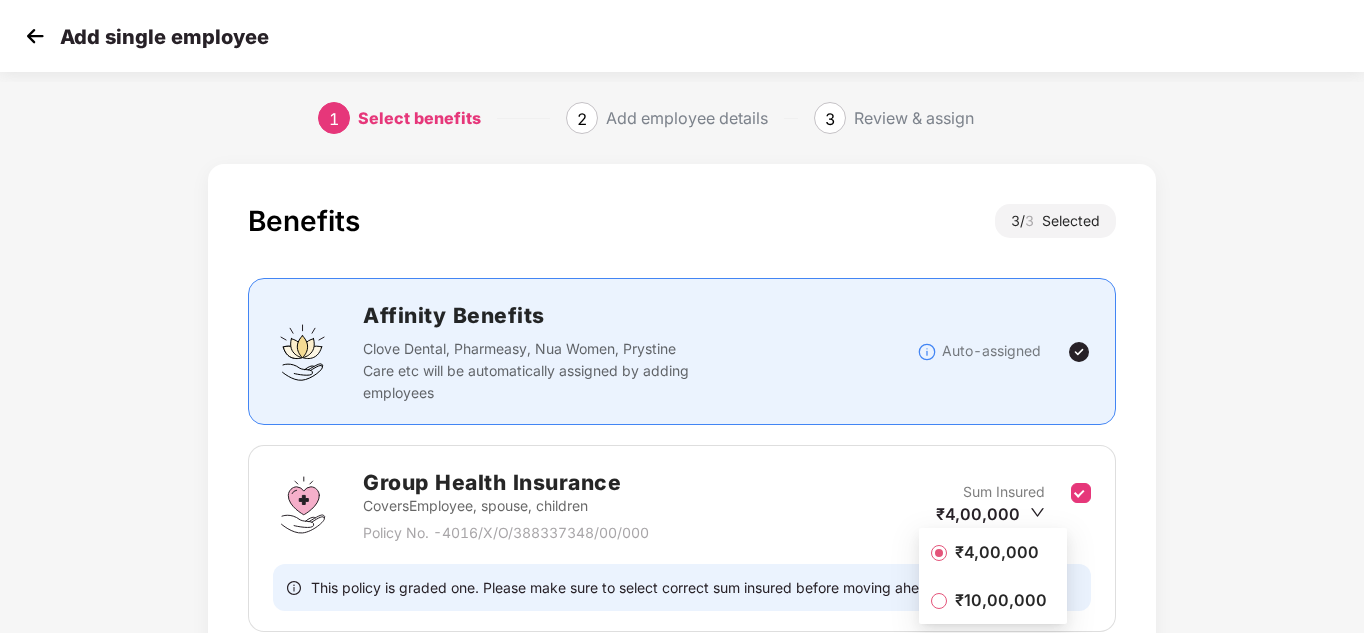click on "Benefits 3 / 3     Selected Affinity Benefits Clove Dental, Pharmeasy, Nua Women, Prystine Care etc will be automatically assigned by adding employees Auto-assigned Group Health Insurance Covers  Employee, spouse, children Policy No. -  4016/X/O/388337348/00/000 Sum Insured ₹4,00,000   This policy is graded one. Please make sure to select correct sum insured before moving ahead. Group Term Life Insurance Covers  Employee Only Policy No. -  00014637 Sum Insured   ₹5,00,000 Group Accidental Insurance Covers  Employee Only Policy No. -  4005/391936316/00/000 Sum Insured   ₹5,00,000 Back Next" at bounding box center (682, 620) 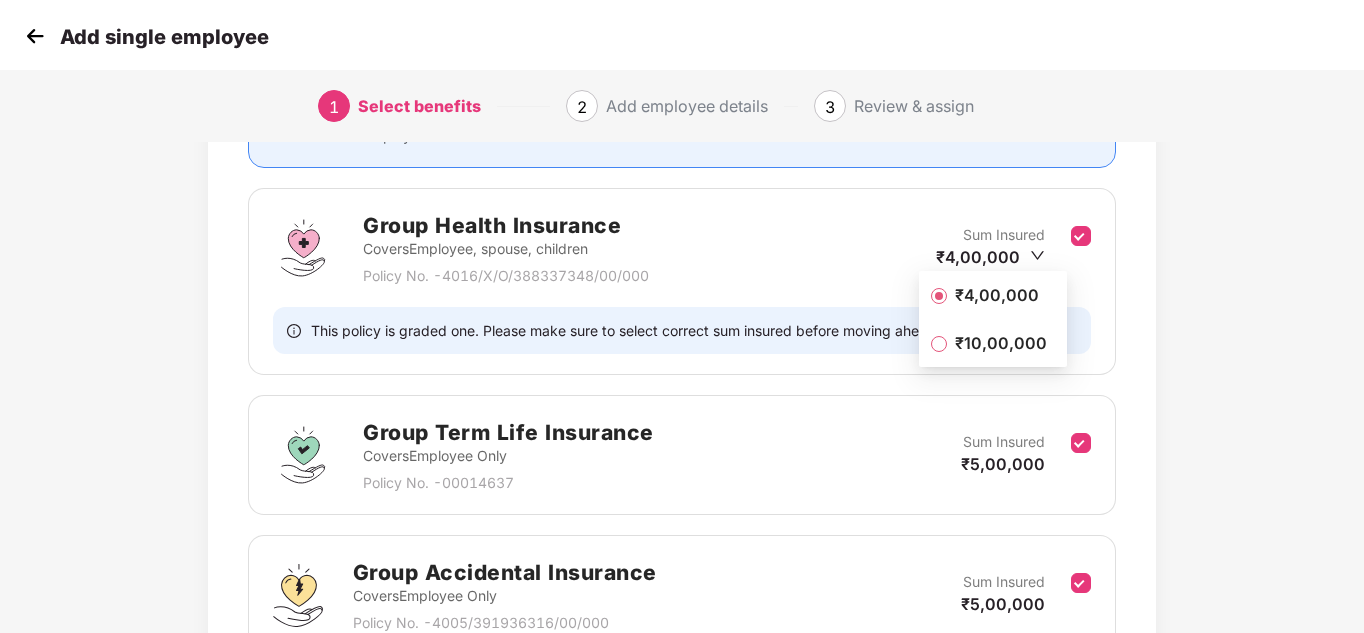 scroll, scrollTop: 453, scrollLeft: 0, axis: vertical 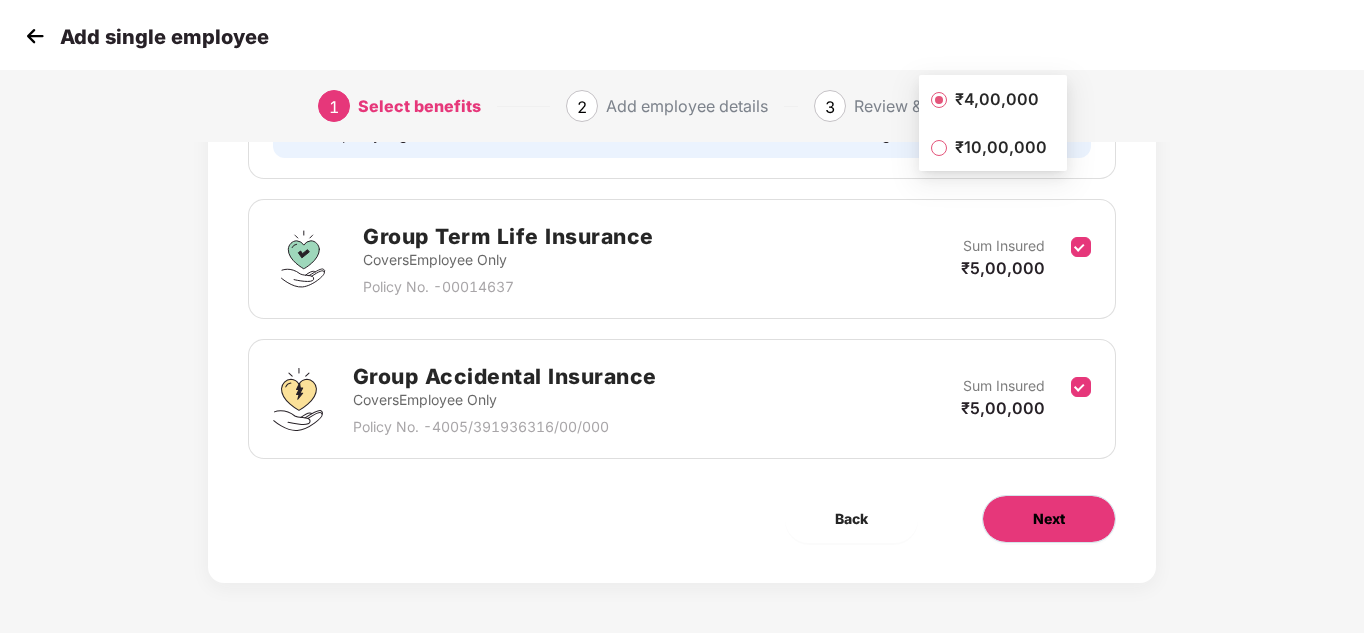 click on "Next" at bounding box center (1049, 519) 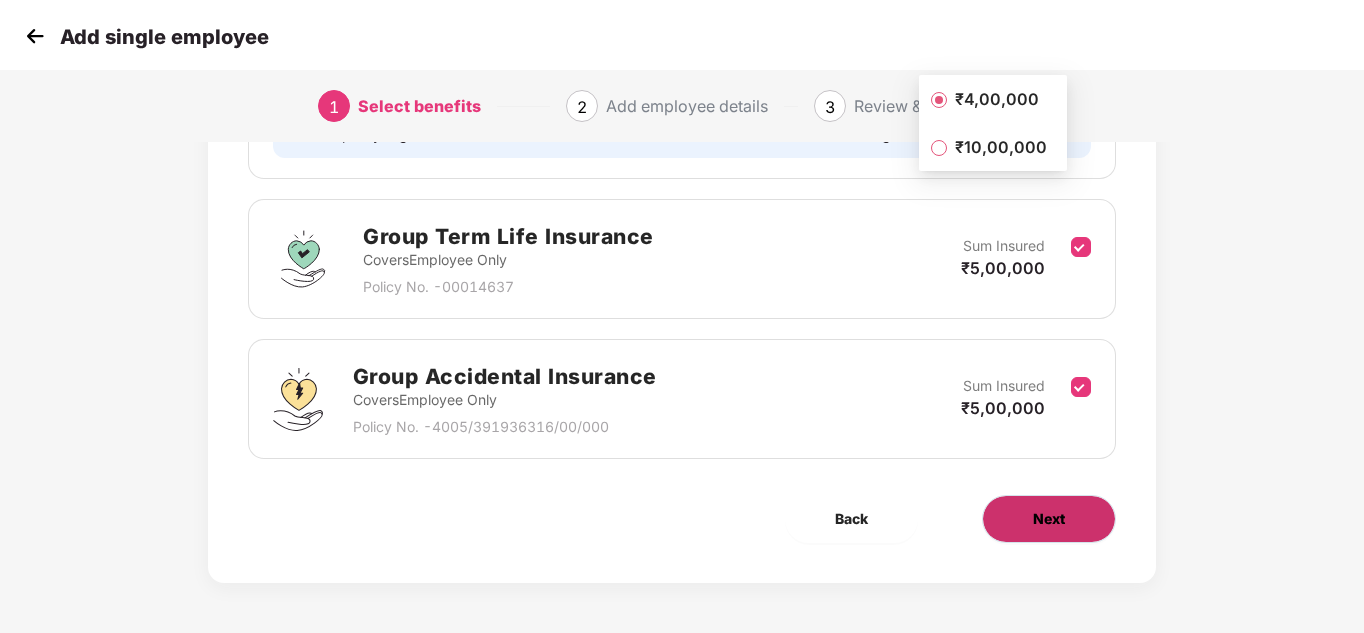 scroll, scrollTop: 0, scrollLeft: 0, axis: both 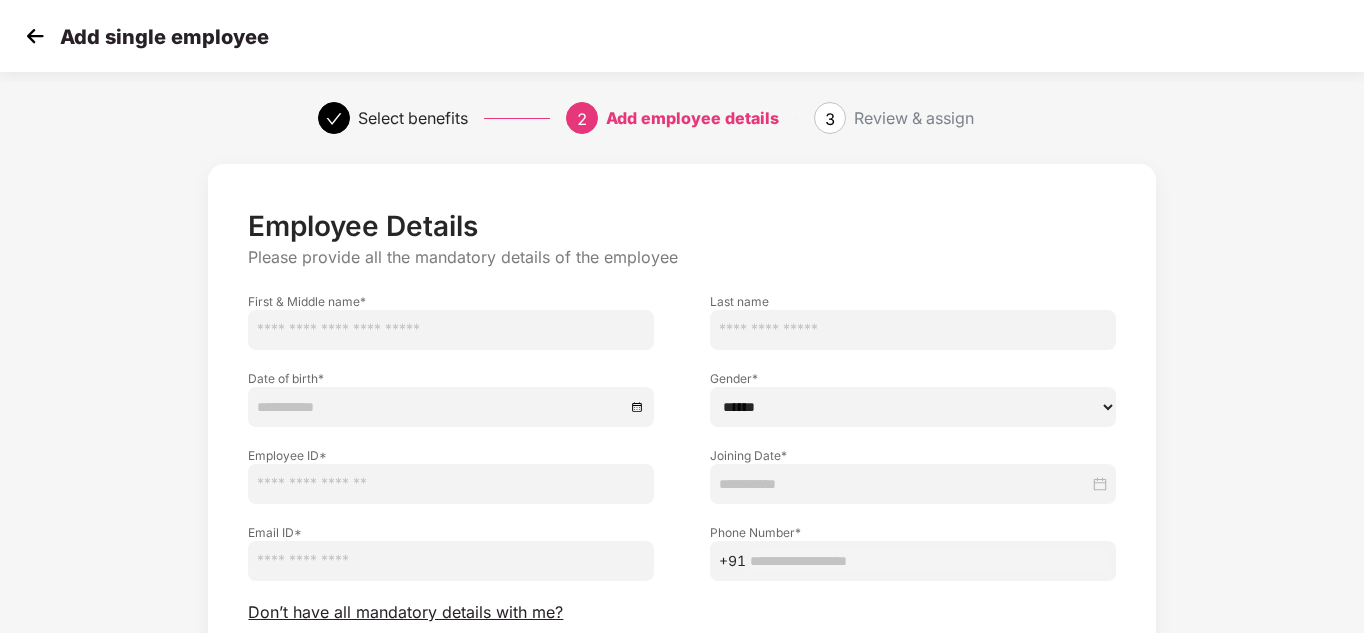 click at bounding box center [451, 330] 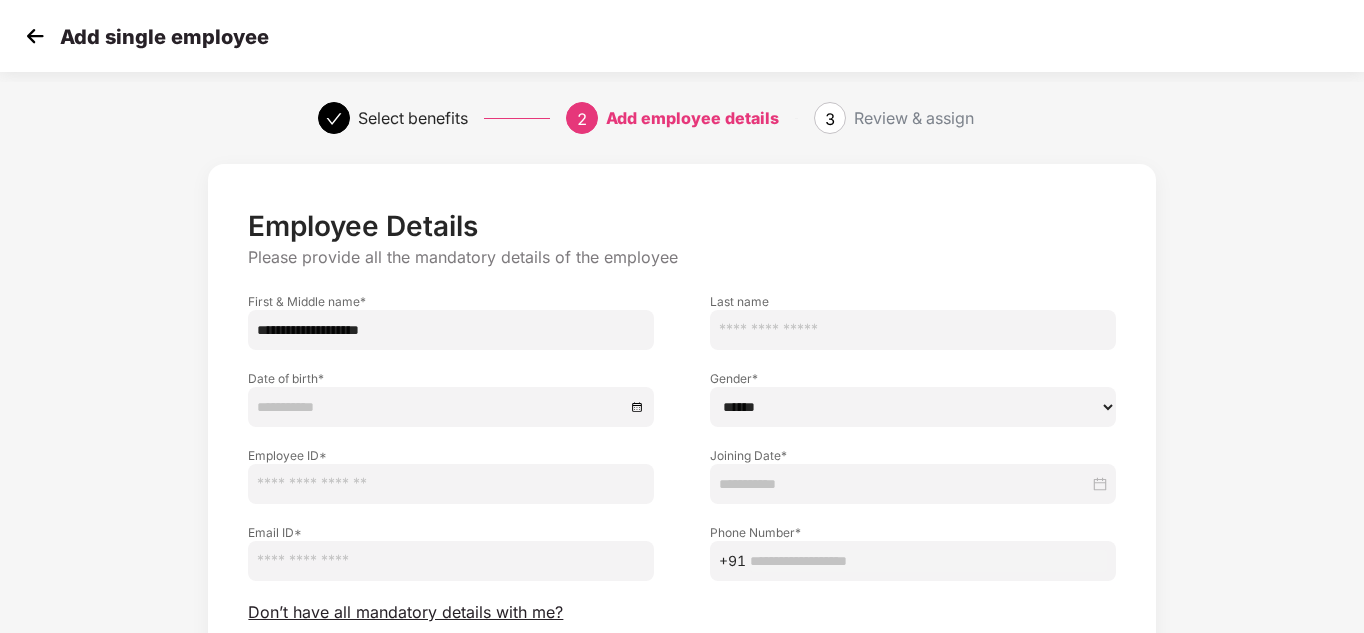 drag, startPoint x: 400, startPoint y: 325, endPoint x: 343, endPoint y: 327, distance: 57.035076 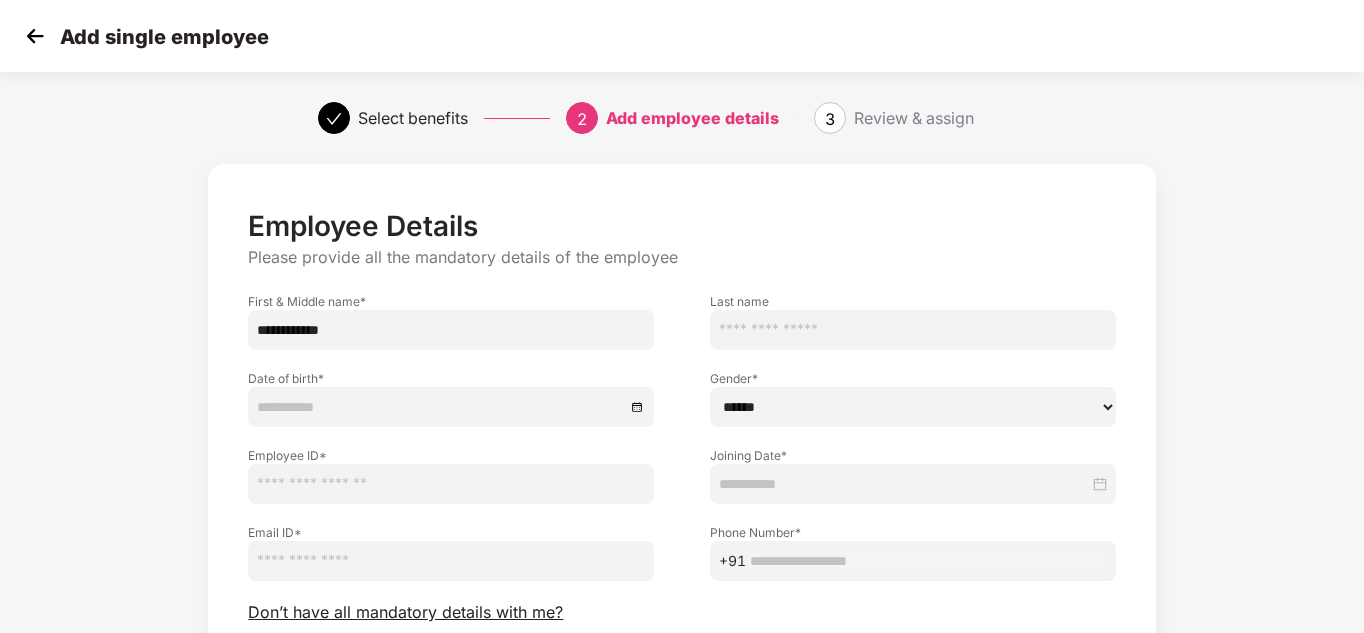 type on "**********" 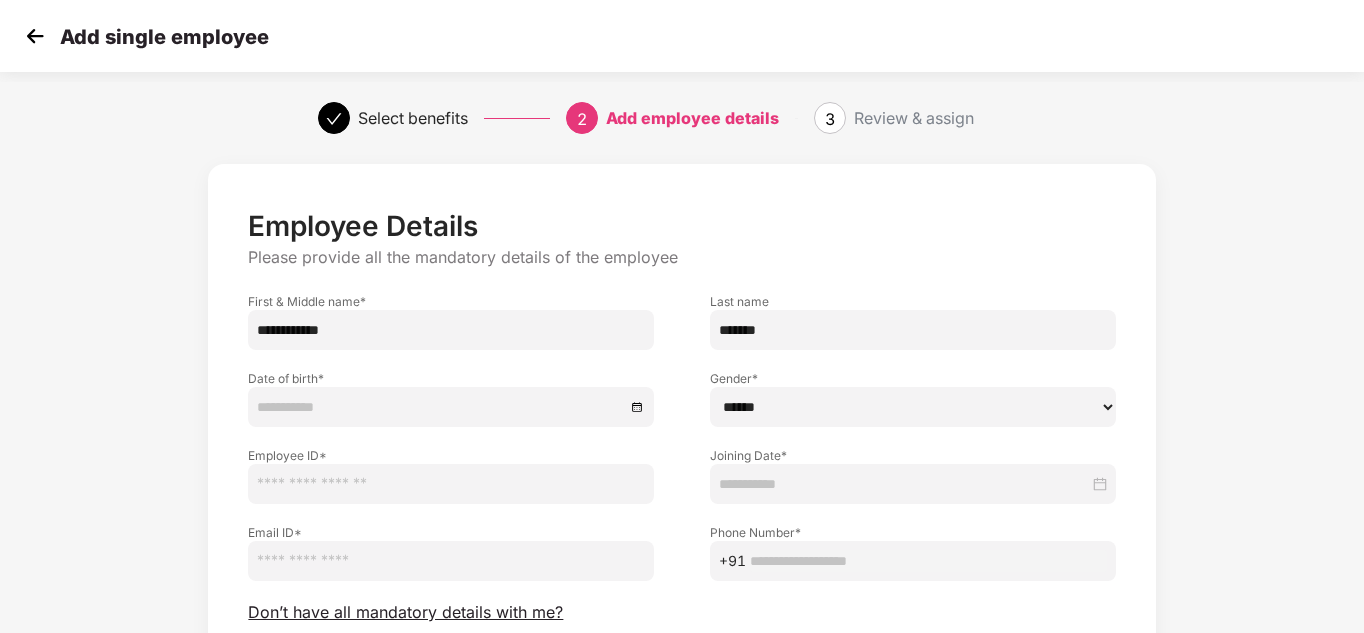 type on "*******" 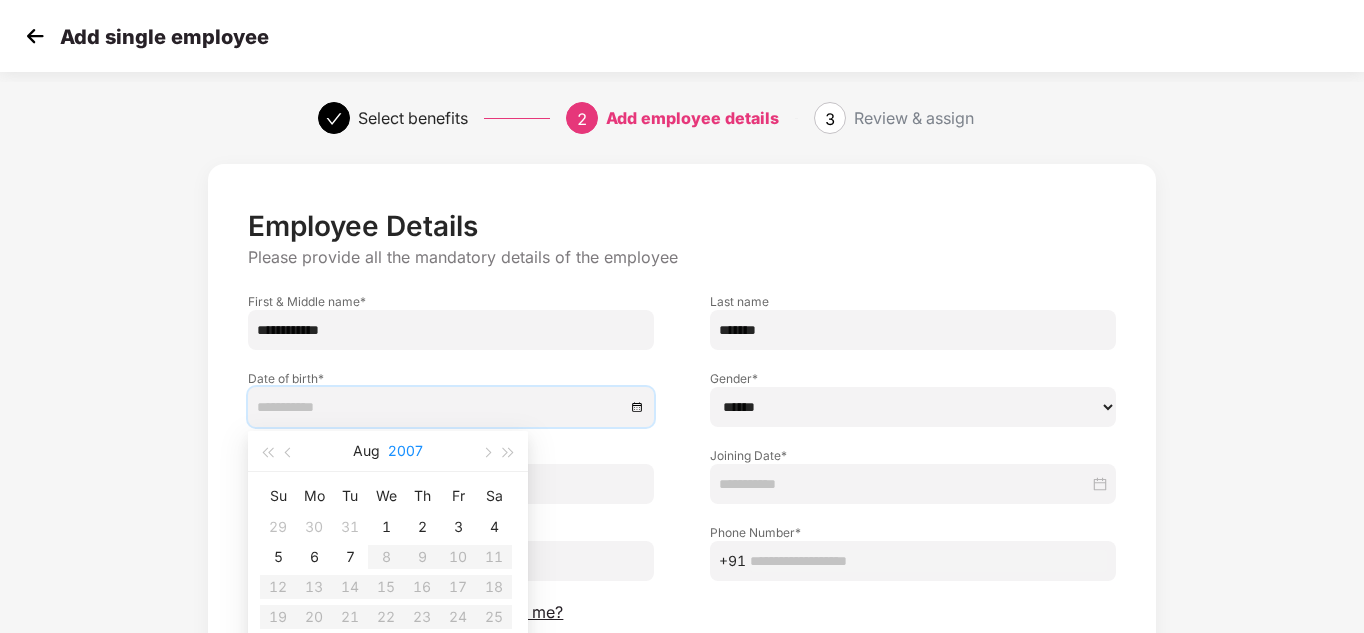 click on "2007" at bounding box center [405, 451] 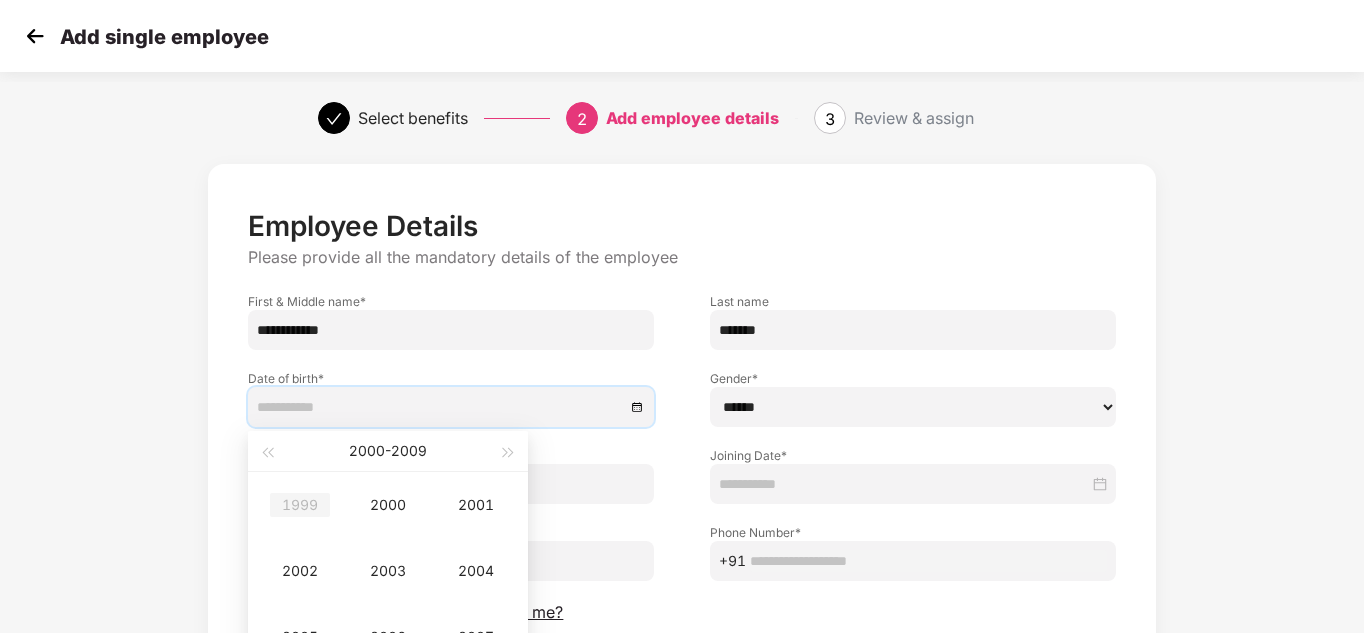 type on "**********" 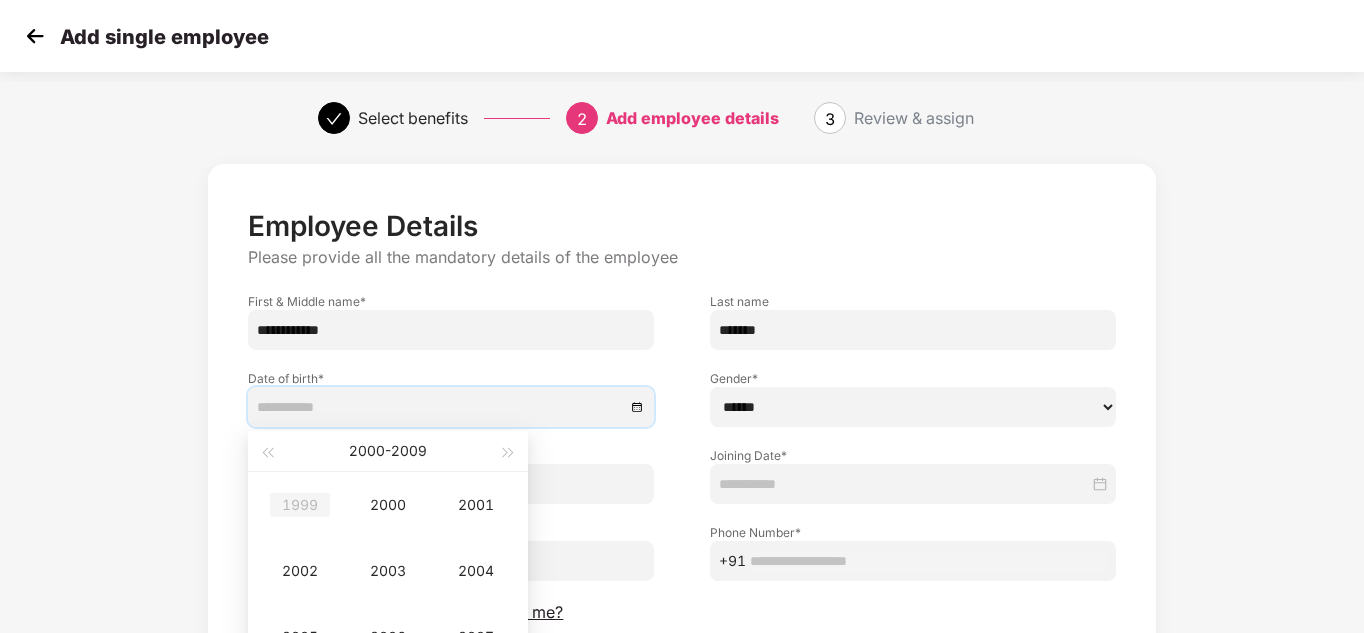 click on "1999" at bounding box center (300, 505) 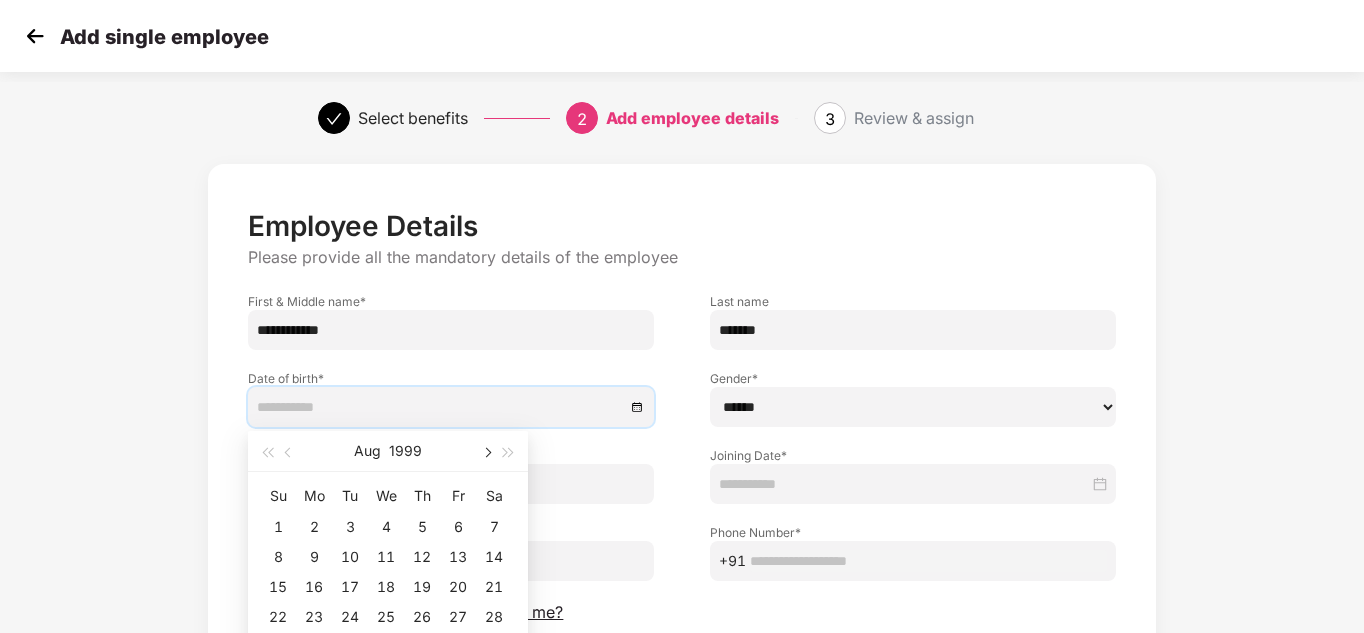 click at bounding box center [486, 453] 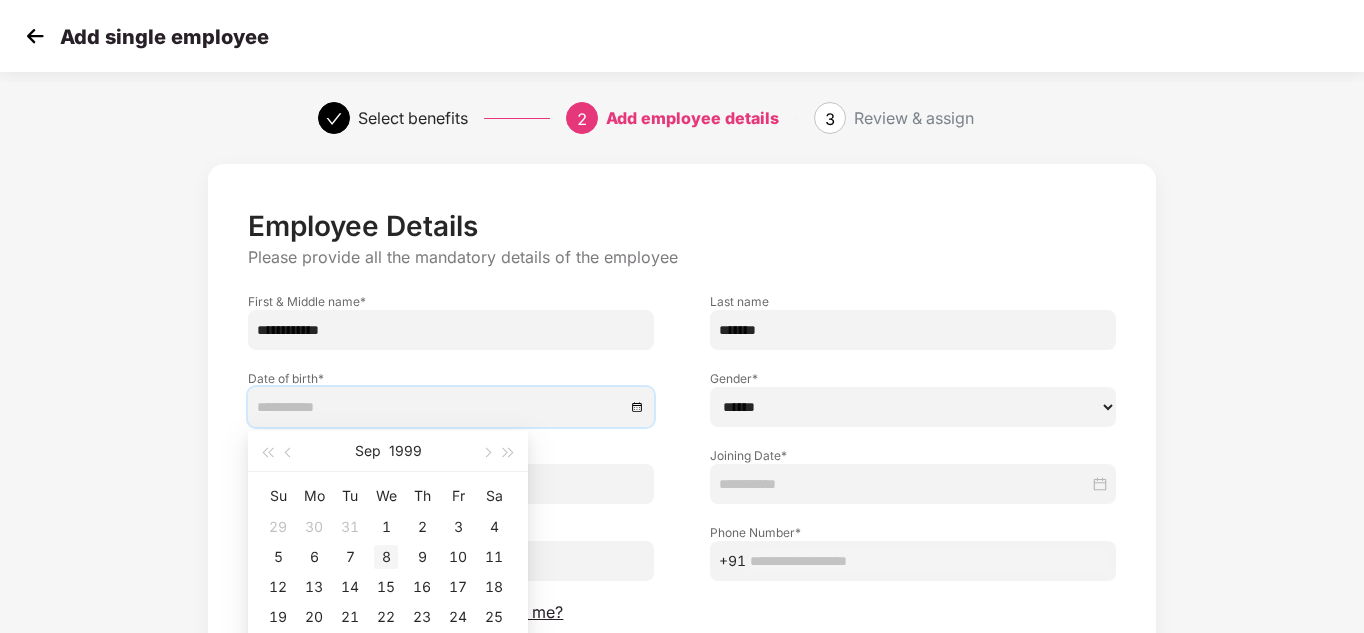 type on "**********" 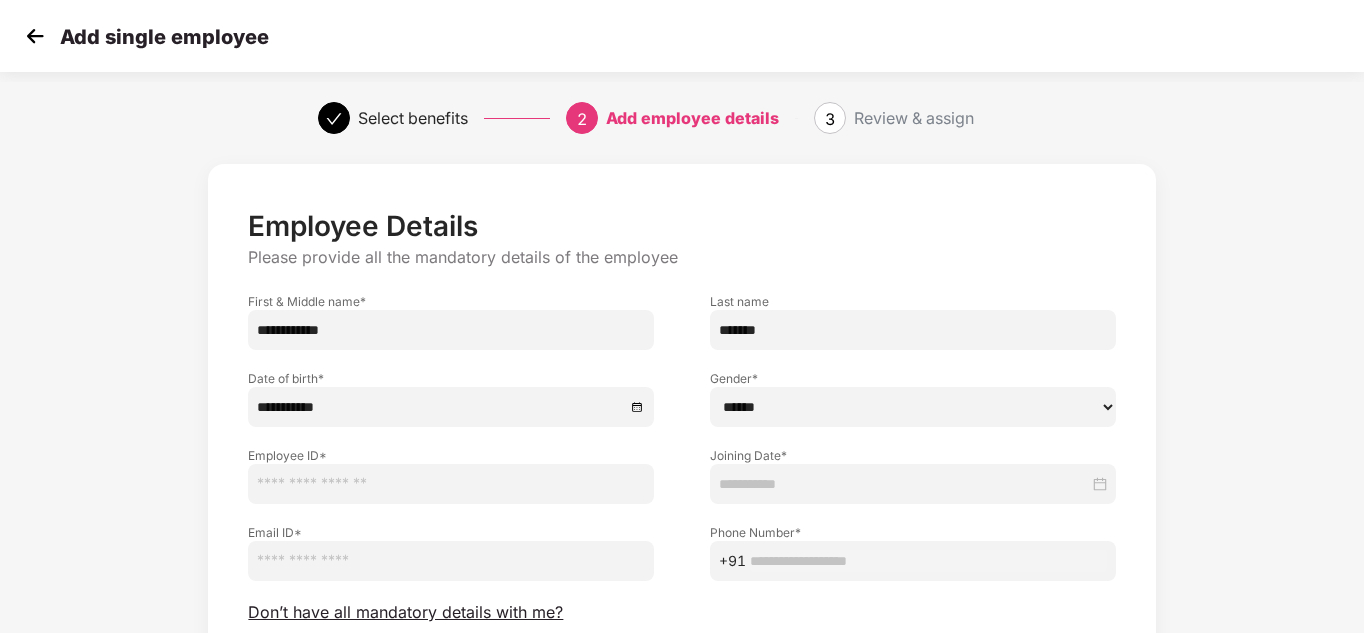 click at bounding box center [451, 484] 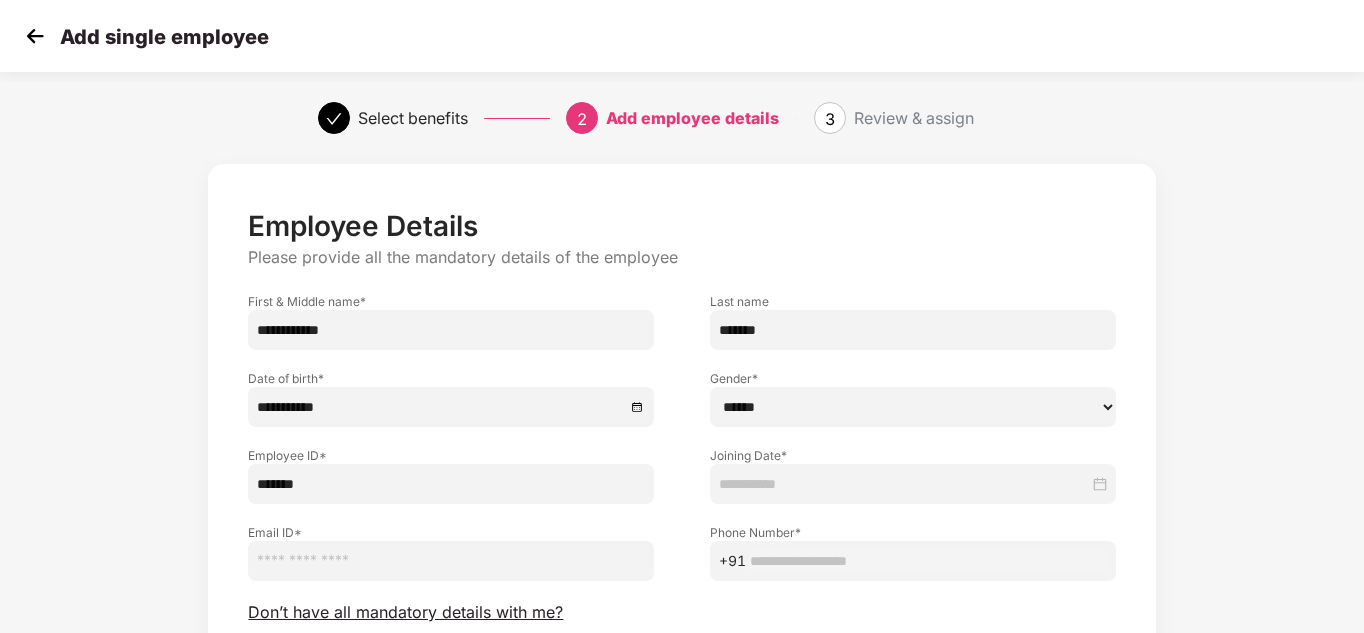 type on "*******" 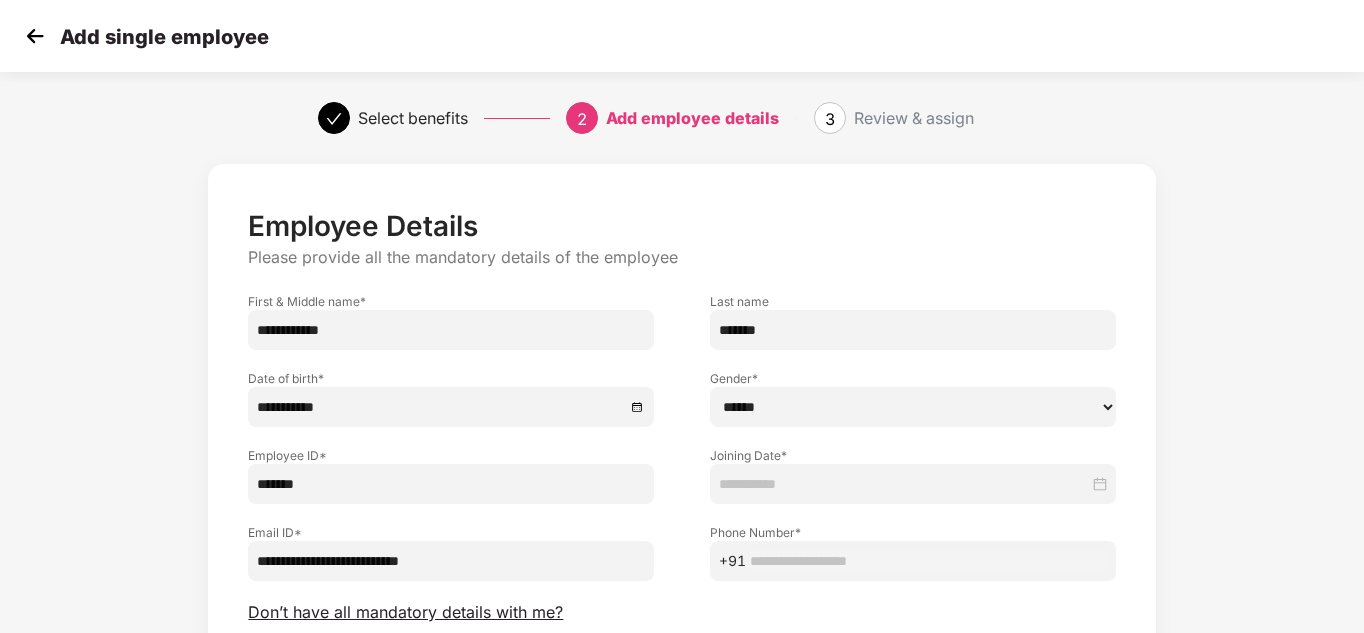 type on "**********" 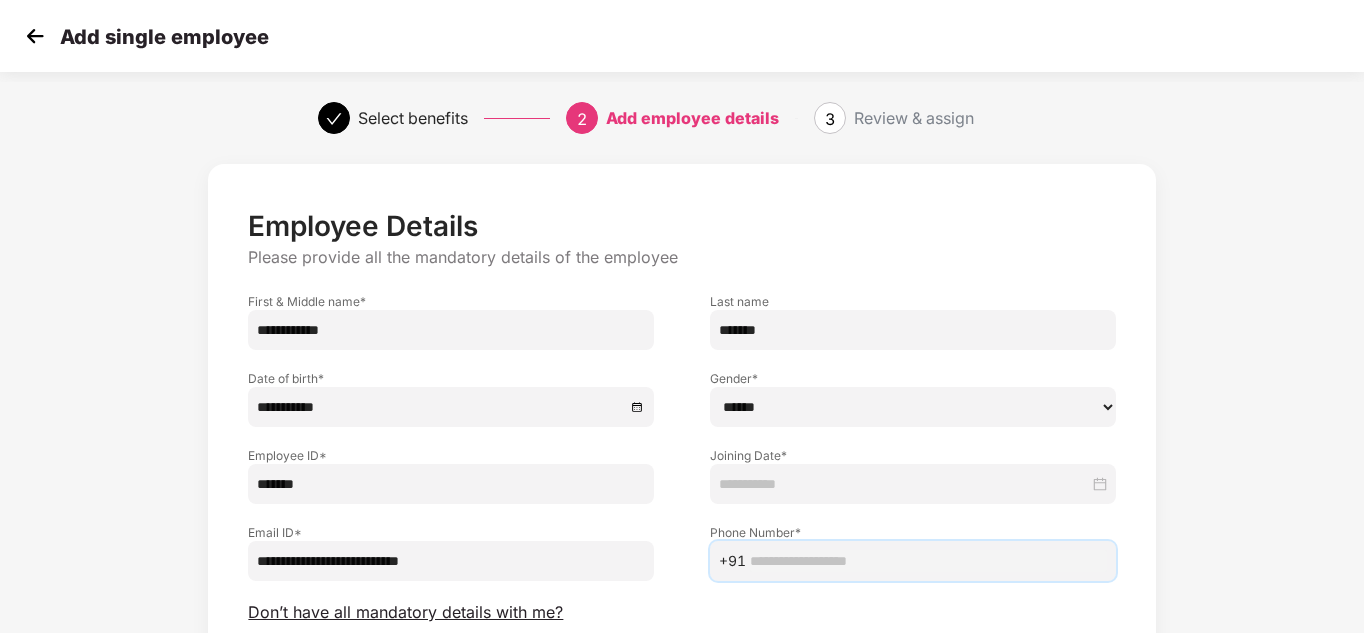 click at bounding box center (928, 561) 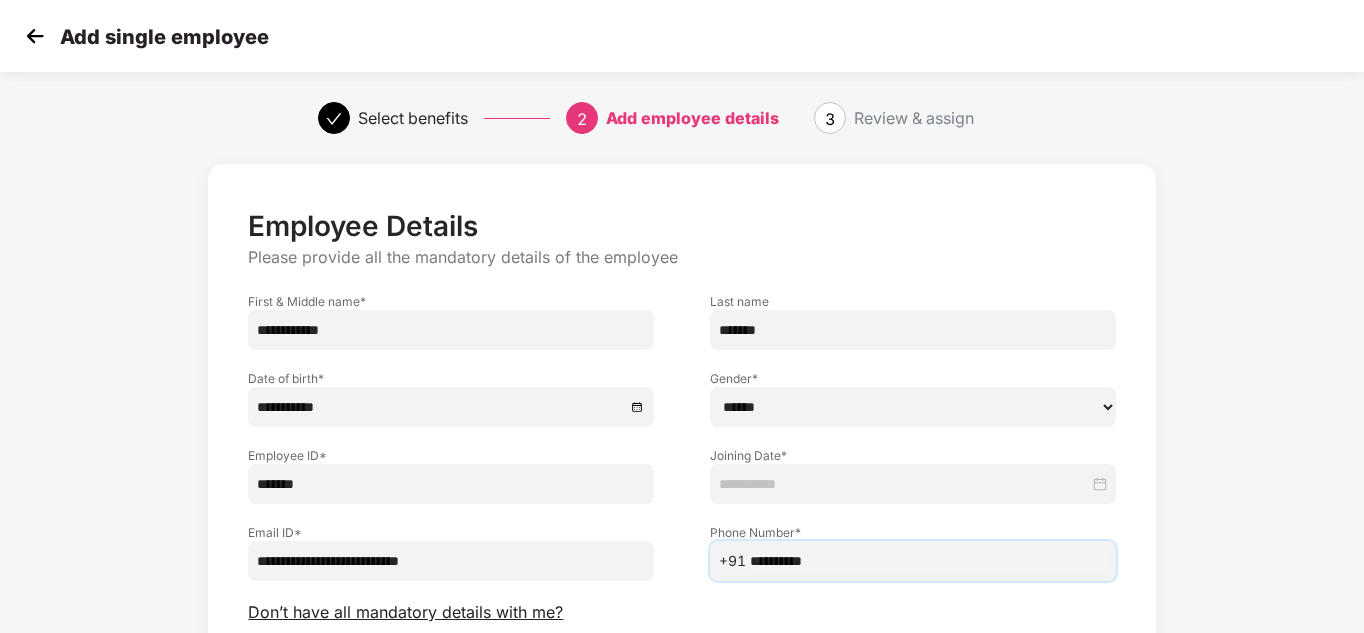 type on "**********" 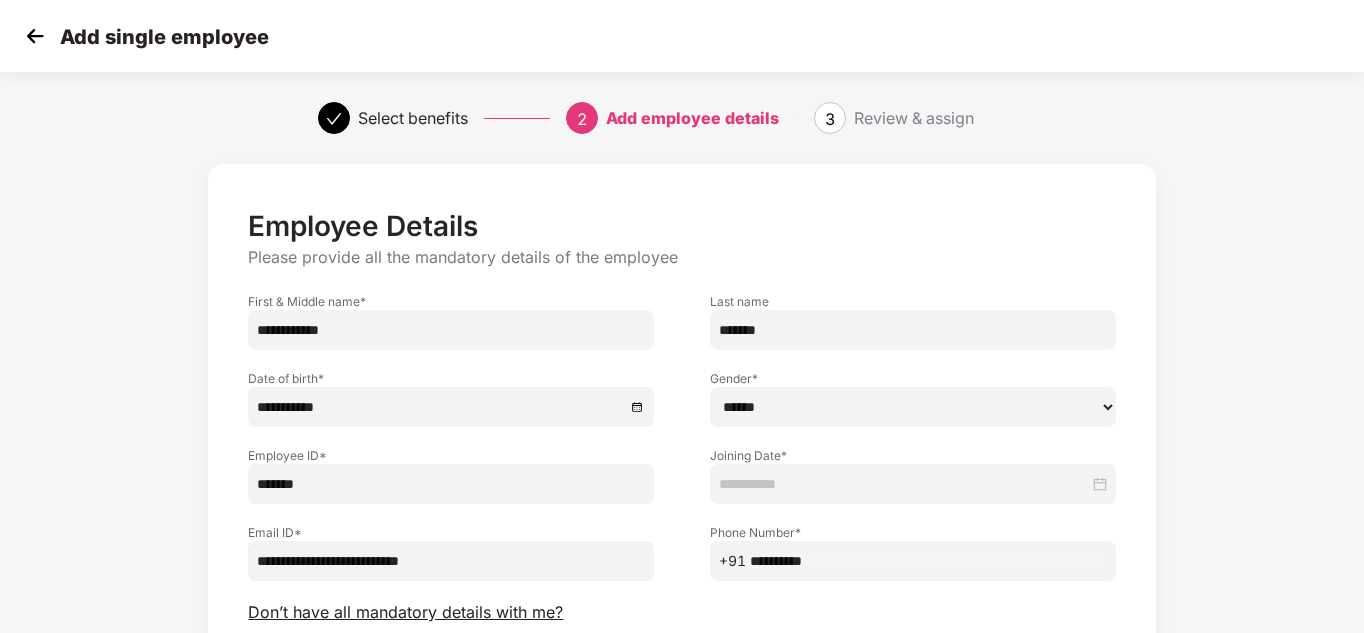 click at bounding box center [913, 484] 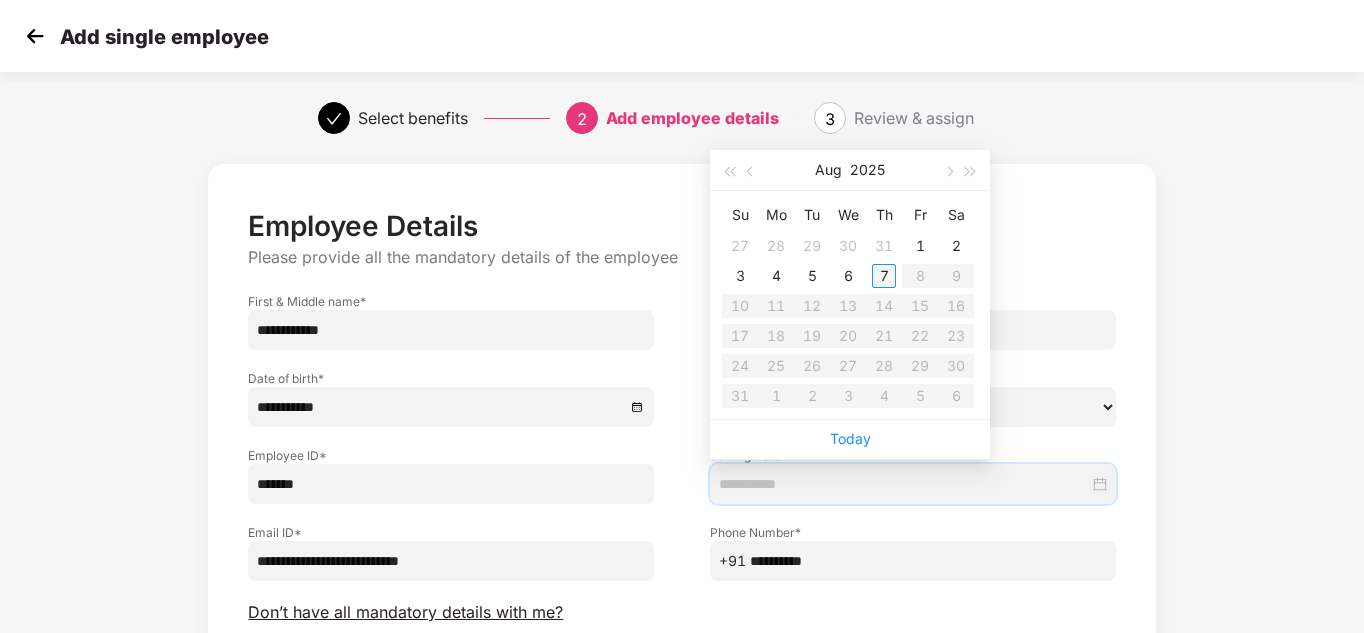 type on "**********" 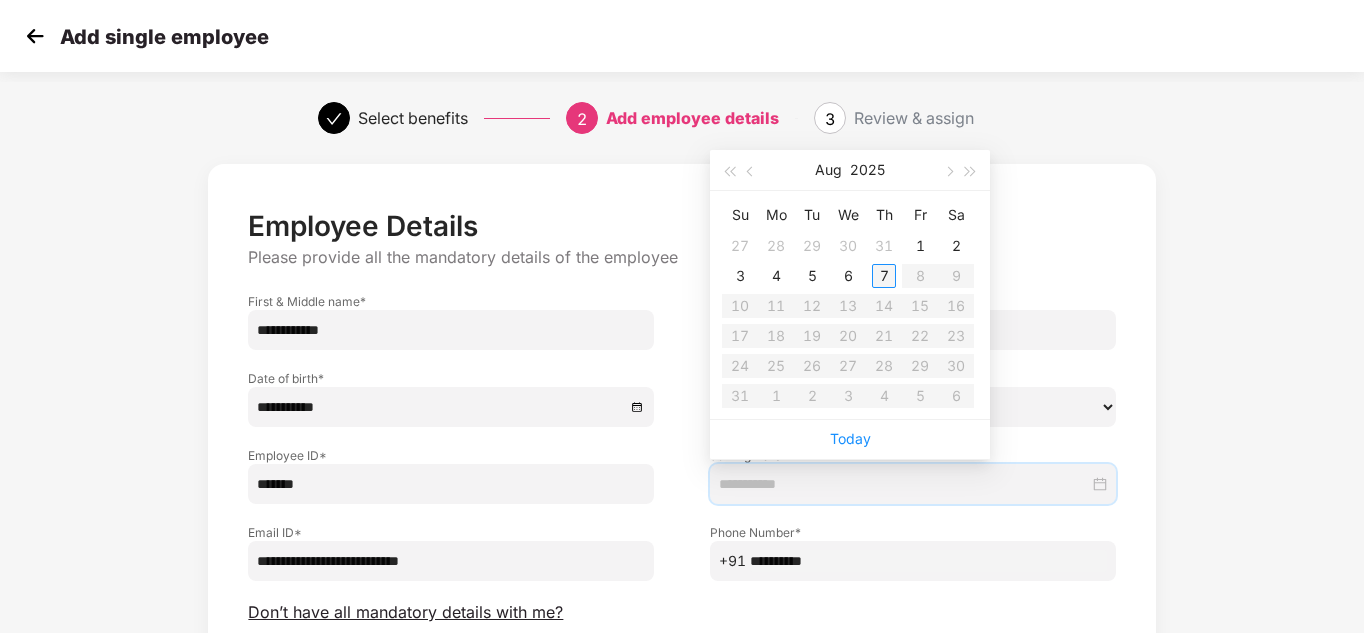 click on "7" at bounding box center (884, 276) 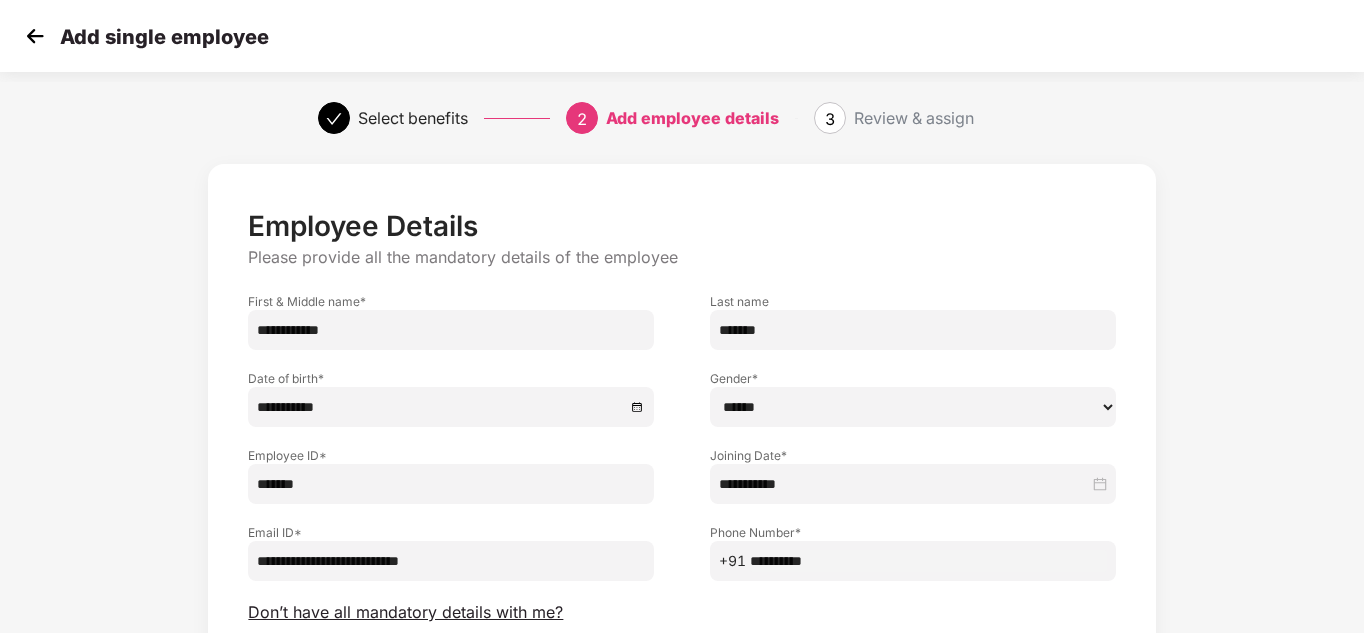 click on "**********" at bounding box center (682, 477) 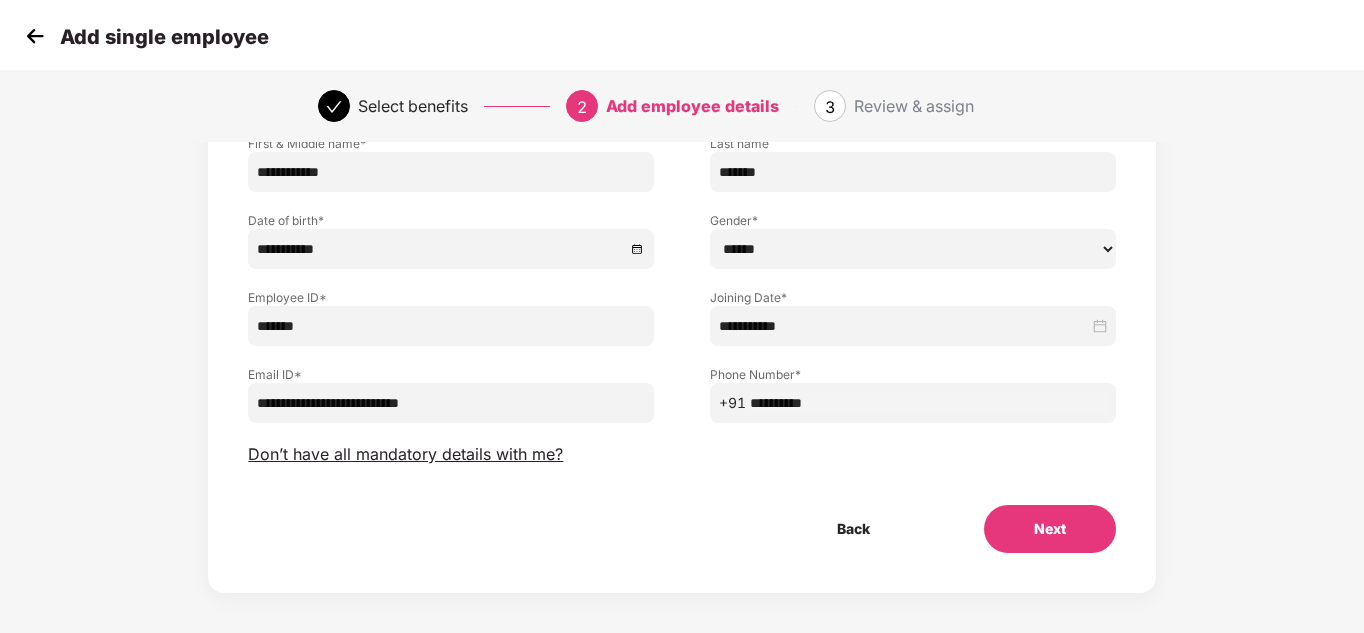 scroll, scrollTop: 160, scrollLeft: 0, axis: vertical 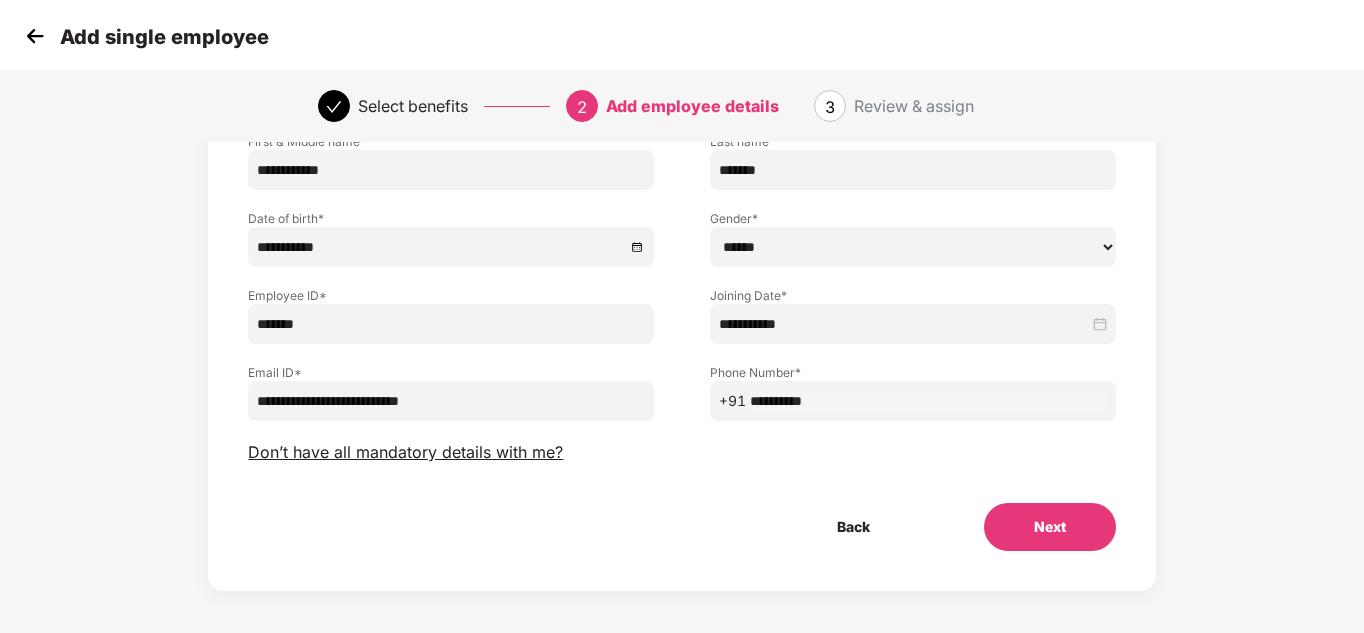 click on "Next" at bounding box center (1050, 527) 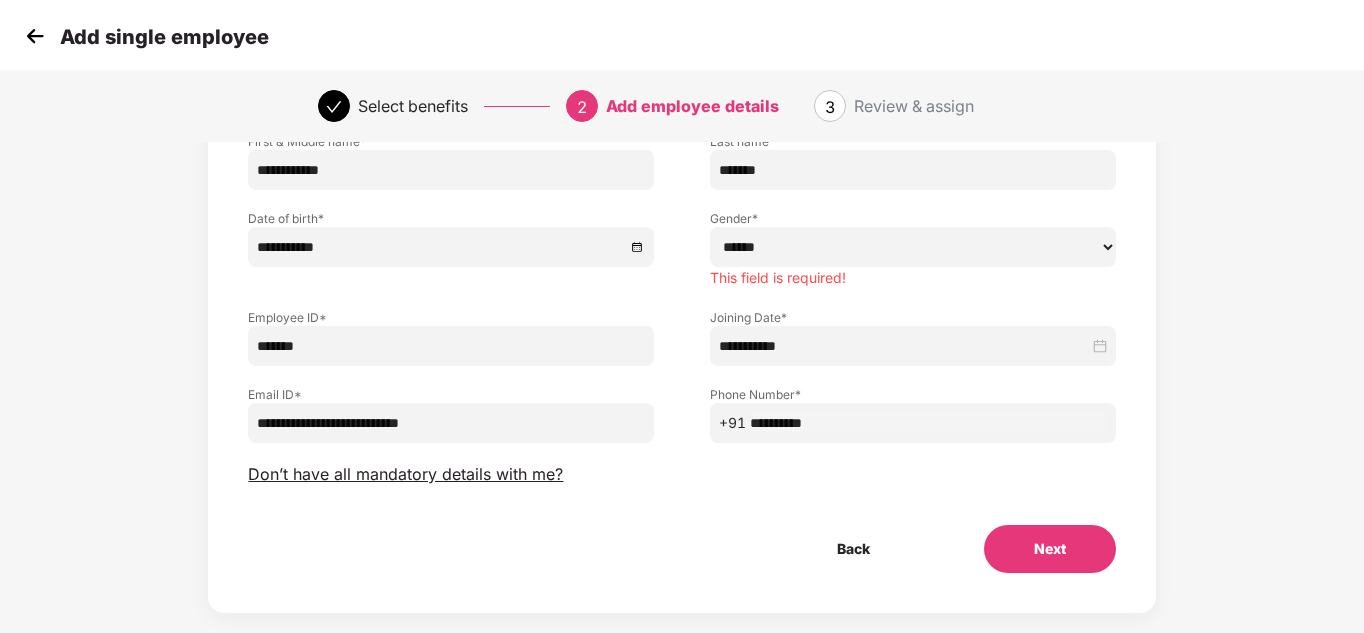 click on "****** **** ******" at bounding box center (913, 247) 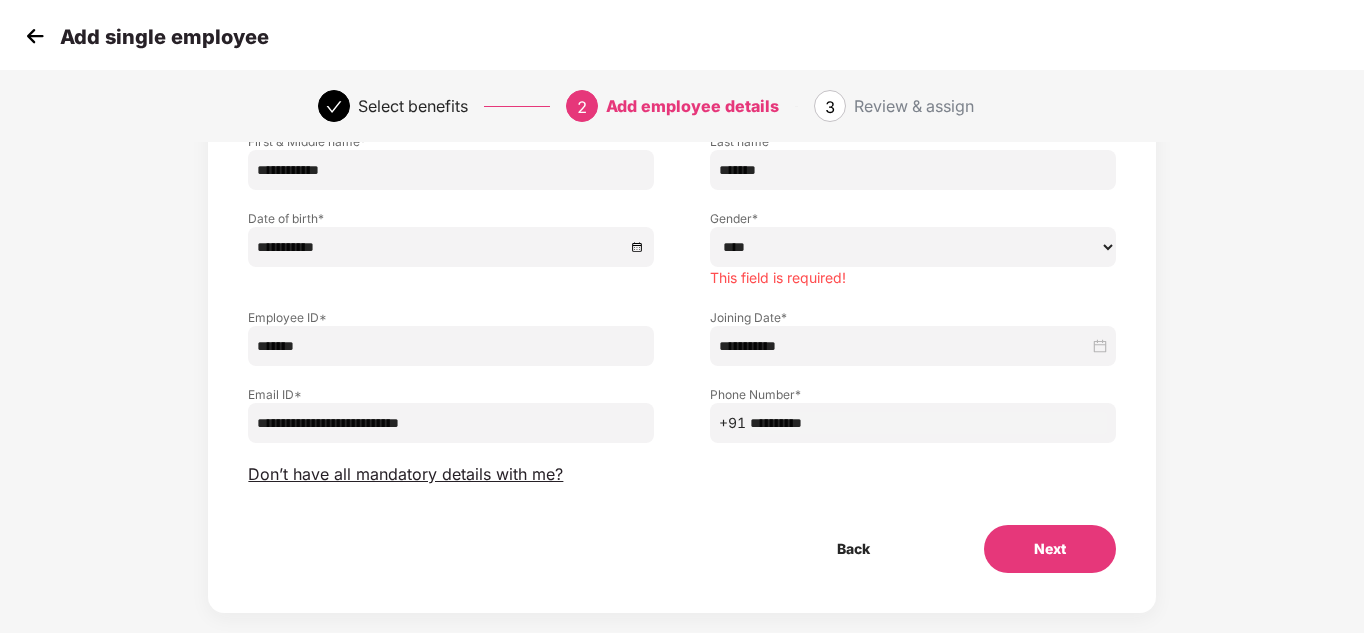 click on "****** **** ******" at bounding box center (913, 247) 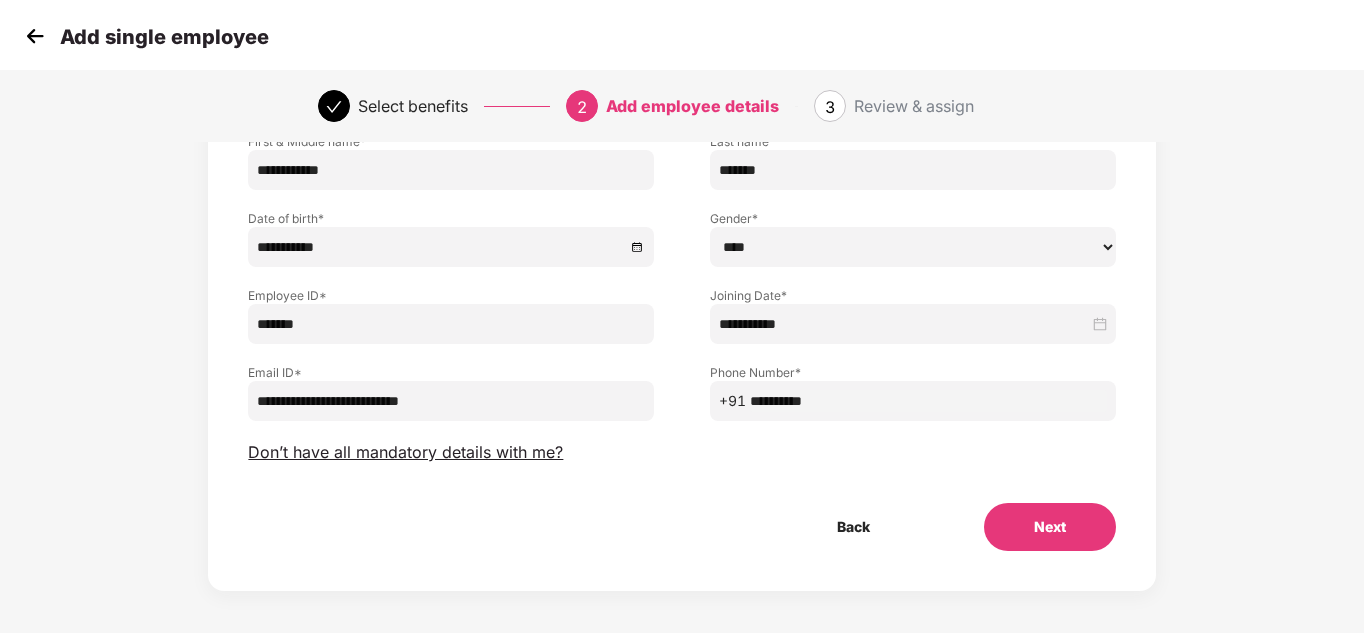 click on "Next" at bounding box center (1050, 527) 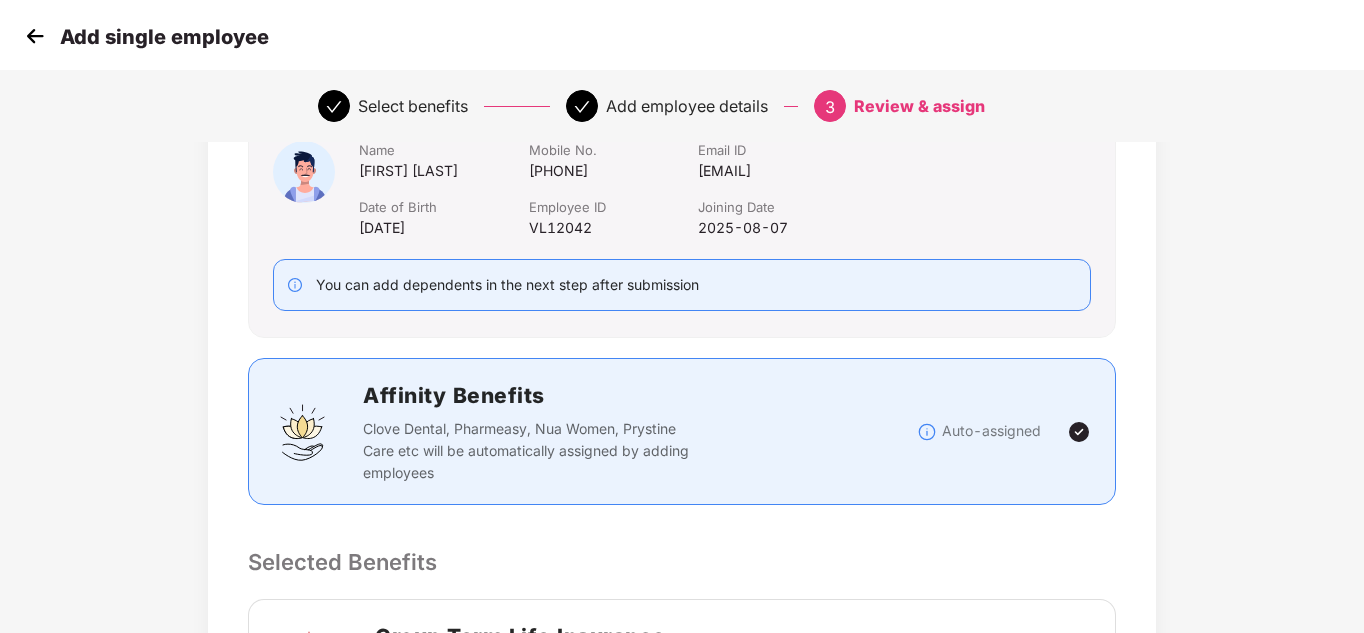 scroll, scrollTop: 0, scrollLeft: 0, axis: both 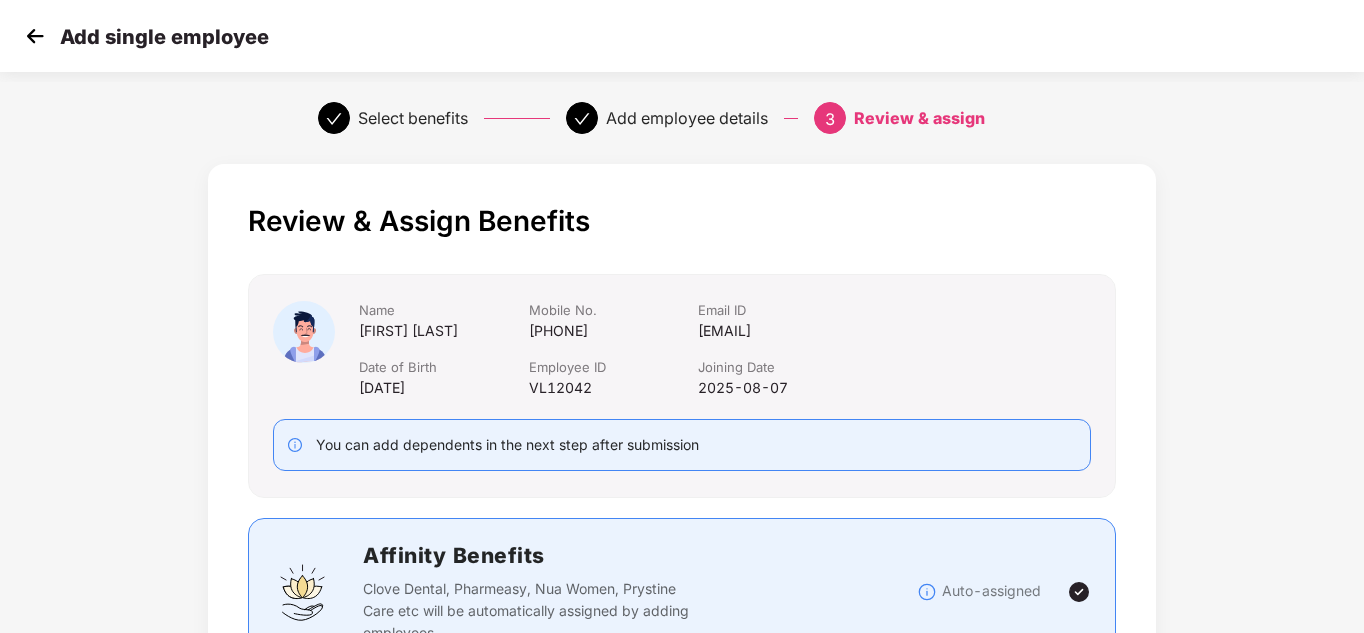 click on "Review & Assign Benefits Name    [FIRST] [LAST] Mobile No.    [PHONE] Email ID    [EMAIL] Date of Birth    [DATE] Employee ID  VL12042   Joining Date    [DATE]   You can add dependents in the next step after submission Affinity Benefits Clove Dental, Pharmeasy, Nua Women, Prystine Care etc will be automatically assigned by adding employees Auto-assigned Selected Benefits Group Term Life Insurance Covers  Employee Only Policy No. -  00014637 Sum Insured ₹5,00,000 Group Accidental Insurance Covers  Employee Only Policy No. -  4005/391936316/00/000 Sum Insured ₹5,00,000 Group Health Insurance Covers  Employee, spouse, children Policy No. -  4016/X/O/388337348/00/000 Sum Insured ₹4,00,000 Email preference Send Onboarding Email If you plan to send this email later, you can send it using the ‘Reminder’ button on the Employees Tab Addition preference Add and Endorse Employees are not part of the policy. Both additions to the dashboard and Endorsement will get created." at bounding box center (682, 937) 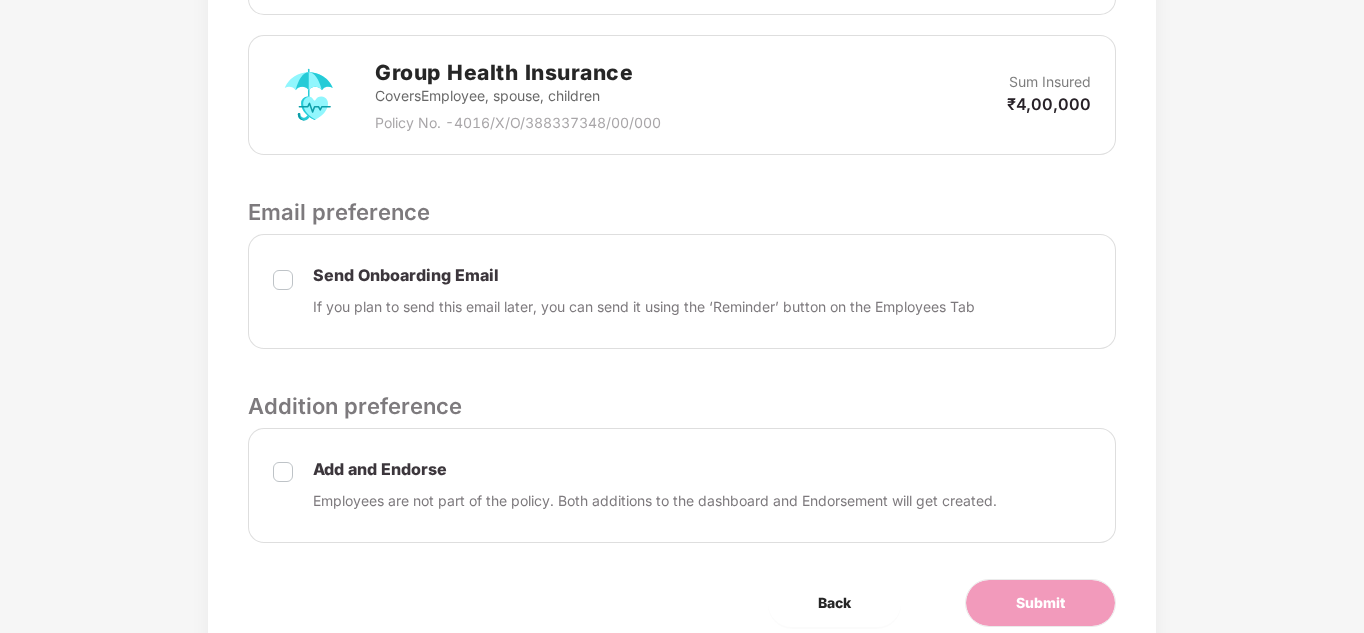 scroll, scrollTop: 1040, scrollLeft: 0, axis: vertical 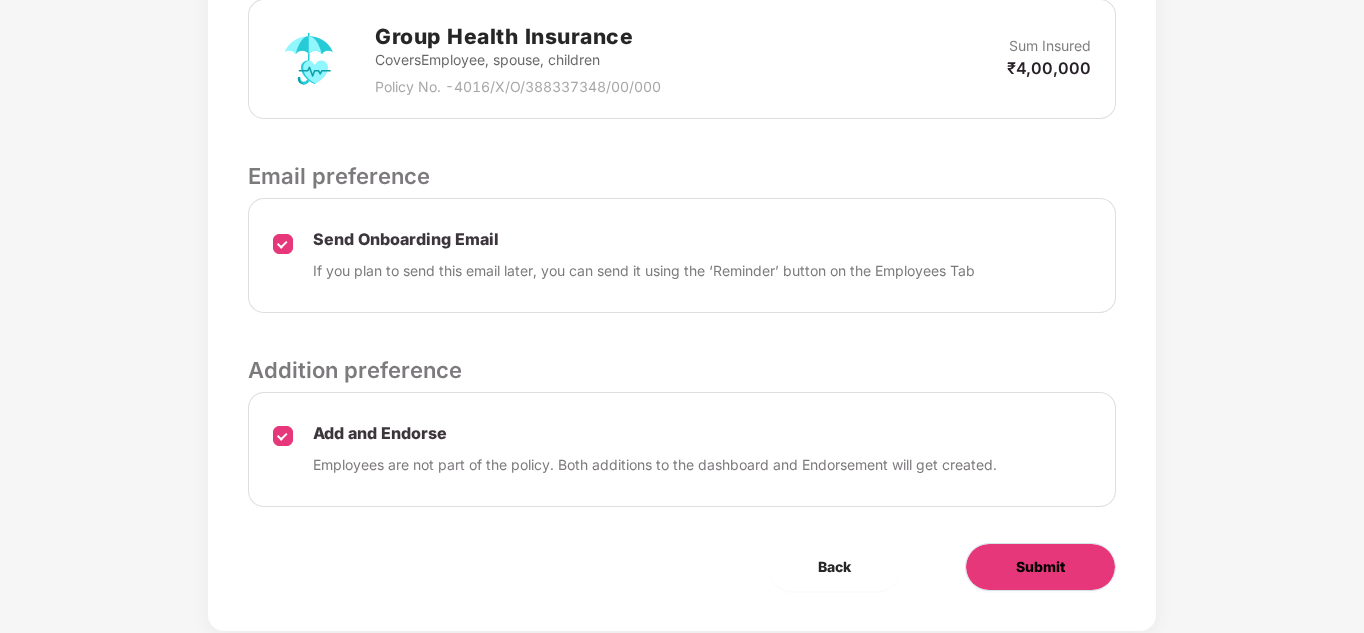 click on "Submit" at bounding box center [1040, 567] 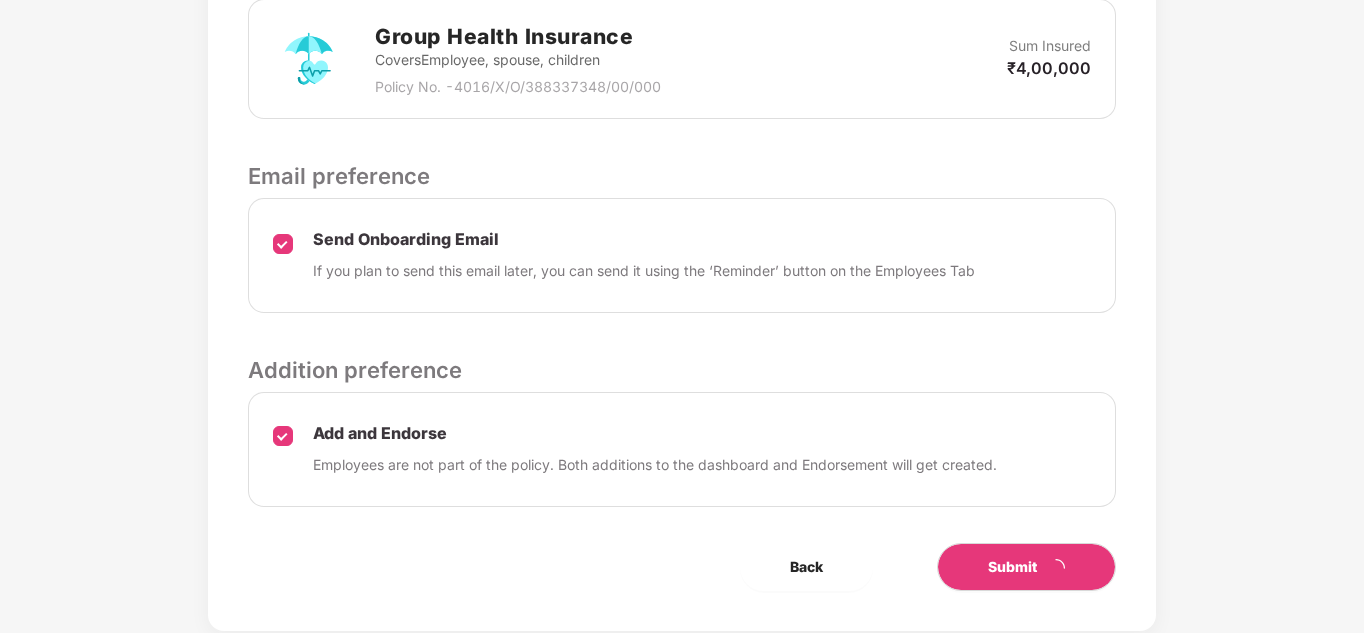 scroll, scrollTop: 0, scrollLeft: 0, axis: both 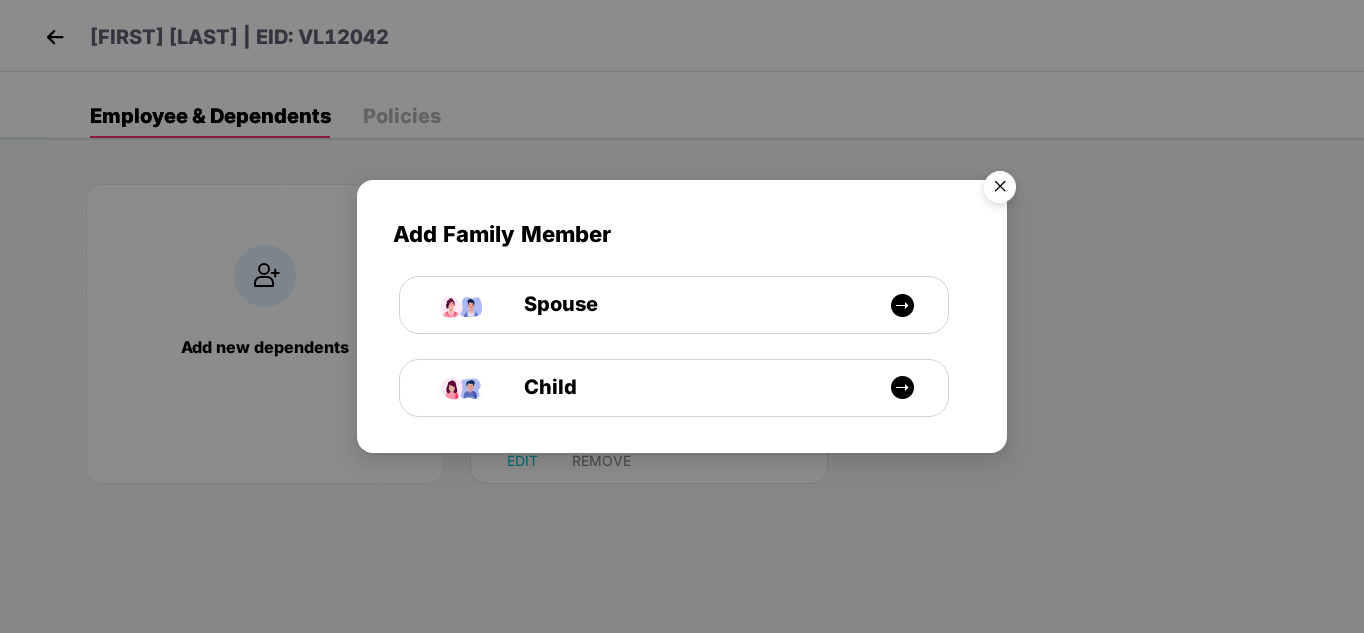 click at bounding box center (1000, 190) 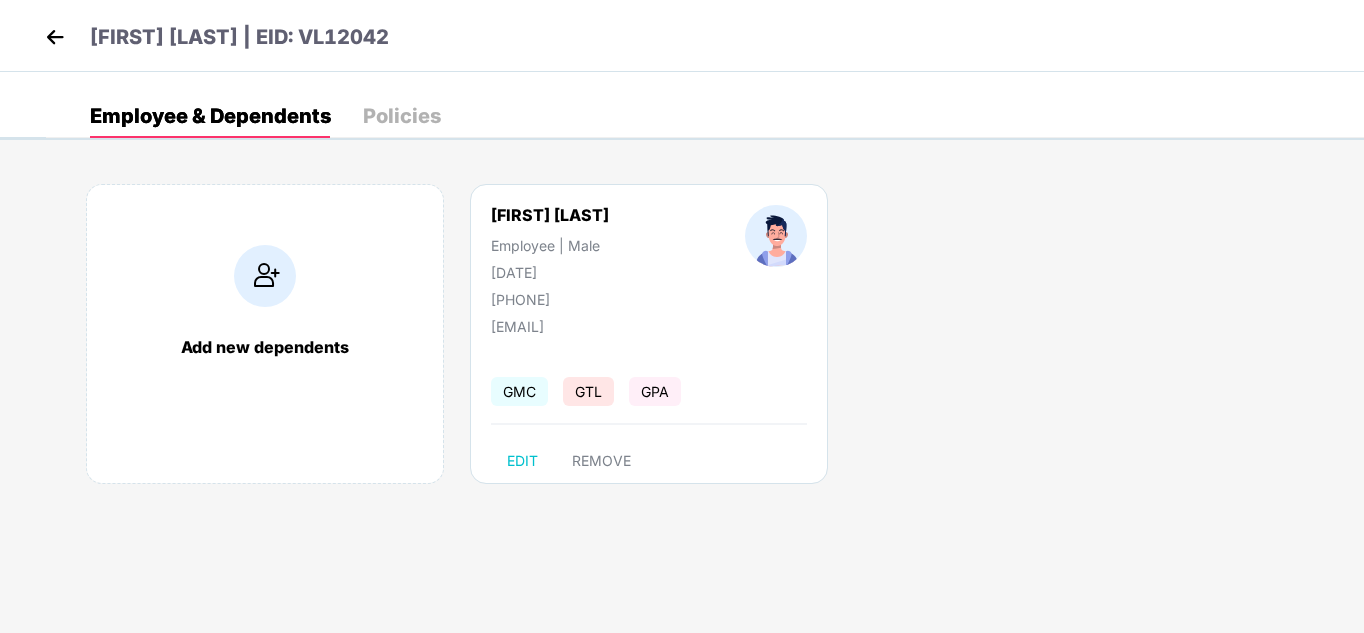 click at bounding box center [55, 37] 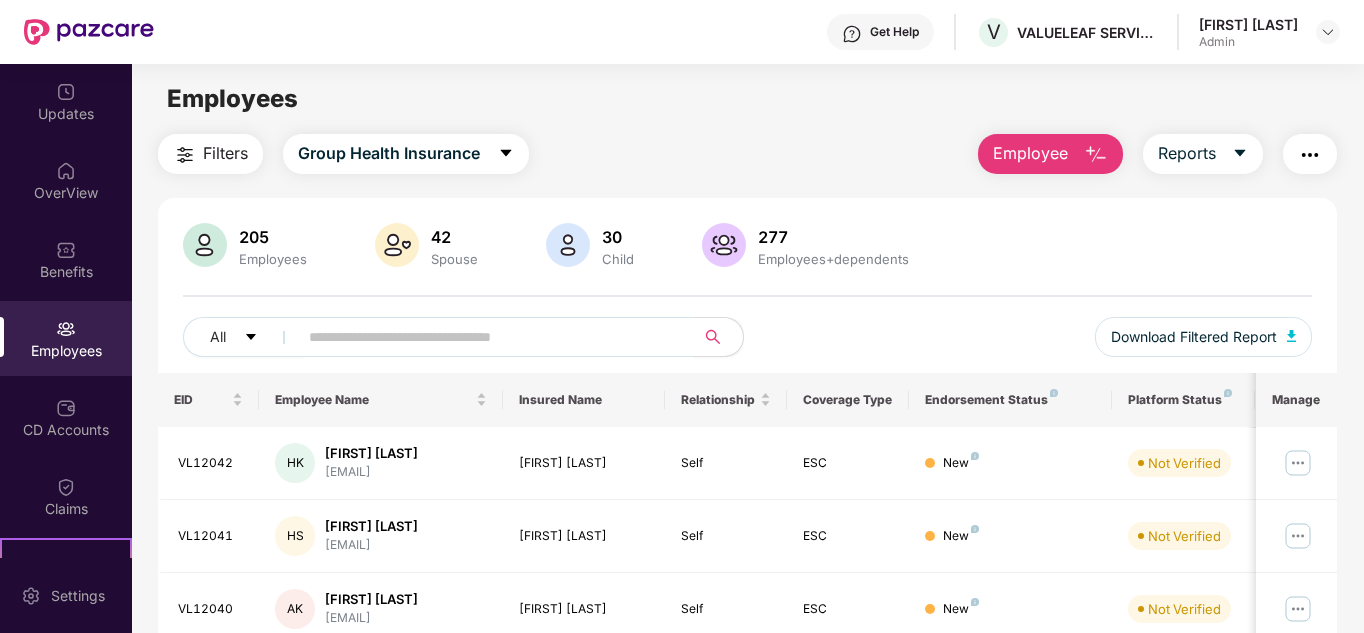 click on "Employee" at bounding box center [1030, 153] 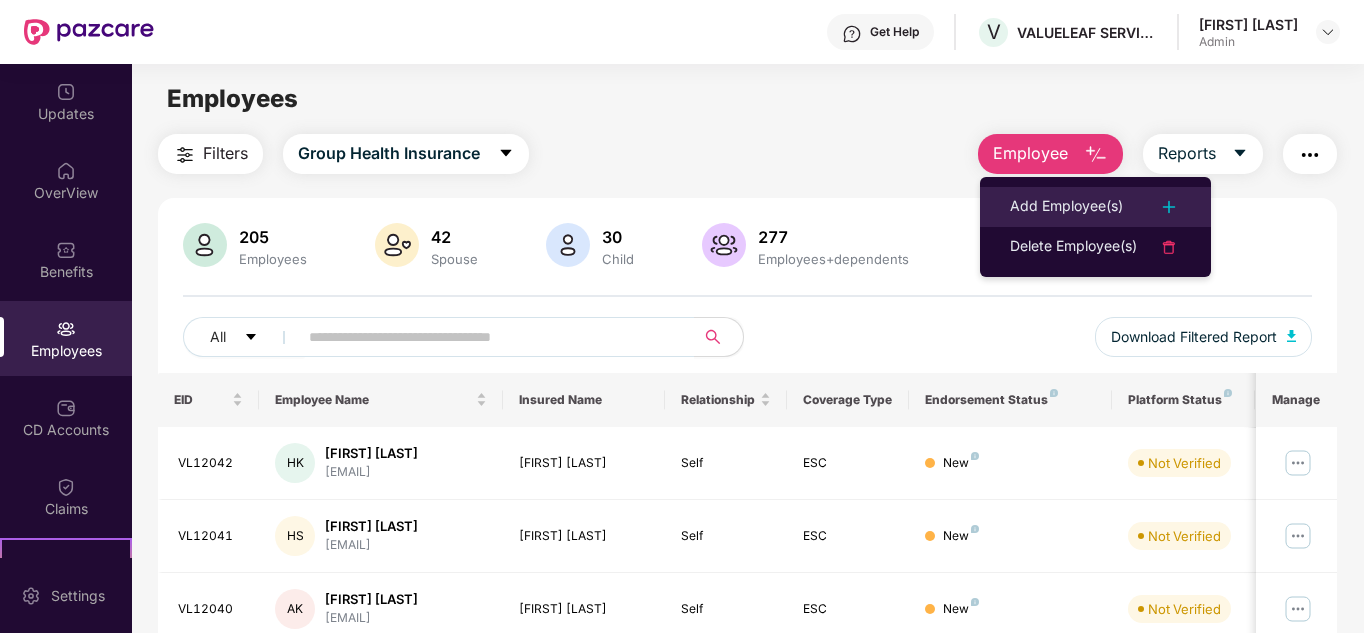 click on "Add Employee(s)" at bounding box center [1066, 207] 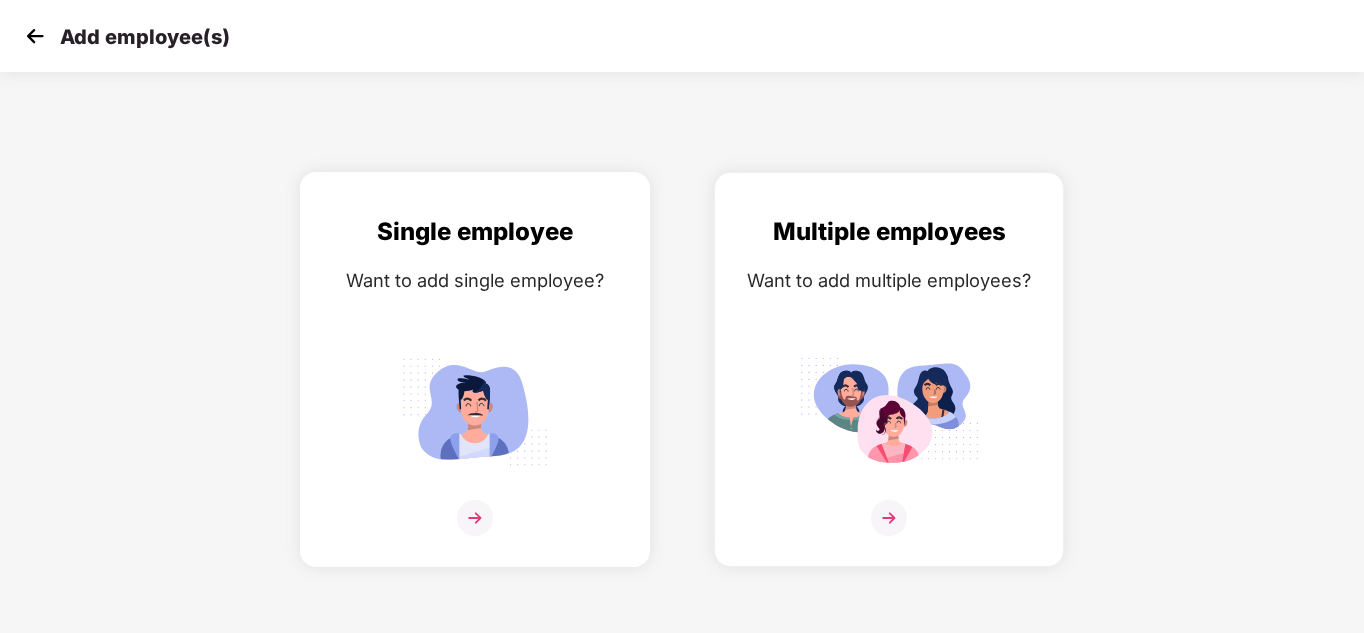 click at bounding box center (475, 518) 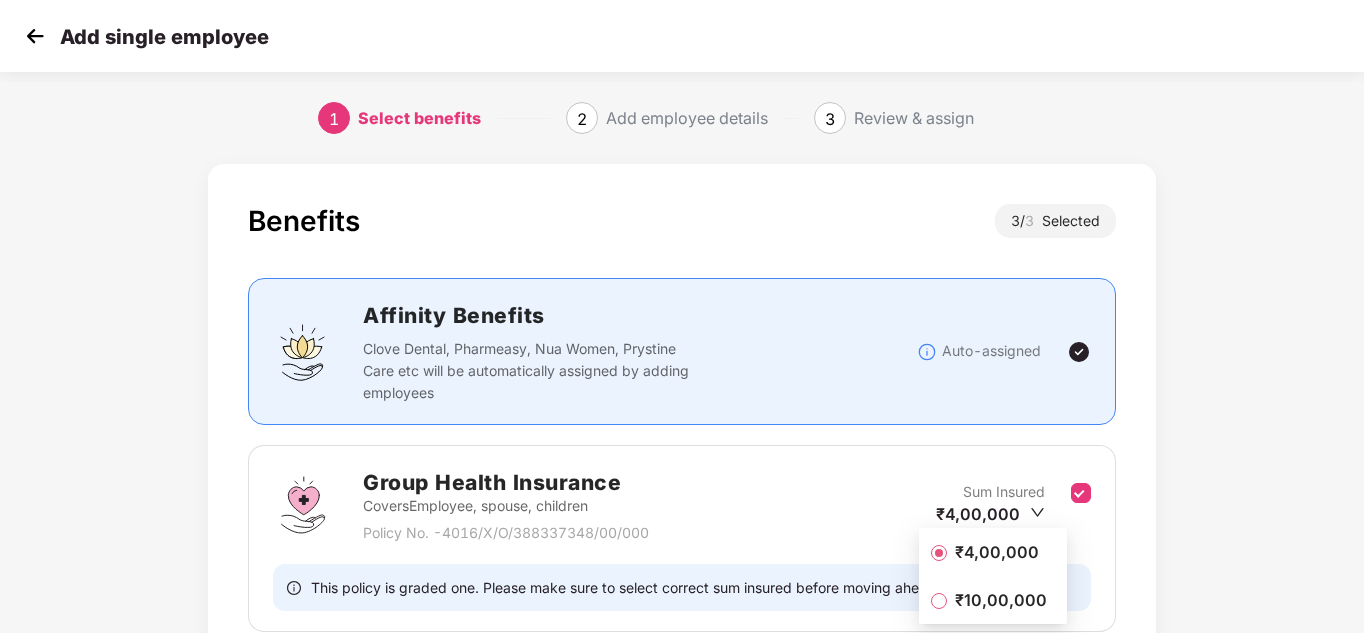 click on "Benefits 3 / 3     Selected Affinity Benefits Clove Dental, Pharmeasy, Nua Women, Prystine Care etc will be automatically assigned by adding employees Auto-assigned Group Health Insurance Covers  Employee, spouse, children Policy No. -  4016/X/O/388337348/00/000 Sum Insured ₹4,00,000   This policy is graded one. Please make sure to select correct sum insured before moving ahead. Group Term Life Insurance Covers  Employee Only Policy No. -  00014637 Sum Insured   ₹5,00,000 Group Accidental Insurance Covers  Employee Only Policy No. -  4005/391936316/00/000 Sum Insured   ₹5,00,000 Back Next" at bounding box center [682, 620] 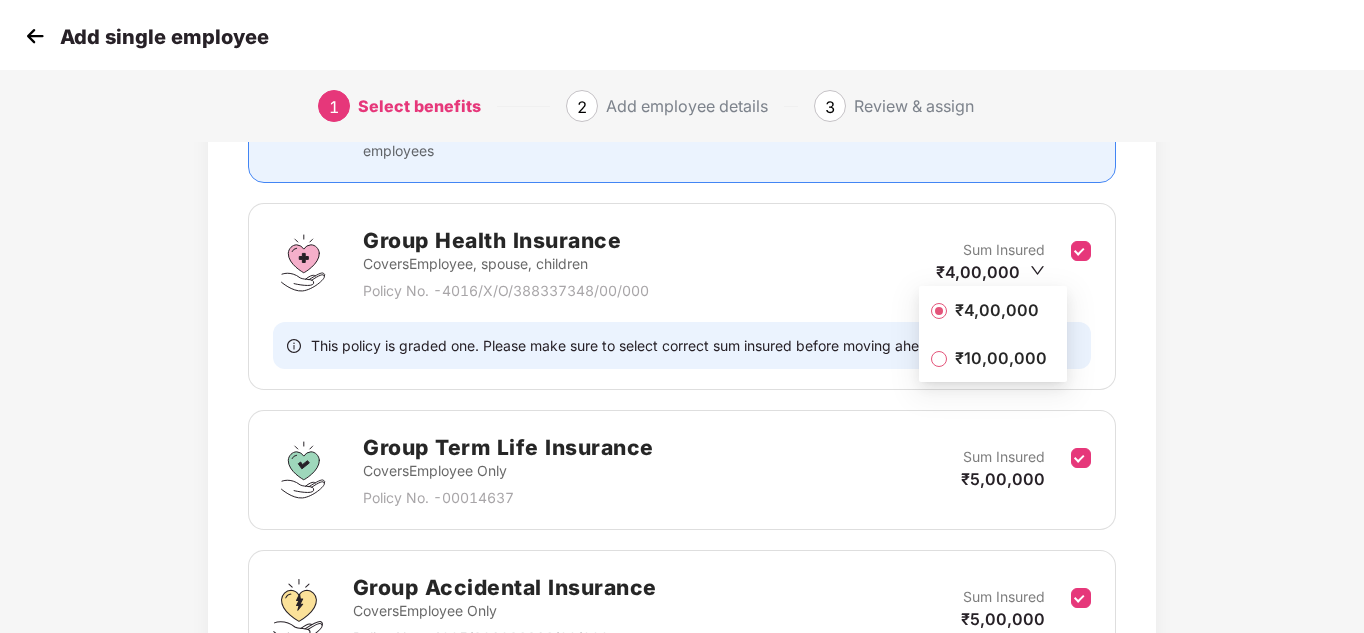 scroll, scrollTop: 453, scrollLeft: 0, axis: vertical 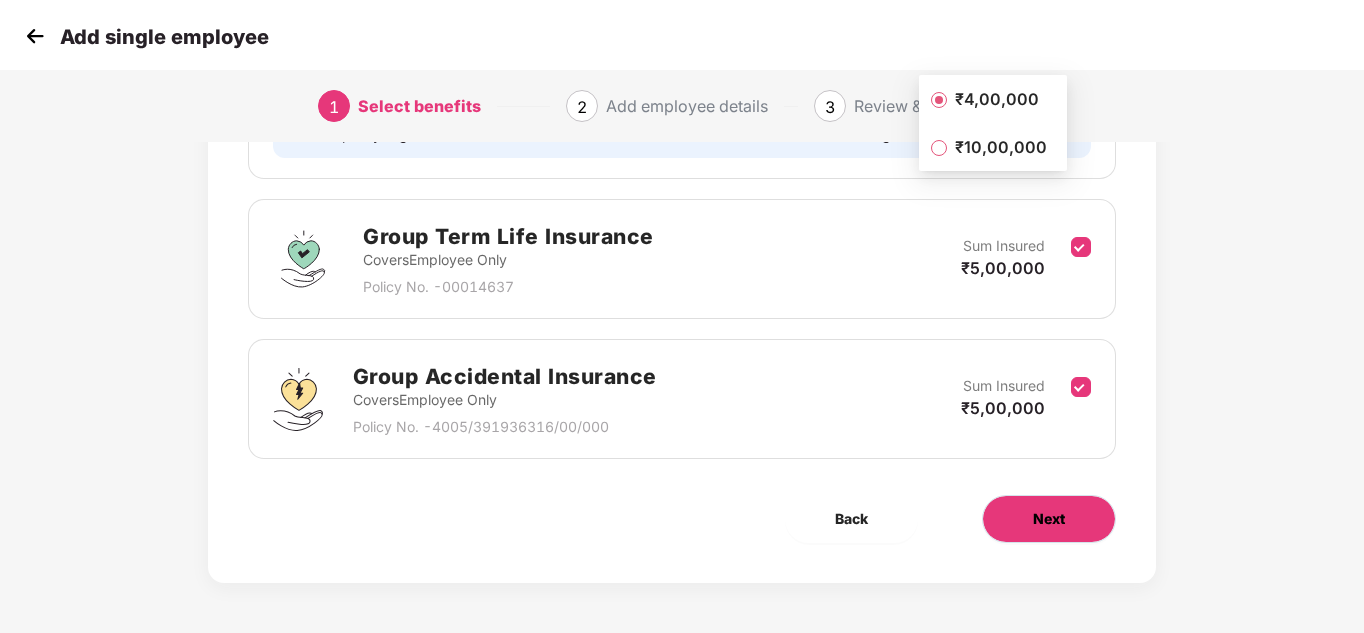 click on "Next" at bounding box center (1049, 519) 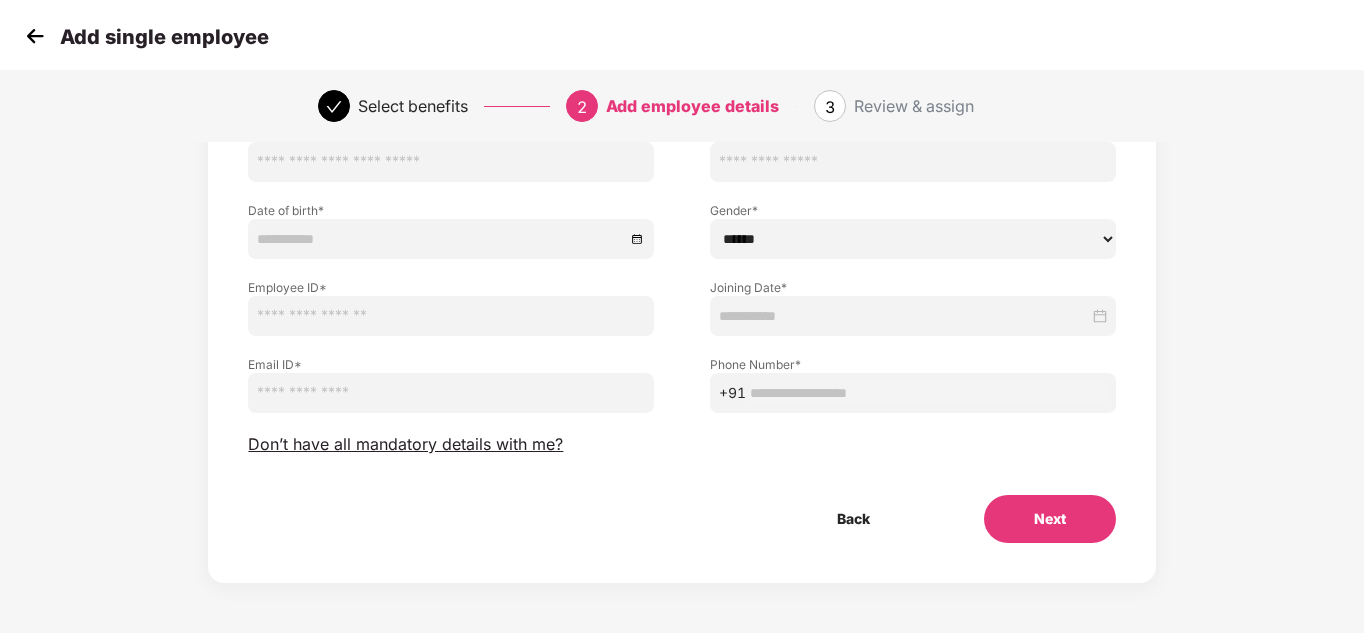 scroll, scrollTop: 0, scrollLeft: 0, axis: both 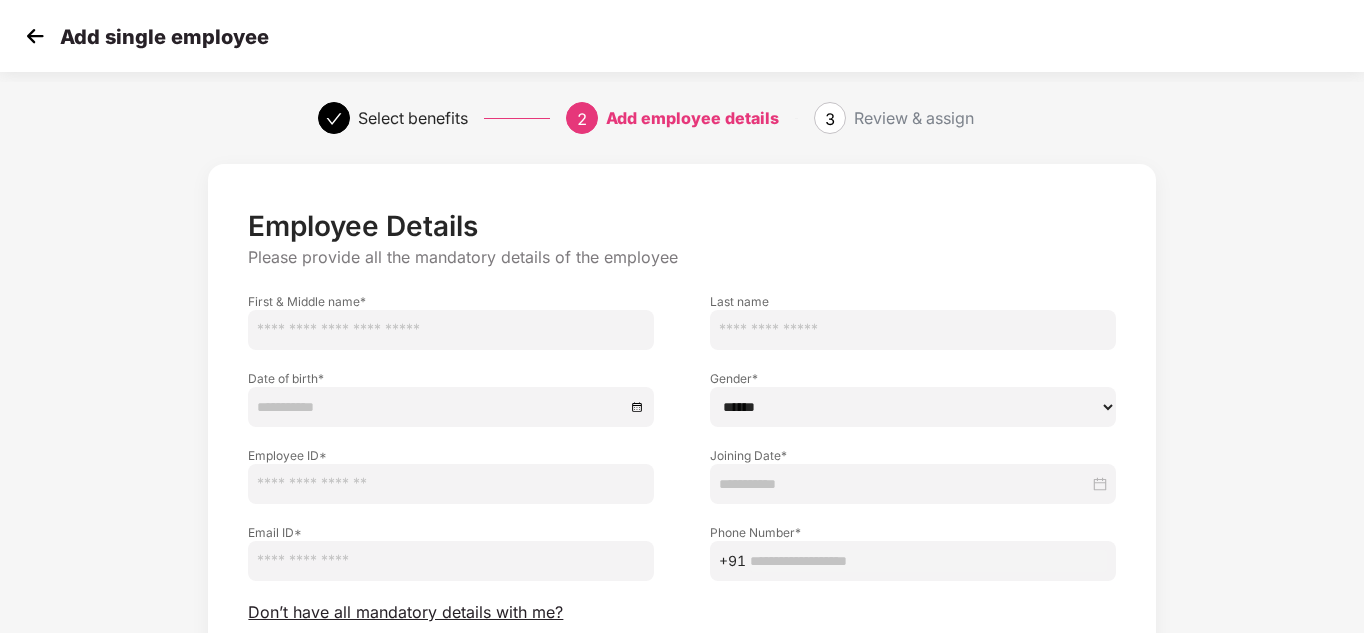 click at bounding box center [451, 330] 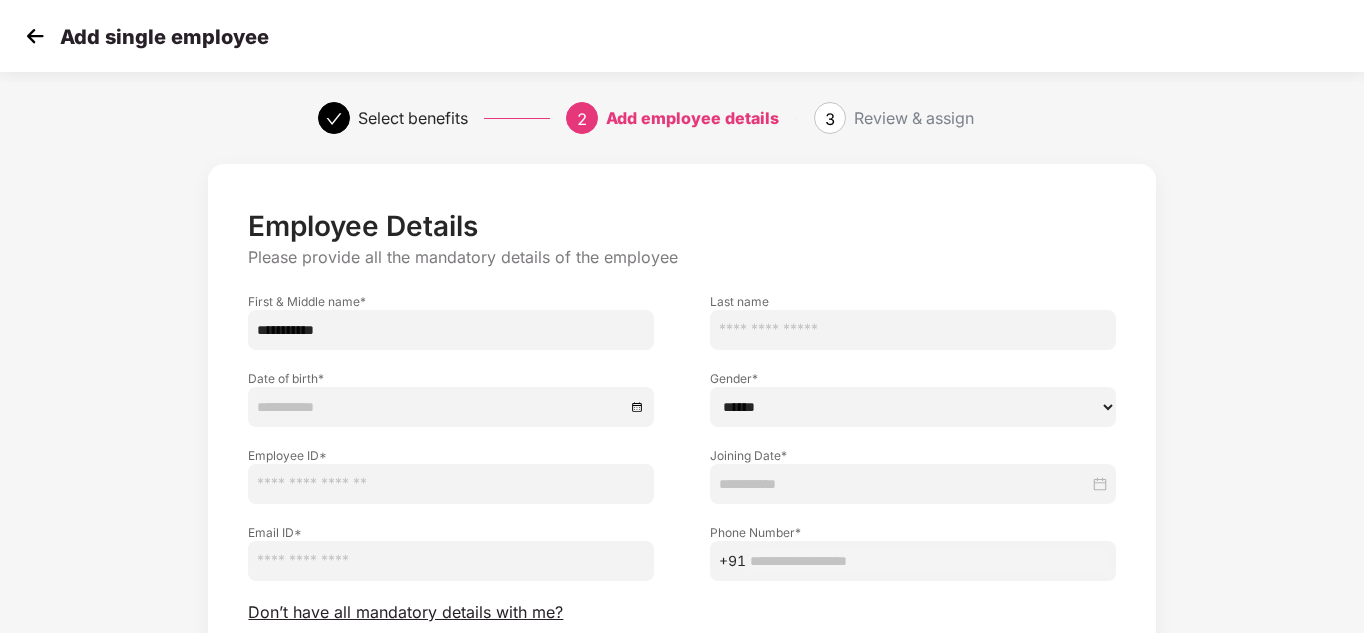drag, startPoint x: 339, startPoint y: 334, endPoint x: 316, endPoint y: 330, distance: 23.345236 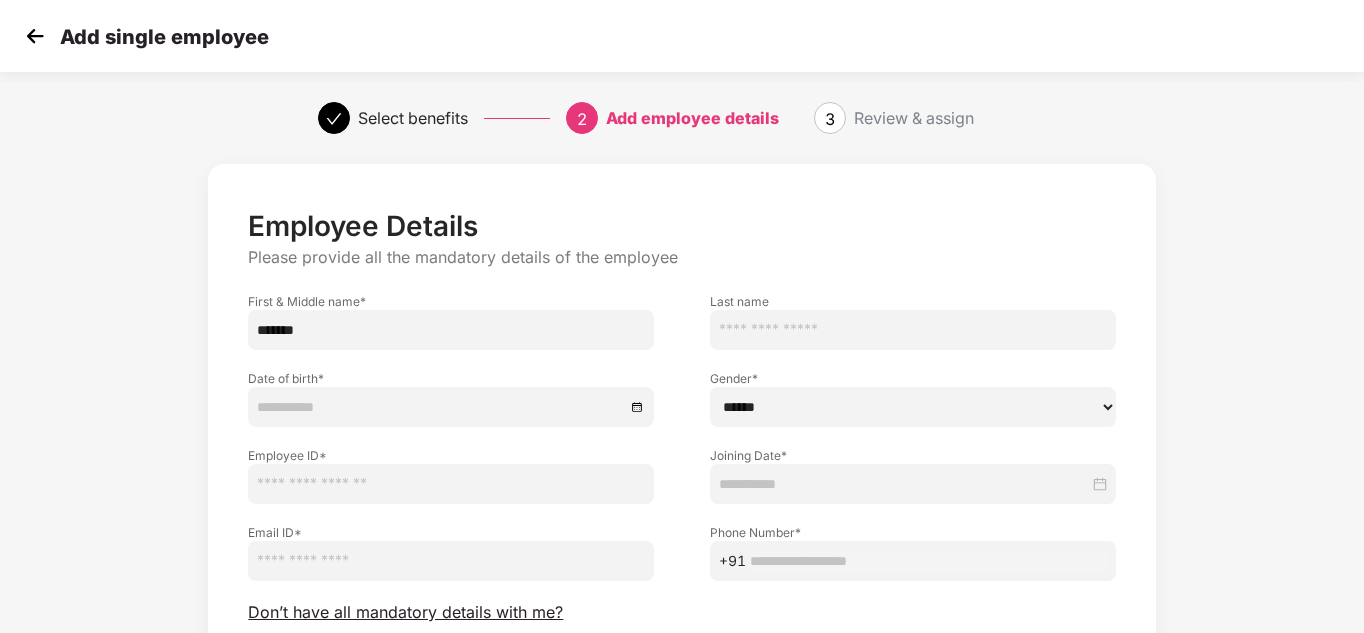 type on "*******" 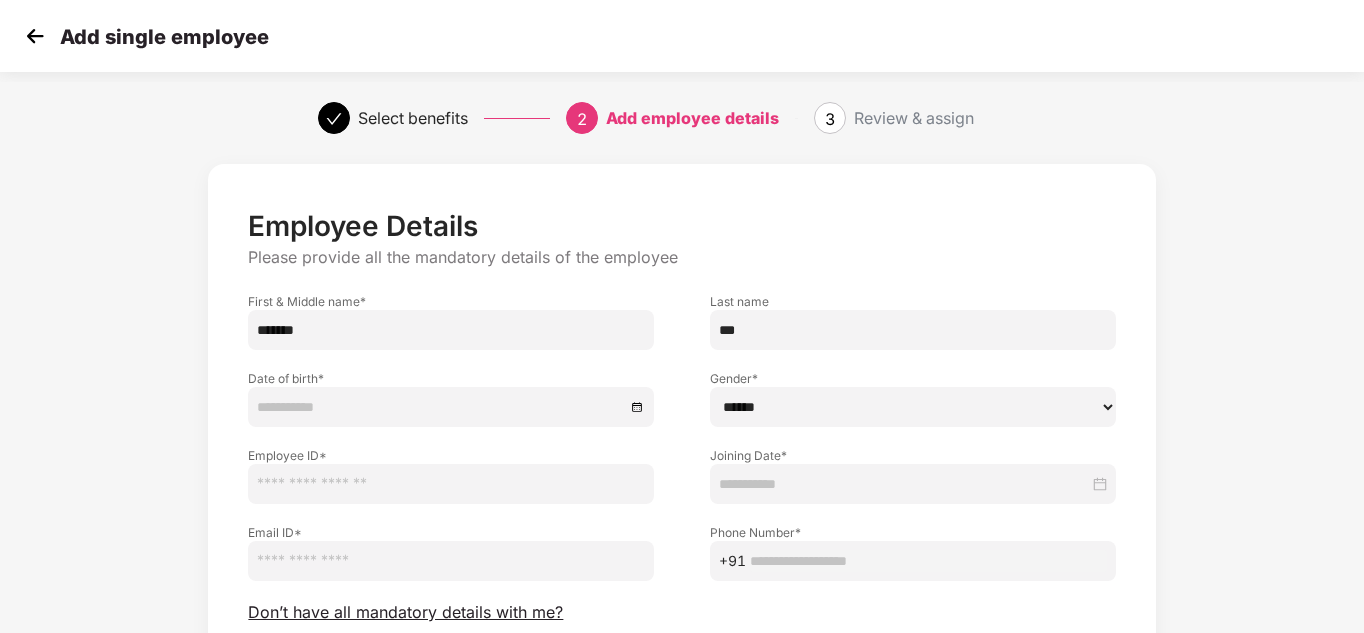 type on "***" 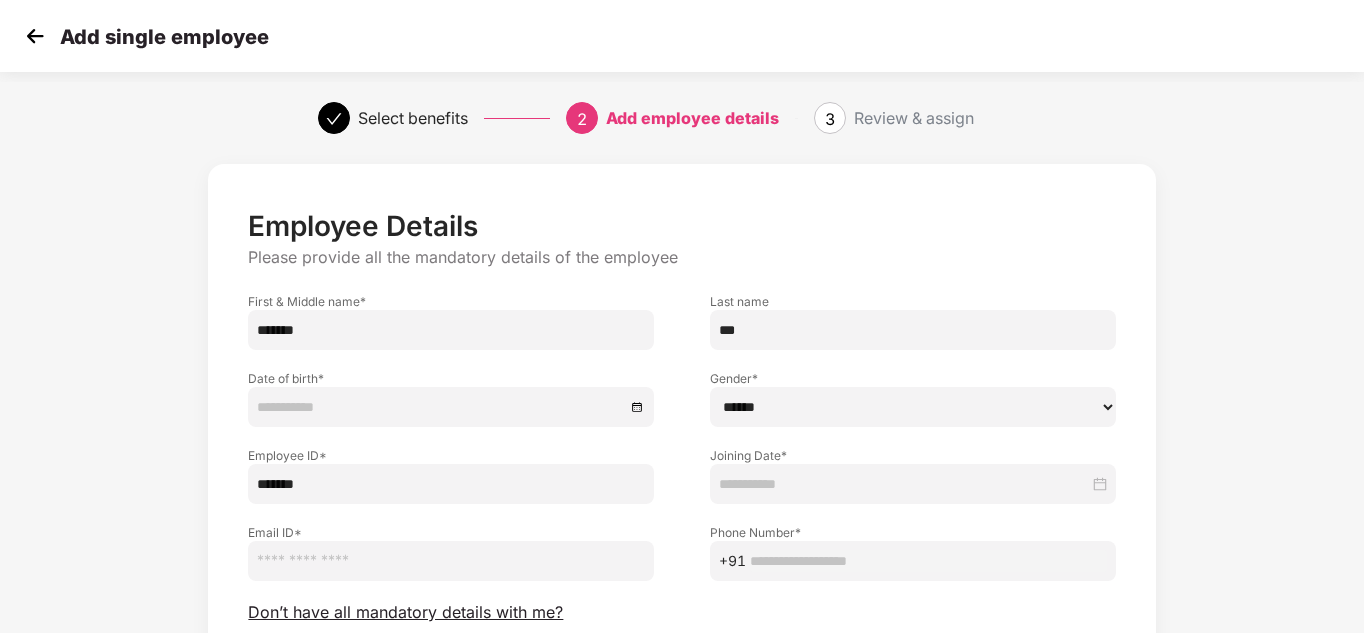 type on "*******" 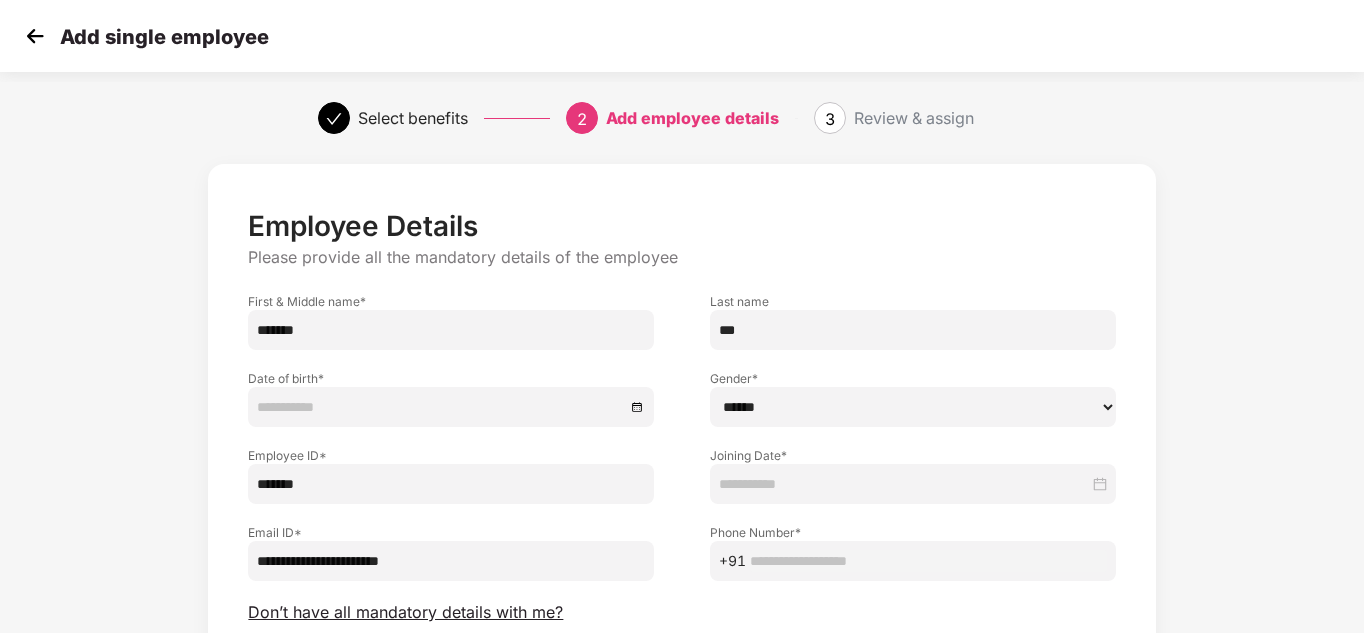 type on "**********" 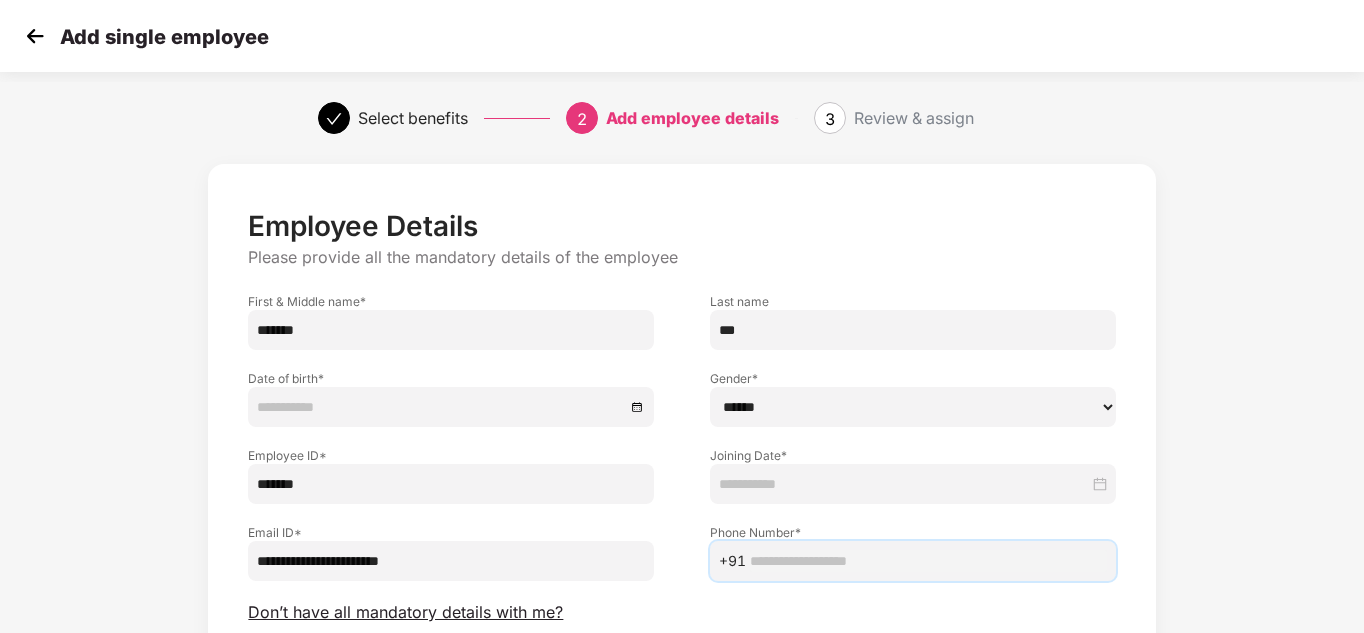 click at bounding box center (928, 561) 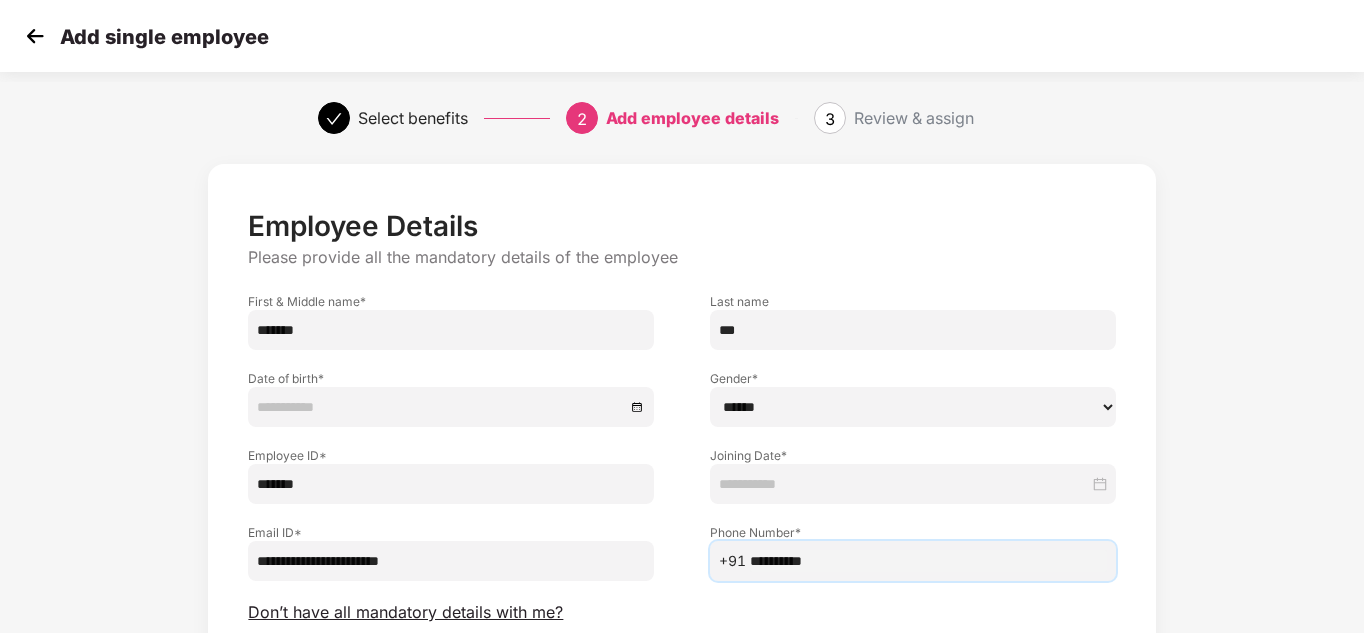 type on "**********" 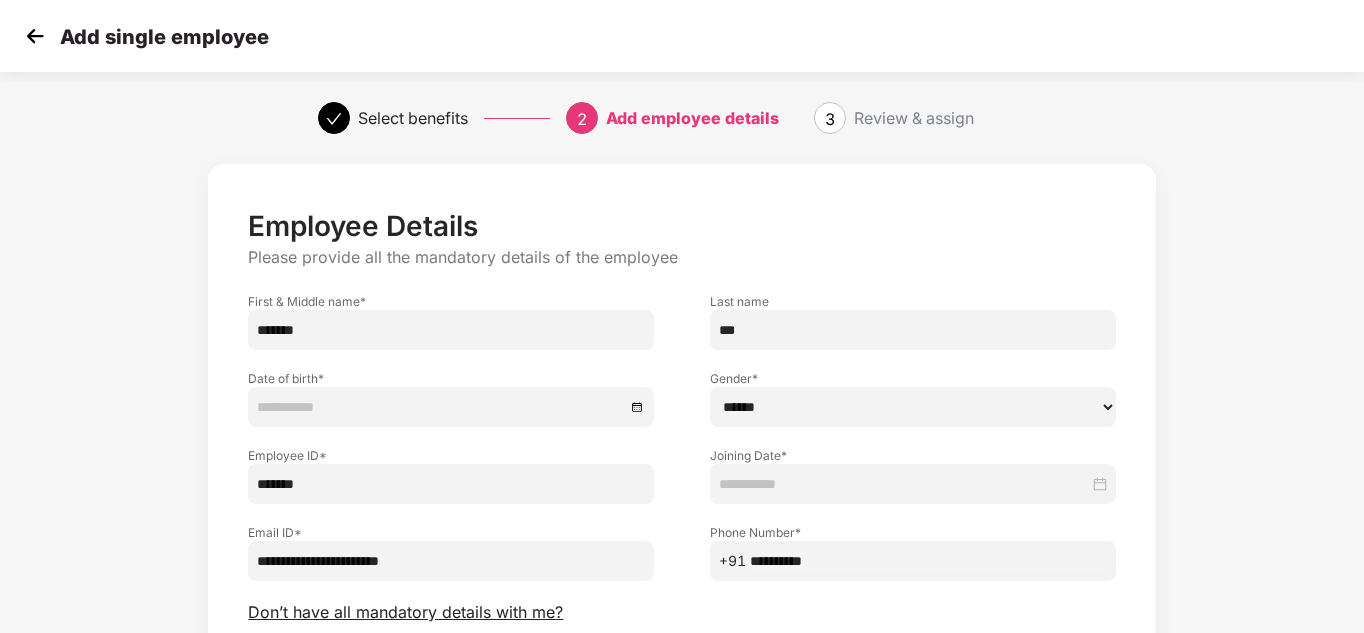 click at bounding box center [913, 484] 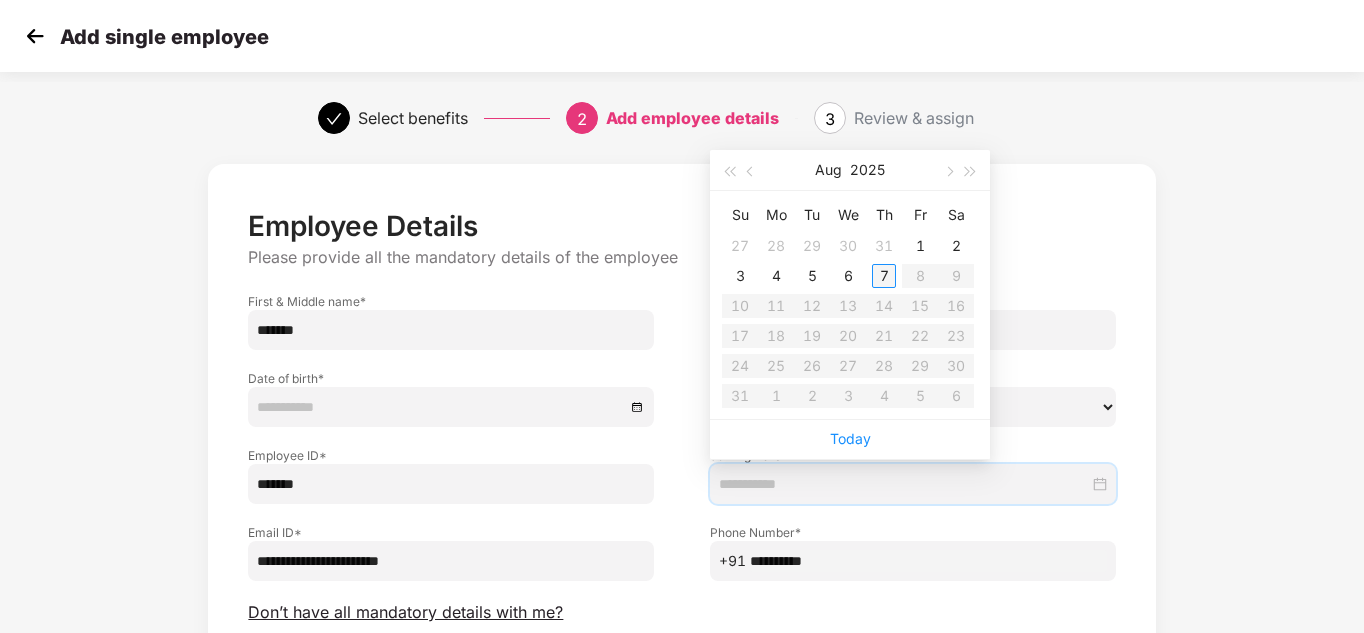 type on "**********" 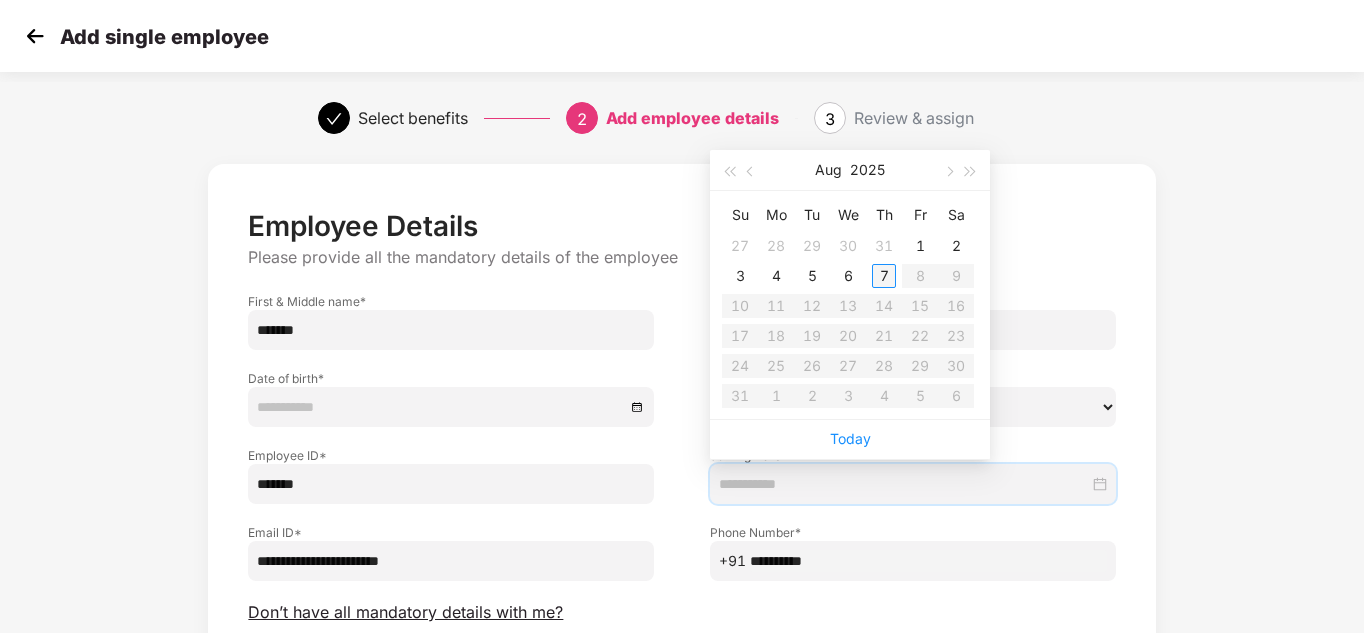 click on "7" at bounding box center [884, 276] 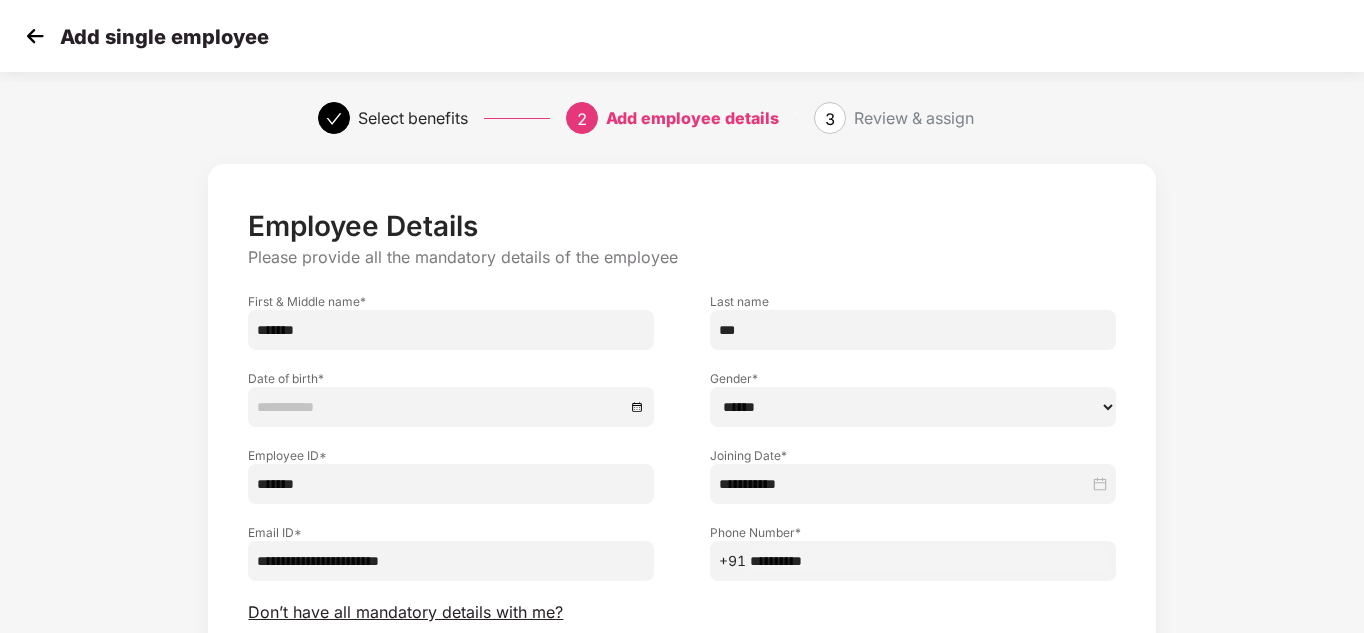 click on "****** **** ******" at bounding box center [913, 407] 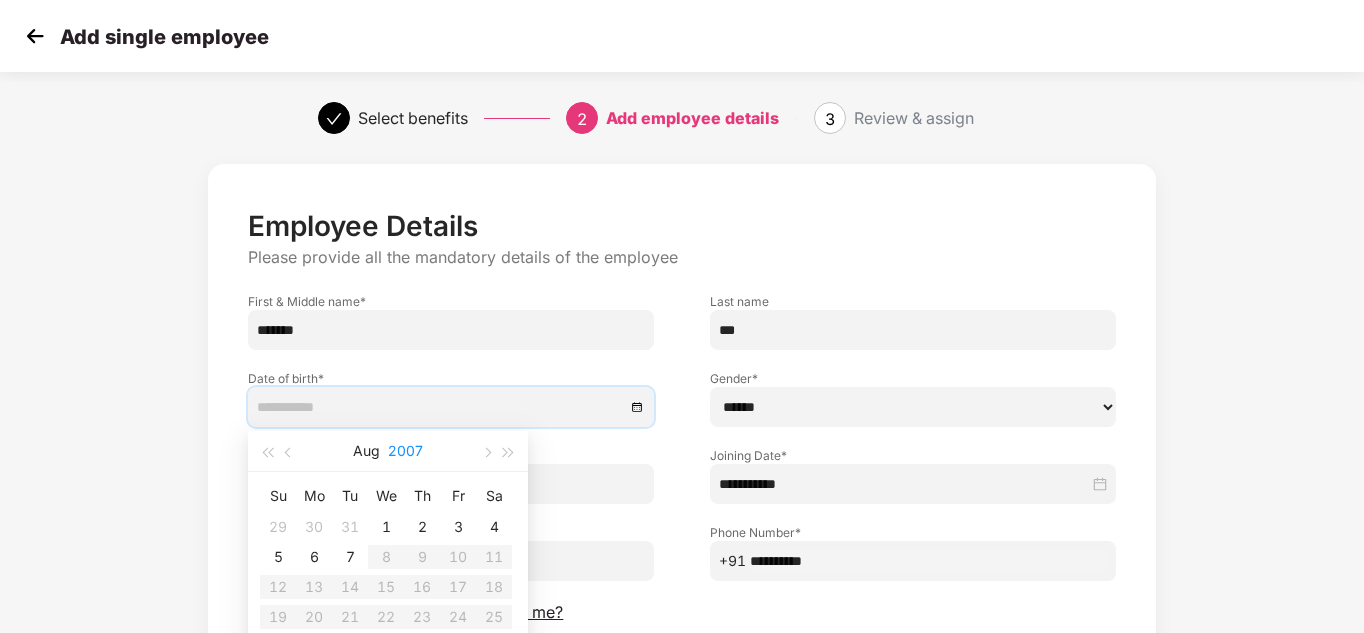 click on "2007" at bounding box center (405, 451) 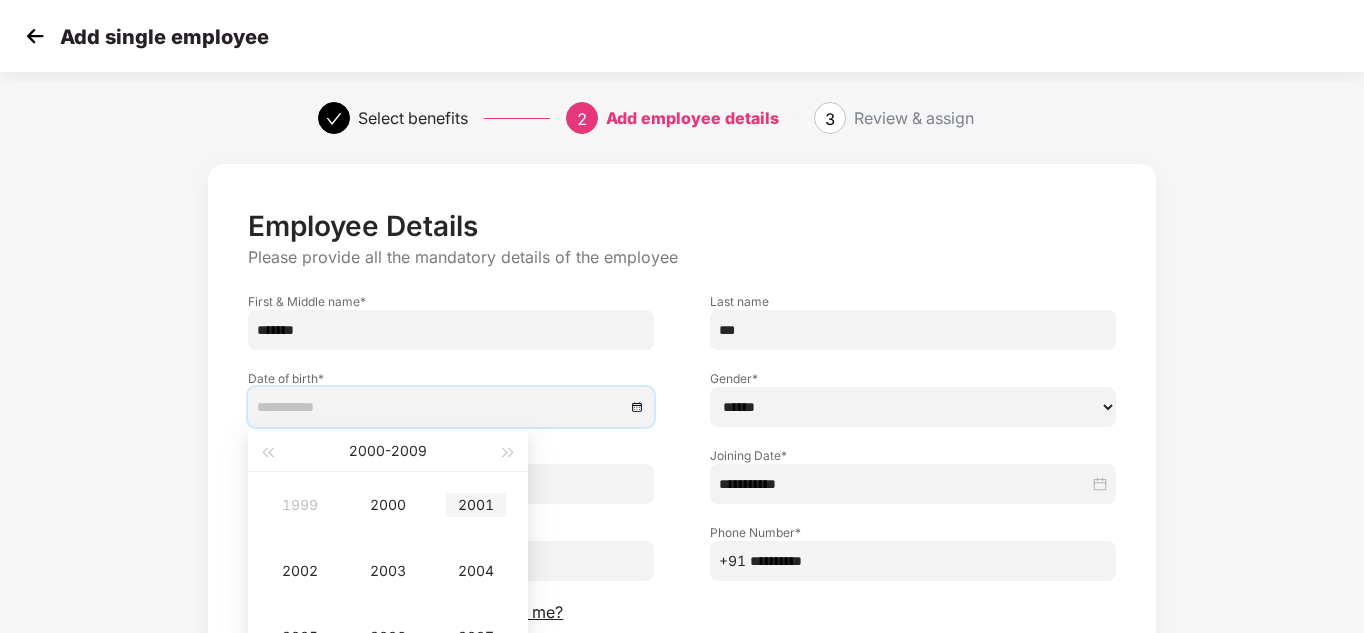 type on "**********" 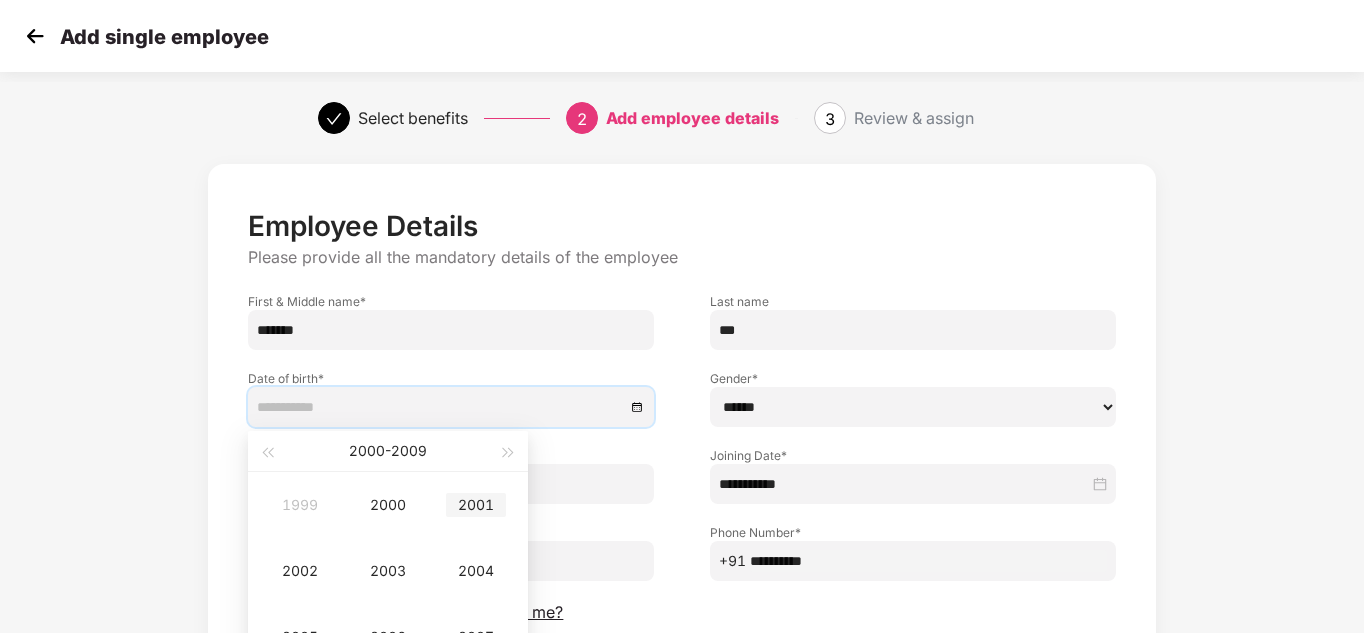 click on "2001" at bounding box center [476, 505] 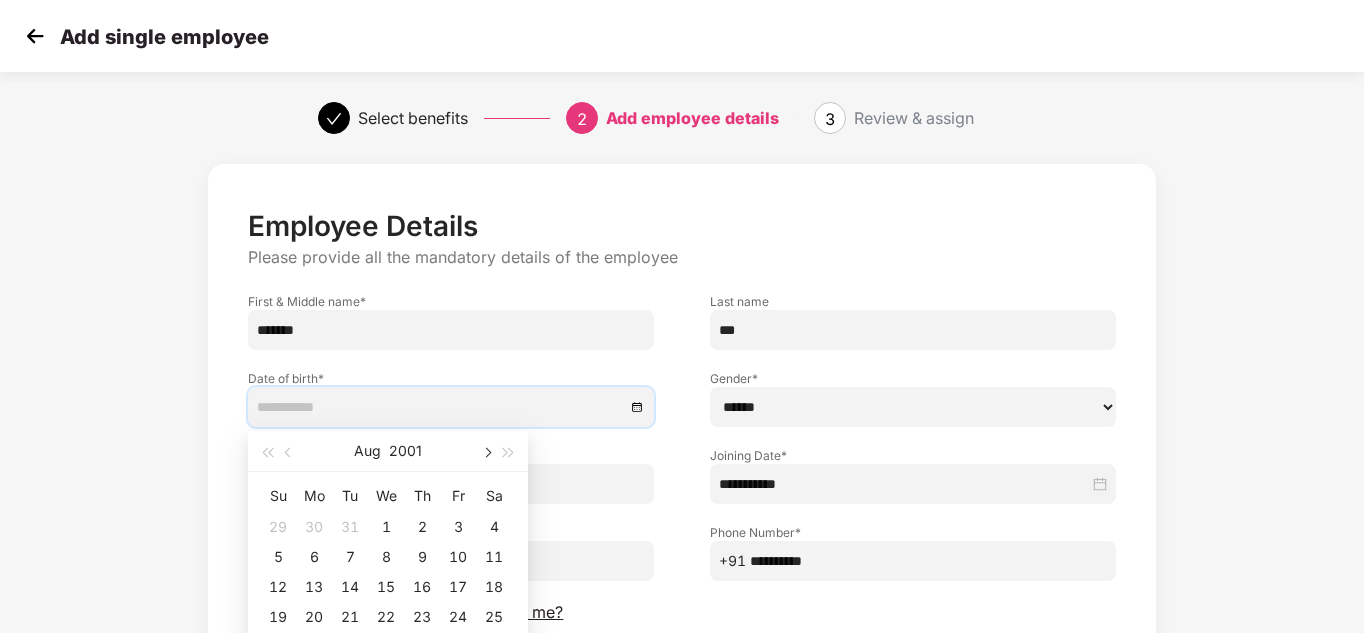 click at bounding box center (486, 451) 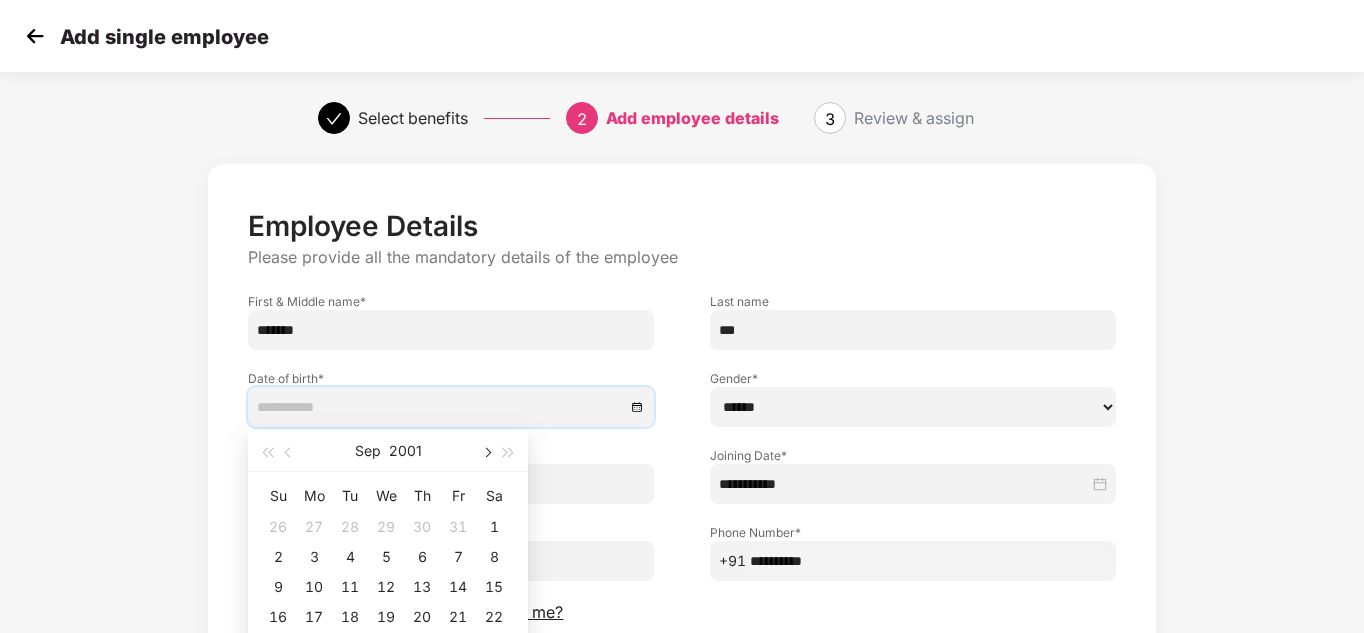 click at bounding box center [486, 451] 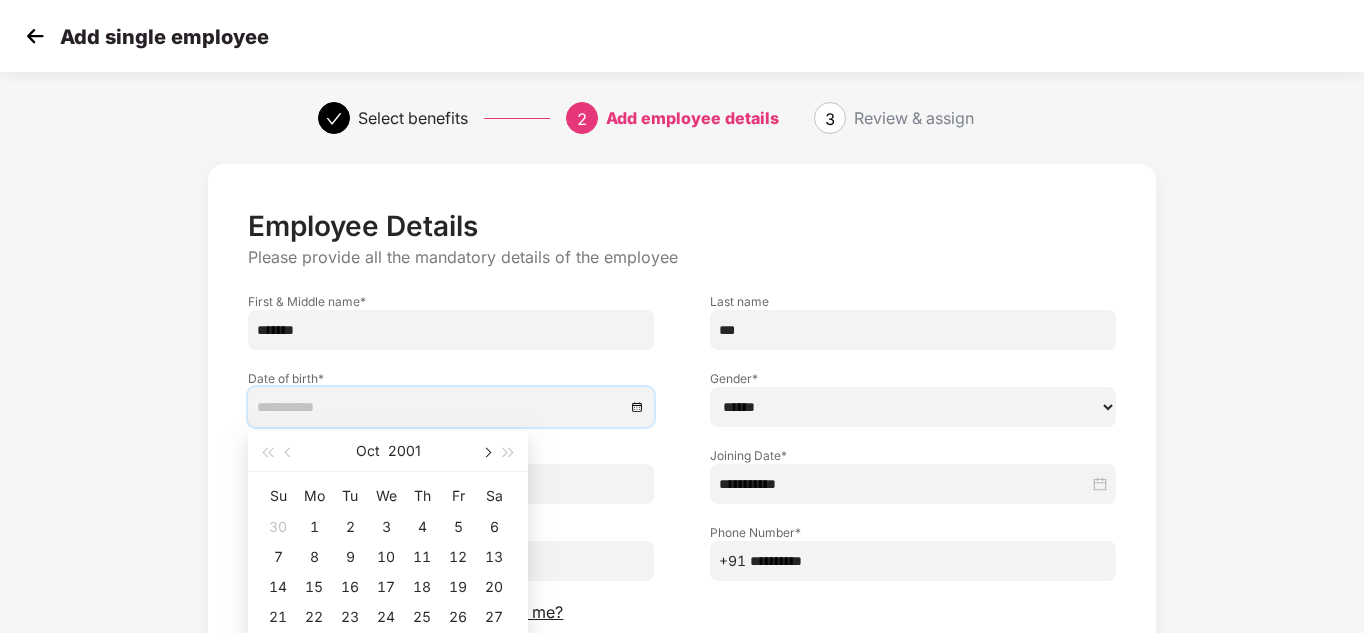 click at bounding box center (486, 451) 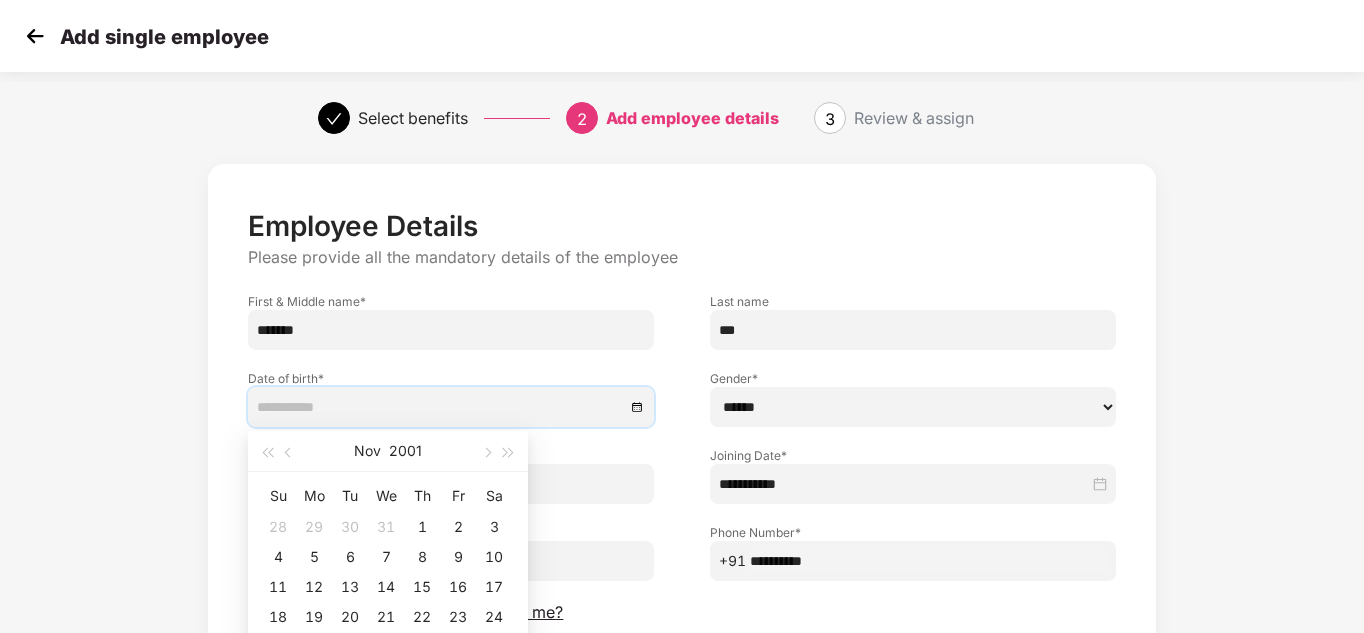 type on "**********" 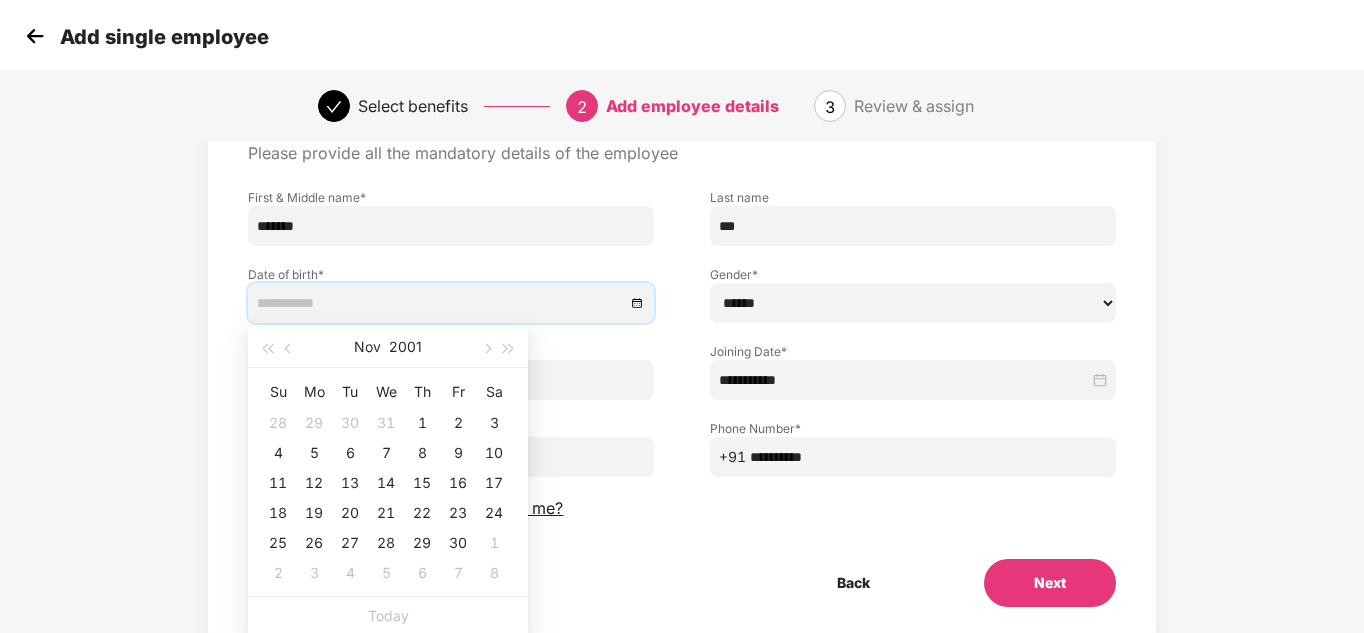 scroll, scrollTop: 120, scrollLeft: 0, axis: vertical 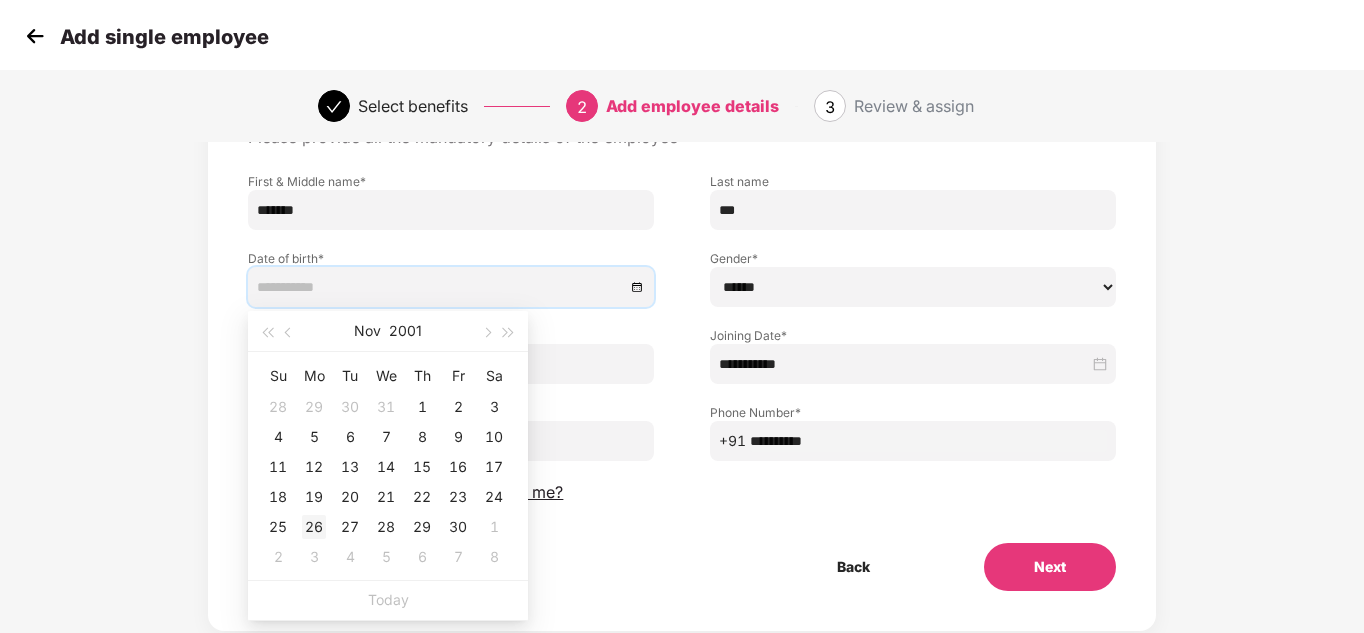 type on "**********" 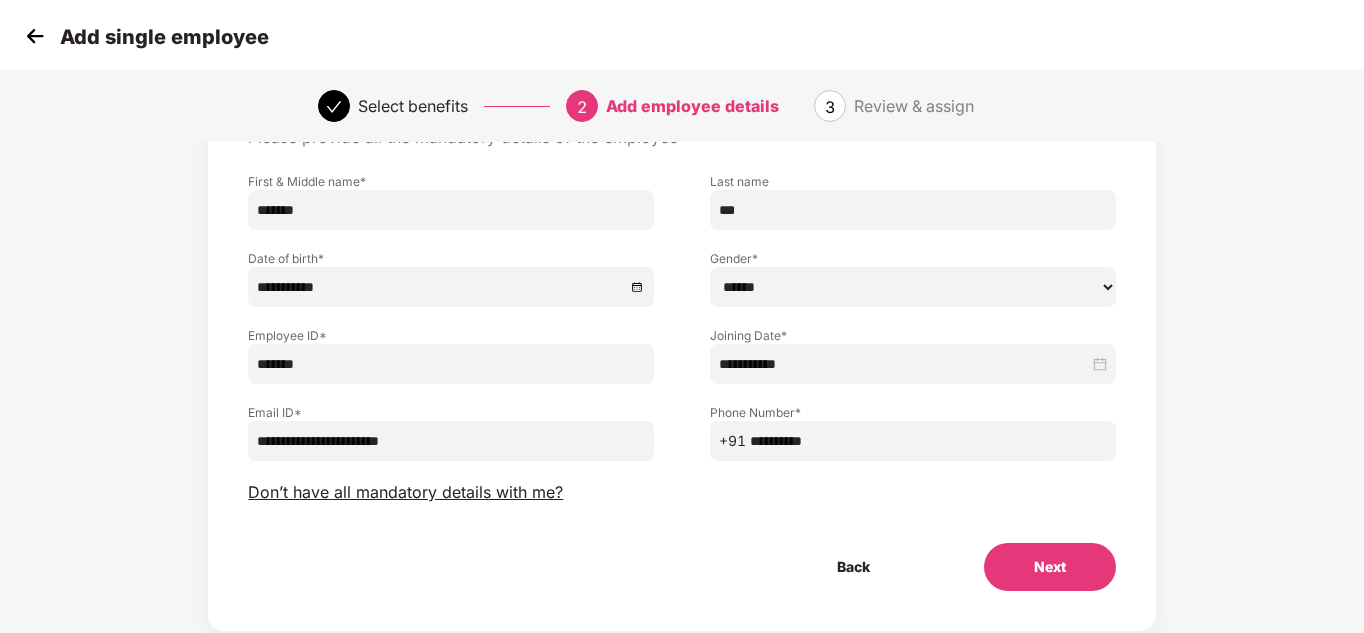 click on "Next" at bounding box center [1050, 567] 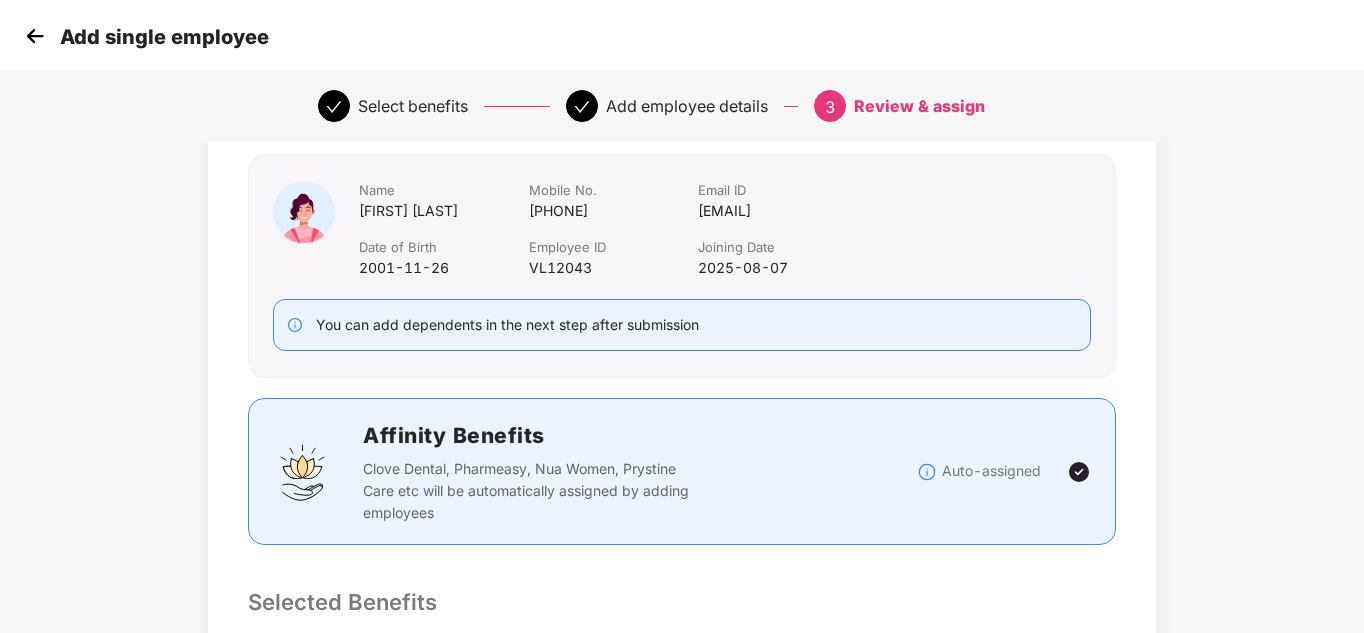 scroll, scrollTop: 0, scrollLeft: 0, axis: both 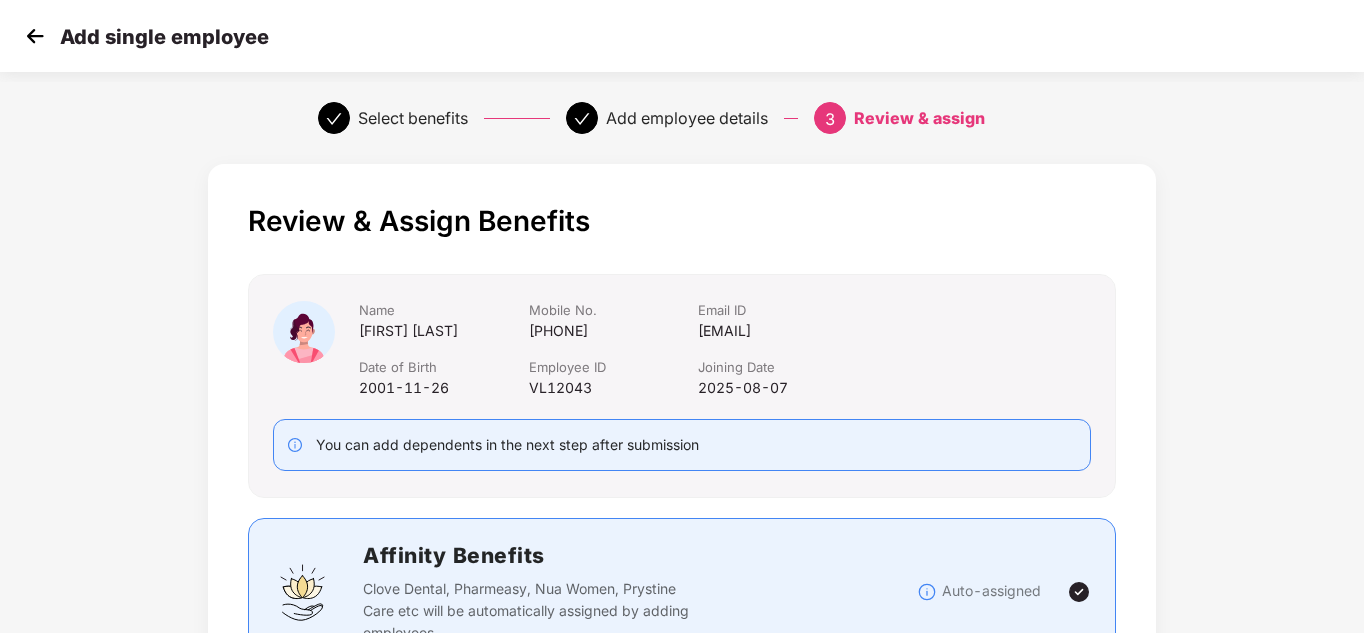 click on "Review & Assign Benefits Name    [FIRST] [LAST] Mobile No.    [PHONE] Email ID    [EMAIL] Date of Birth    [DATE] Employee ID  VL12043   Joining Date    [DATE]   You can add dependents in the next step after submission Affinity Benefits Clove Dental, Pharmeasy, Nua Women, Prystine Care etc will be automatically assigned by adding employees Auto-assigned Selected Benefits Group Term Life Insurance Covers  Employee Only Policy No. -  00014637 Sum Insured ₹5,00,000 Group Accidental Insurance Covers  Employee Only Policy No. -  4005/391936316/00/000 Sum Insured ₹5,00,000 Group Health Insurance Covers  Employee, spouse, children Policy No. -  4016/X/O/388337348/00/000 Sum Insured ₹4,00,000 Email preference Send Onboarding Email If you plan to send this email later, you can send it using the ‘Reminder’ button on the Employees Tab Addition preference Add and Endorse Employees are not part of the policy. Both additions to the dashboard and Endorsement will get created. Back Submit" at bounding box center [682, 937] 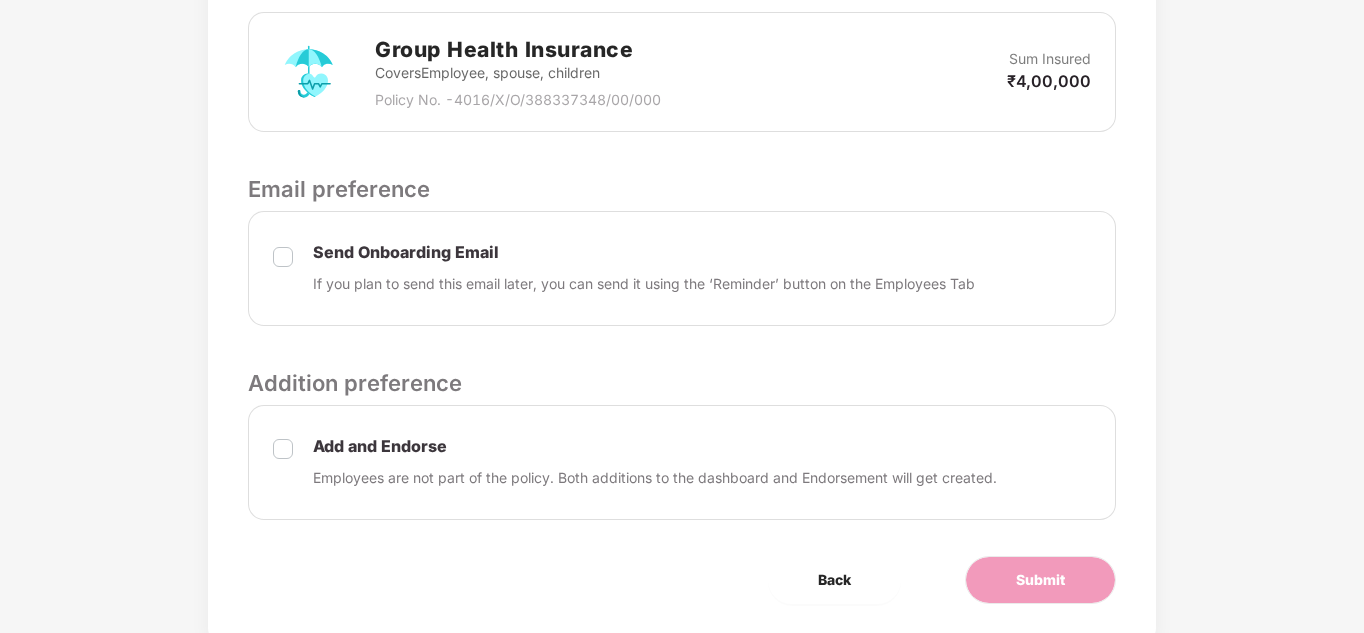 scroll, scrollTop: 1088, scrollLeft: 0, axis: vertical 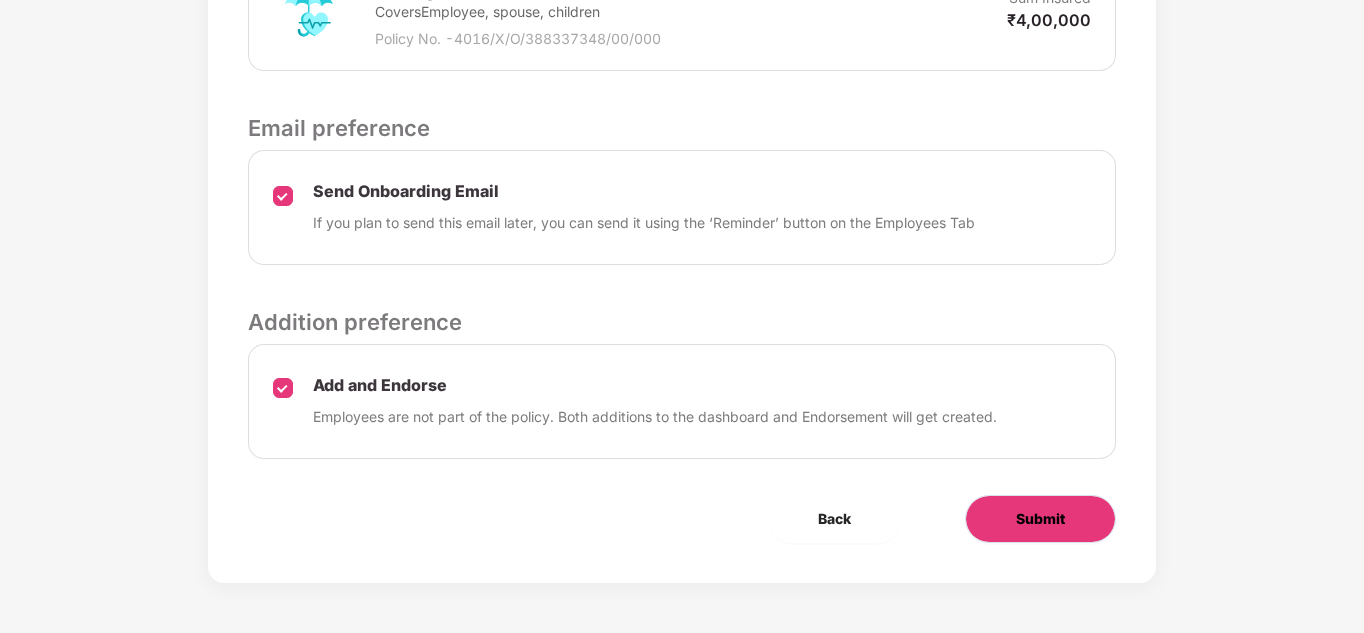 click on "Submit" at bounding box center (1040, 519) 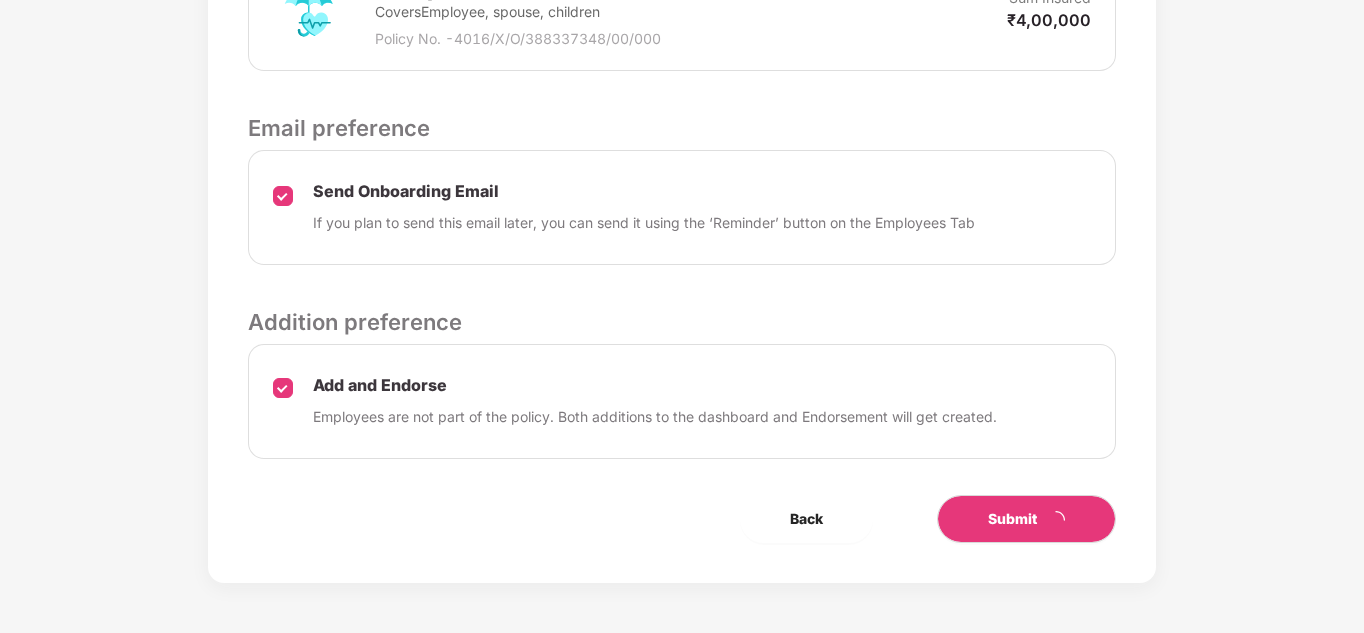 scroll, scrollTop: 0, scrollLeft: 0, axis: both 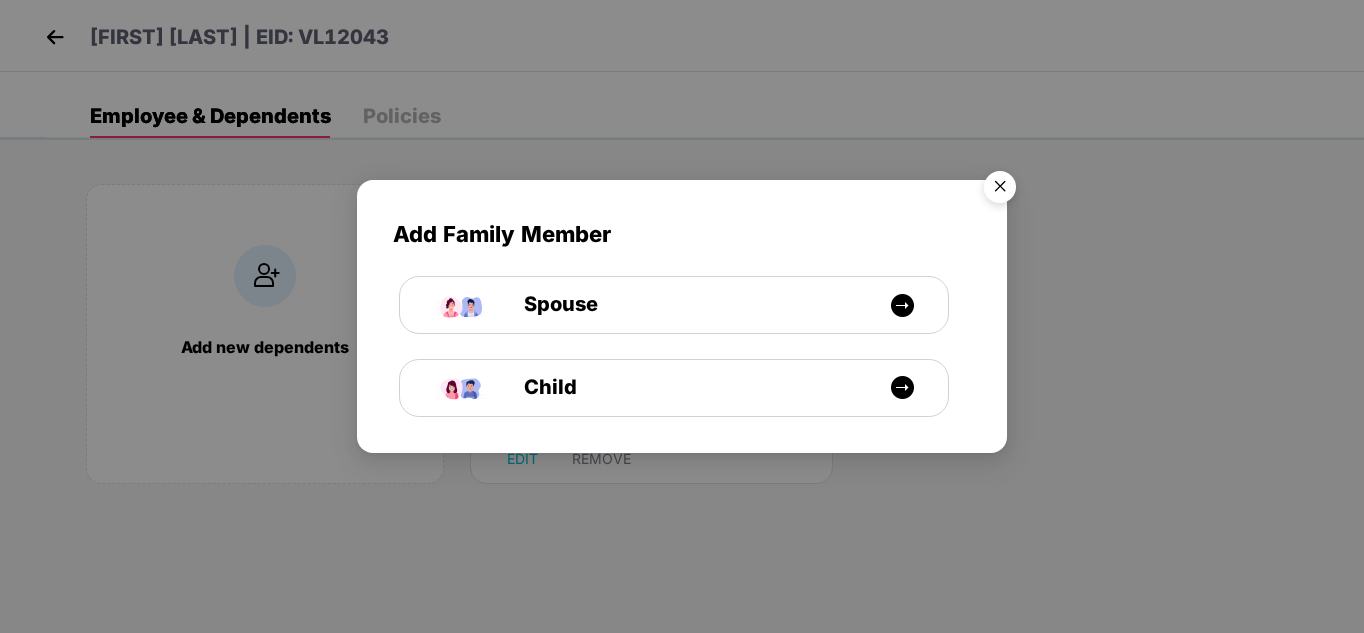 click at bounding box center (1000, 190) 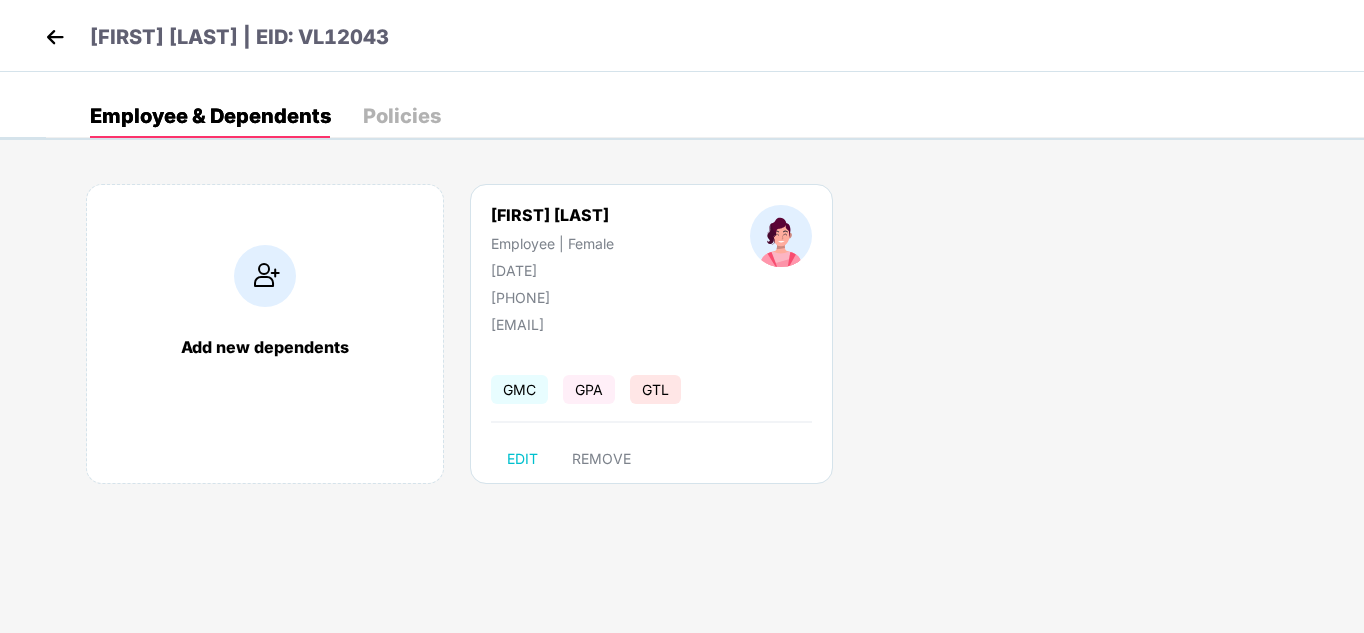 click at bounding box center [55, 37] 